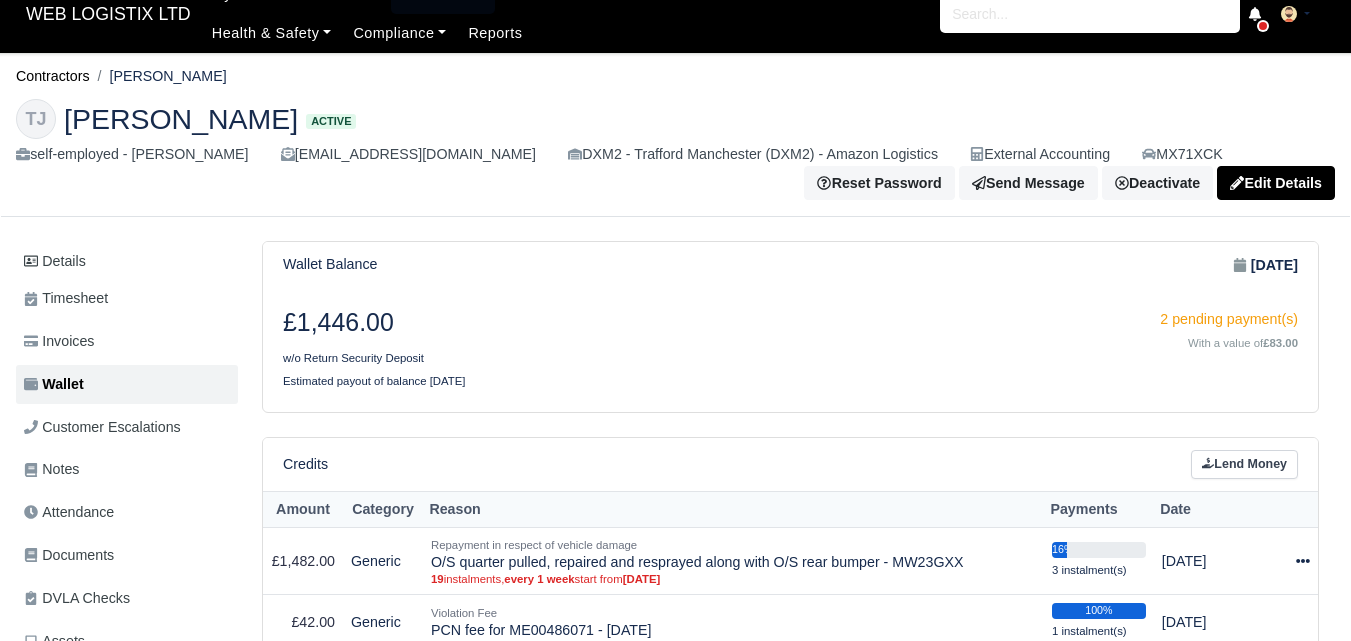 scroll, scrollTop: 0, scrollLeft: 0, axis: both 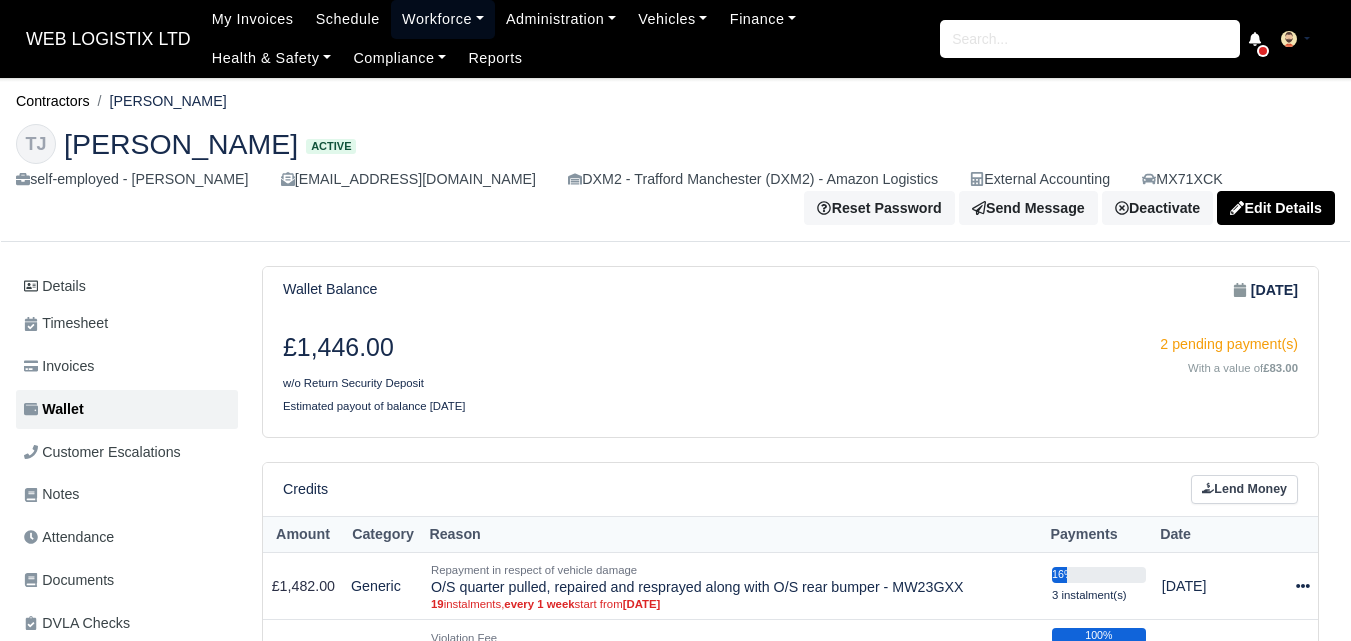click on "Workforce" at bounding box center [443, 19] 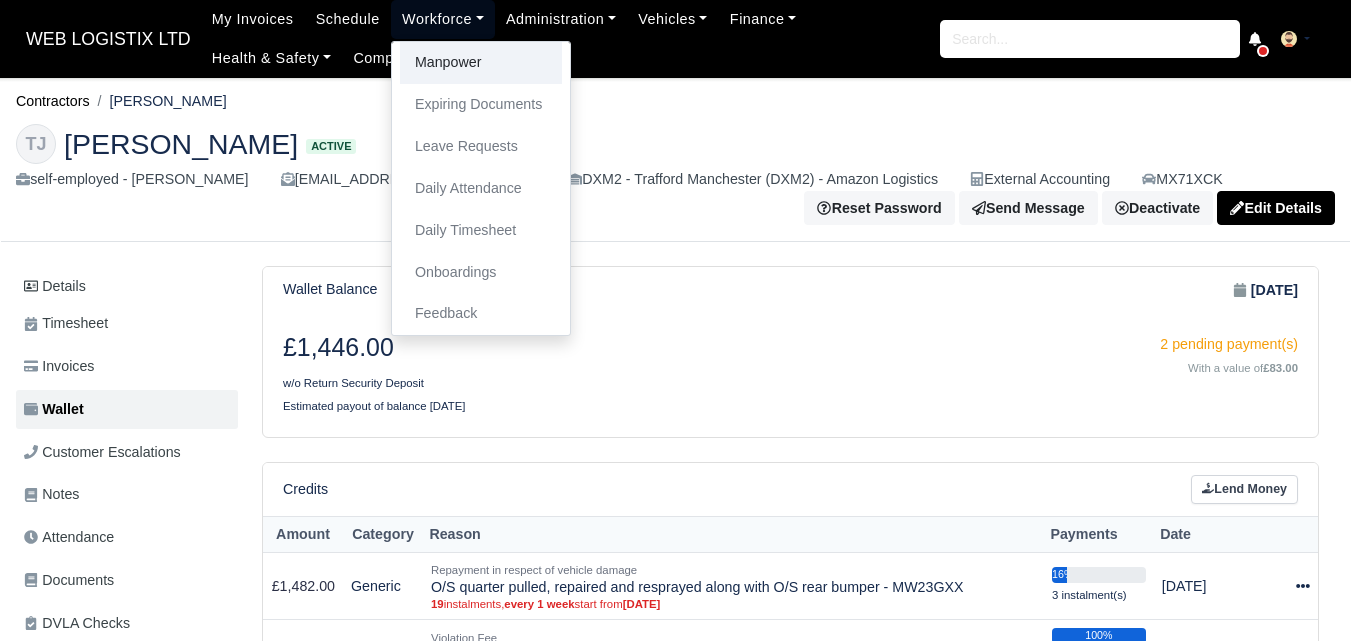 click on "Manpower" at bounding box center (481, 63) 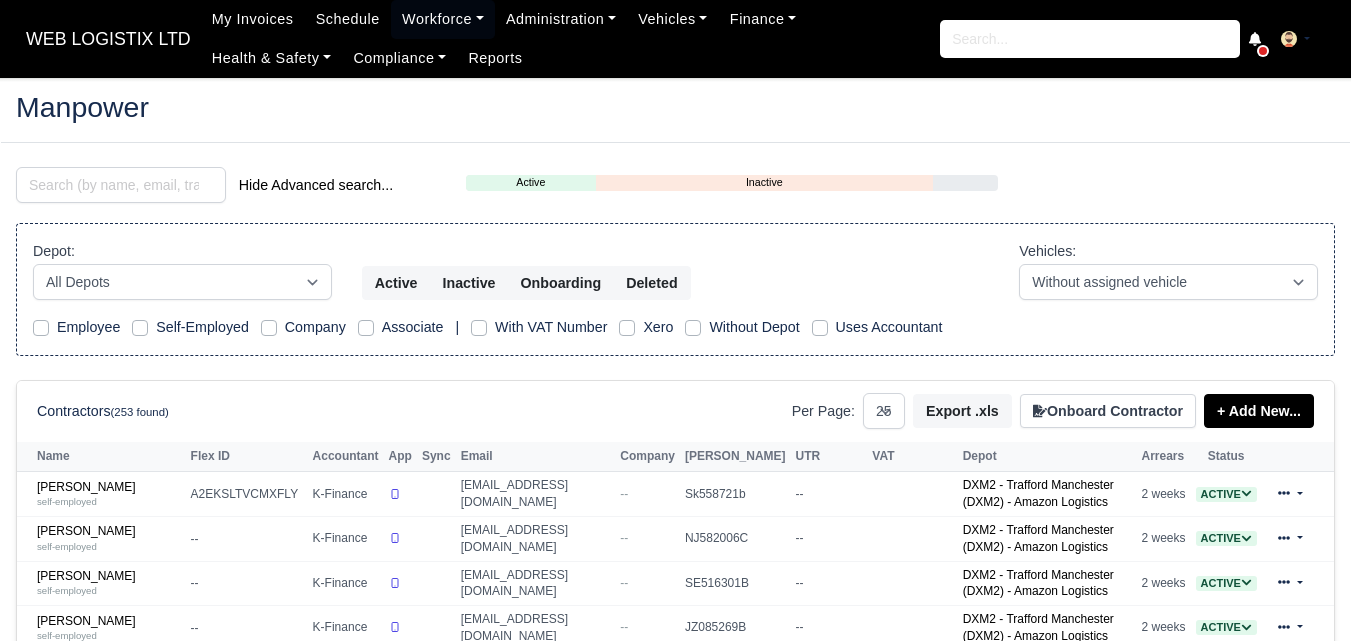 select on "25" 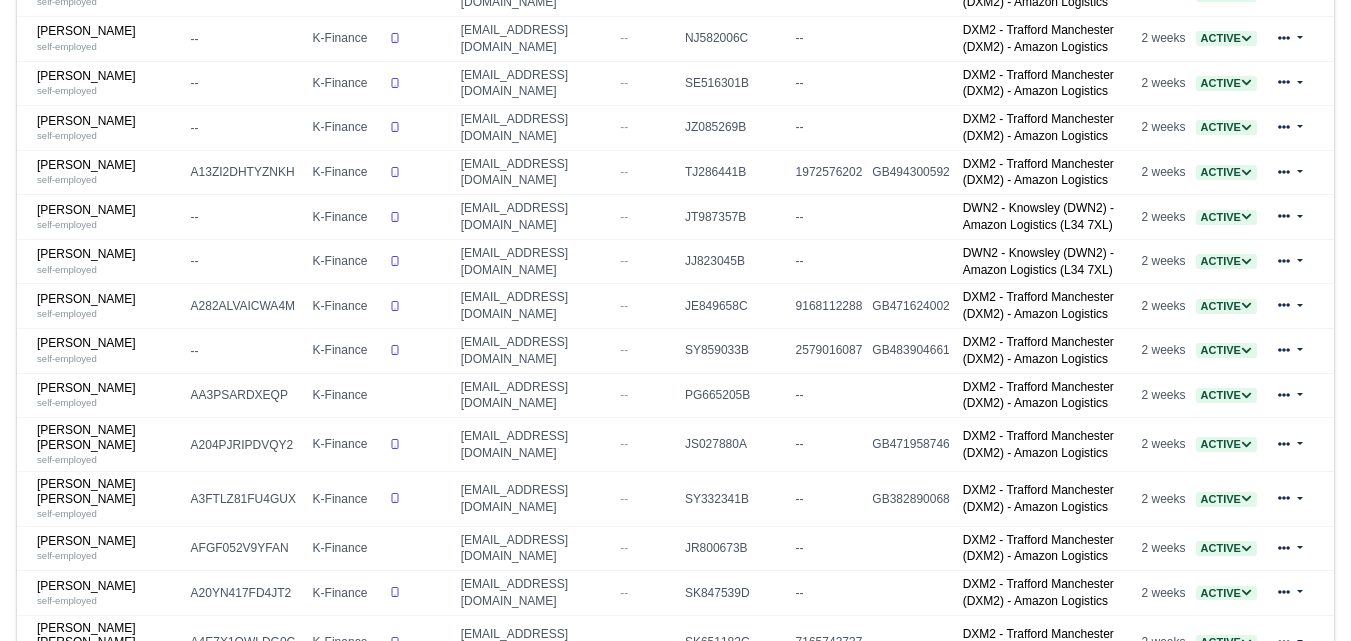 scroll, scrollTop: 500, scrollLeft: 0, axis: vertical 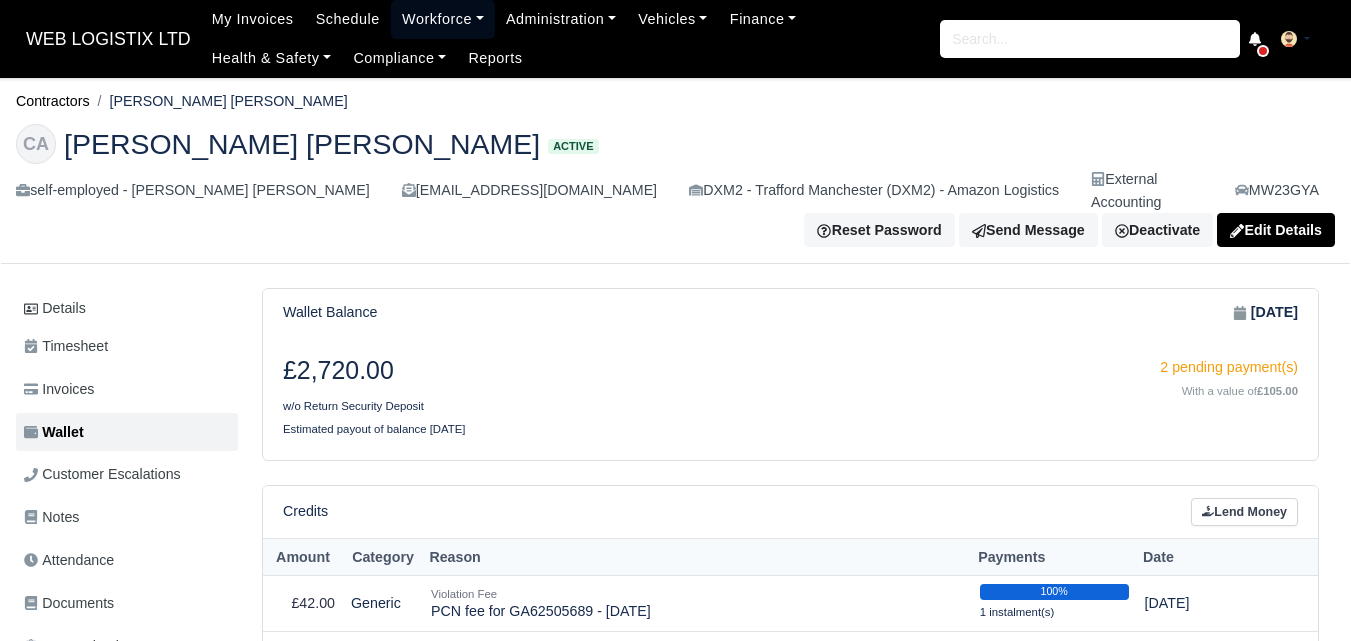 drag, startPoint x: 411, startPoint y: 11, endPoint x: 399, endPoint y: 80, distance: 70.035706 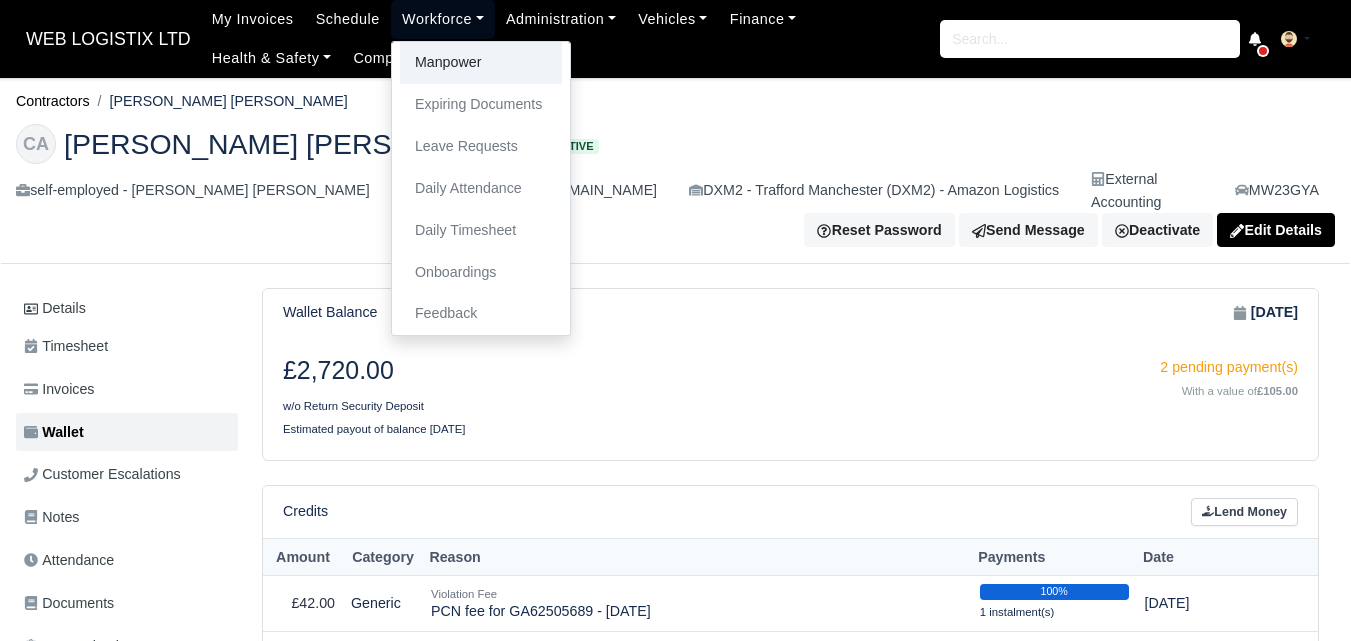 click on "Manpower" at bounding box center [481, 63] 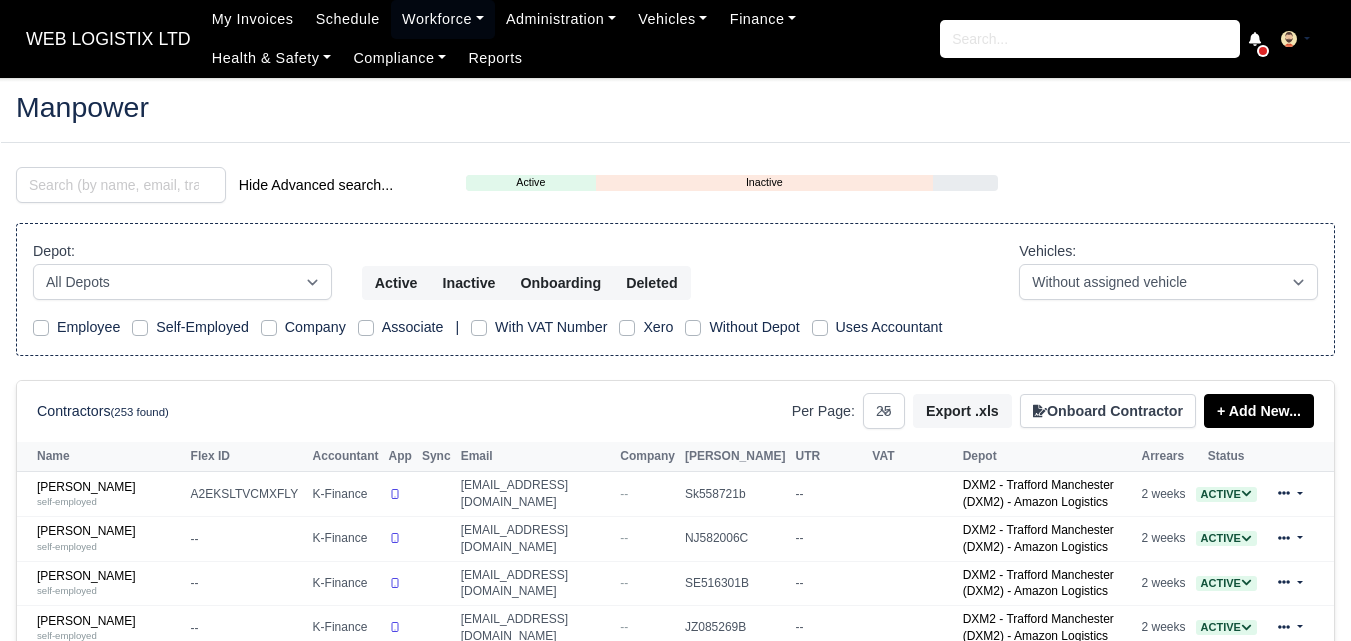 select on "25" 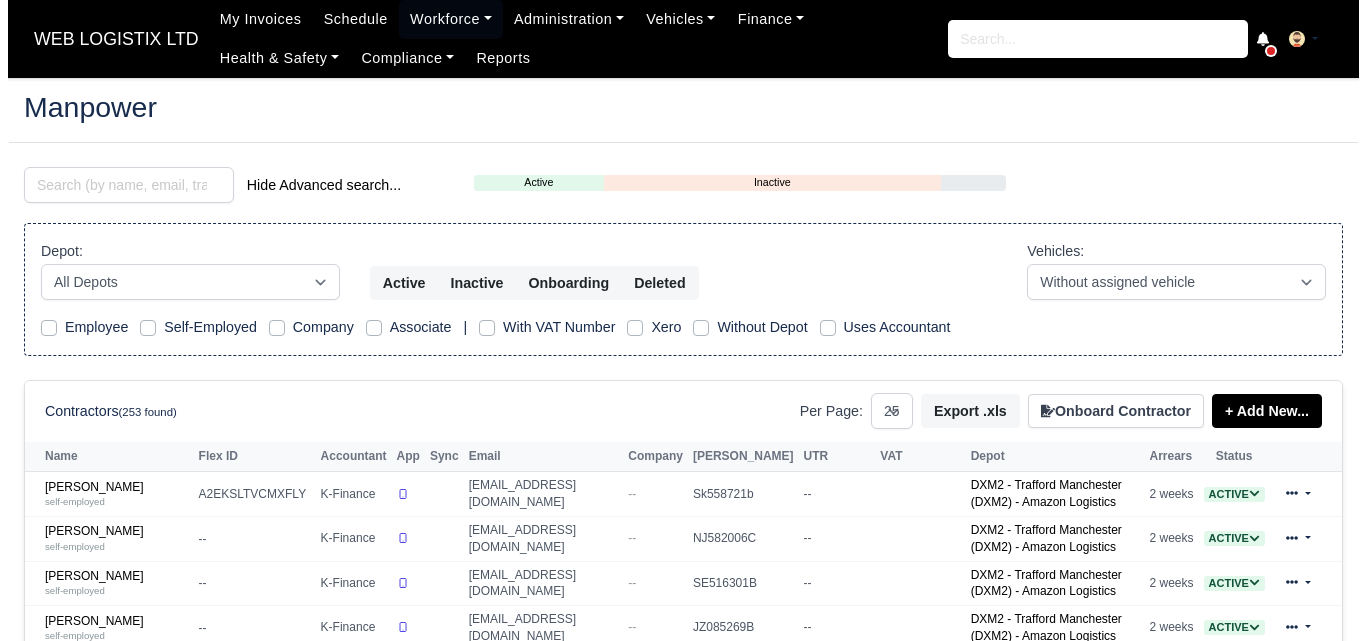 scroll, scrollTop: 0, scrollLeft: 0, axis: both 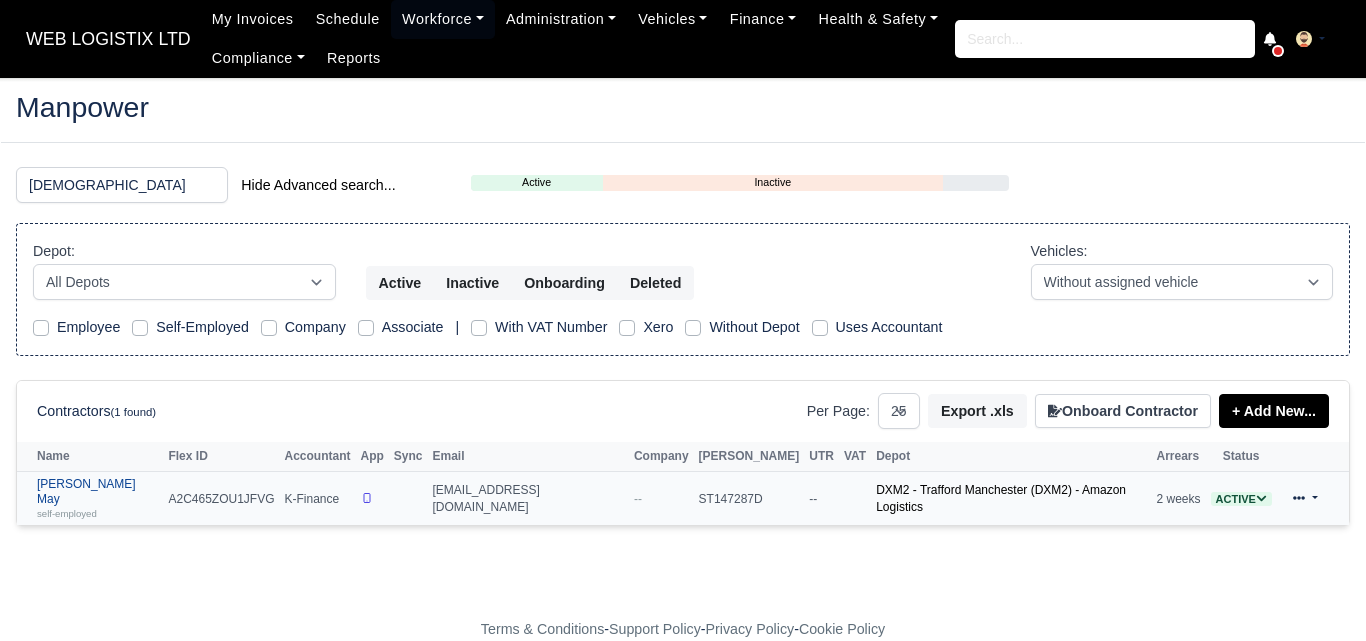 type on "godw" 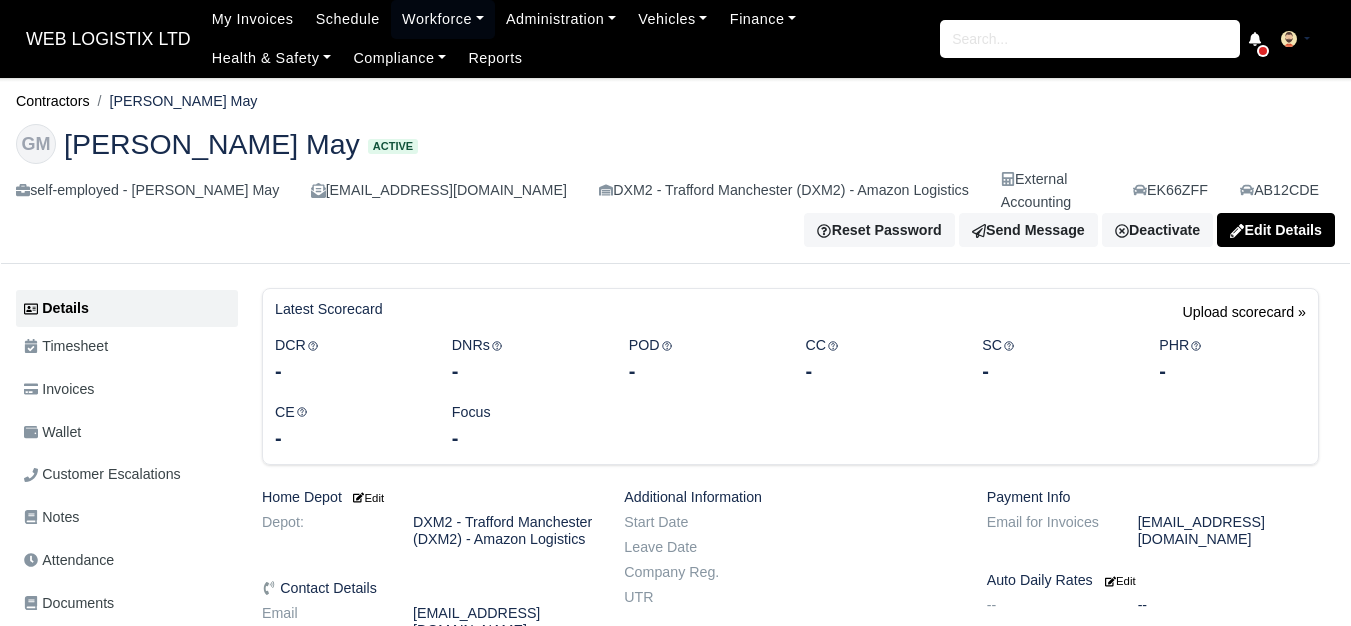 scroll, scrollTop: 0, scrollLeft: 0, axis: both 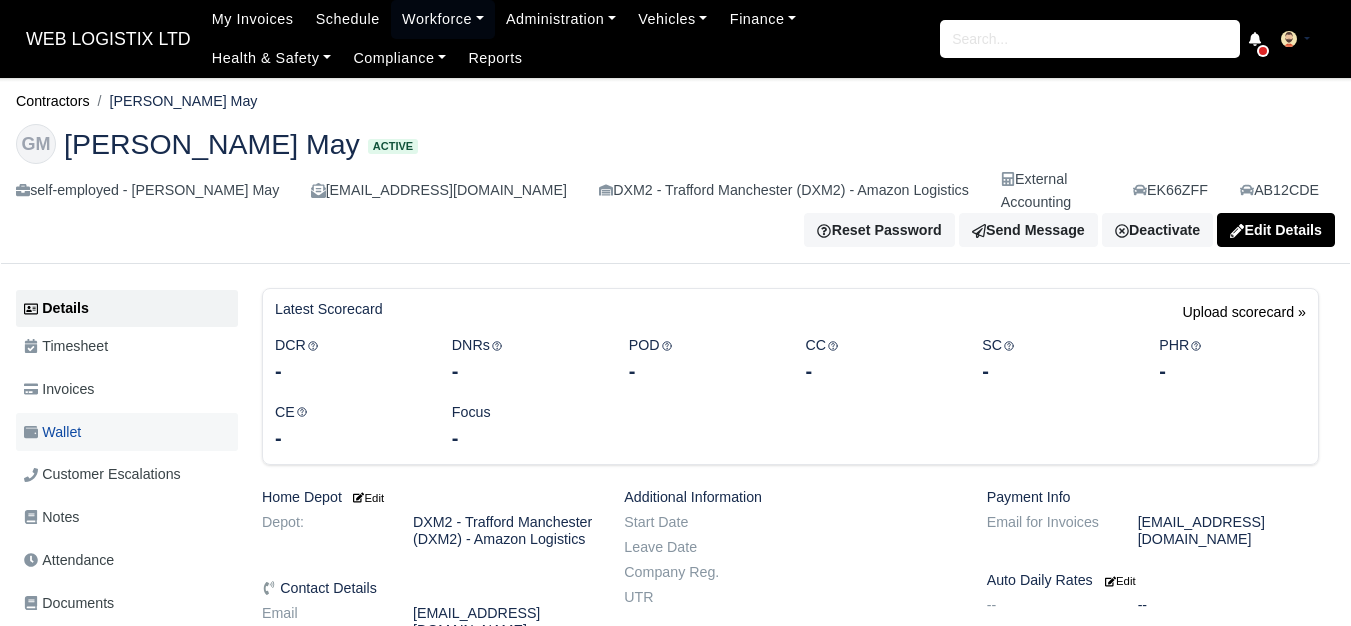 click on "Wallet" at bounding box center (52, 432) 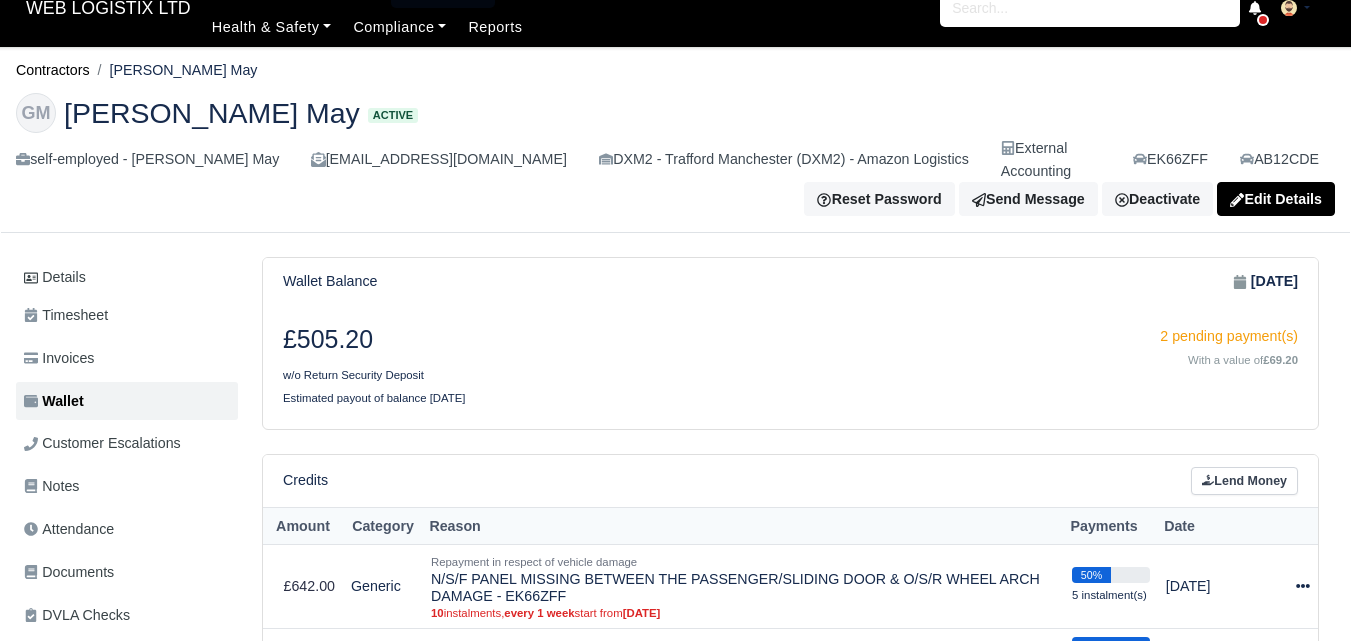 scroll, scrollTop: 0, scrollLeft: 0, axis: both 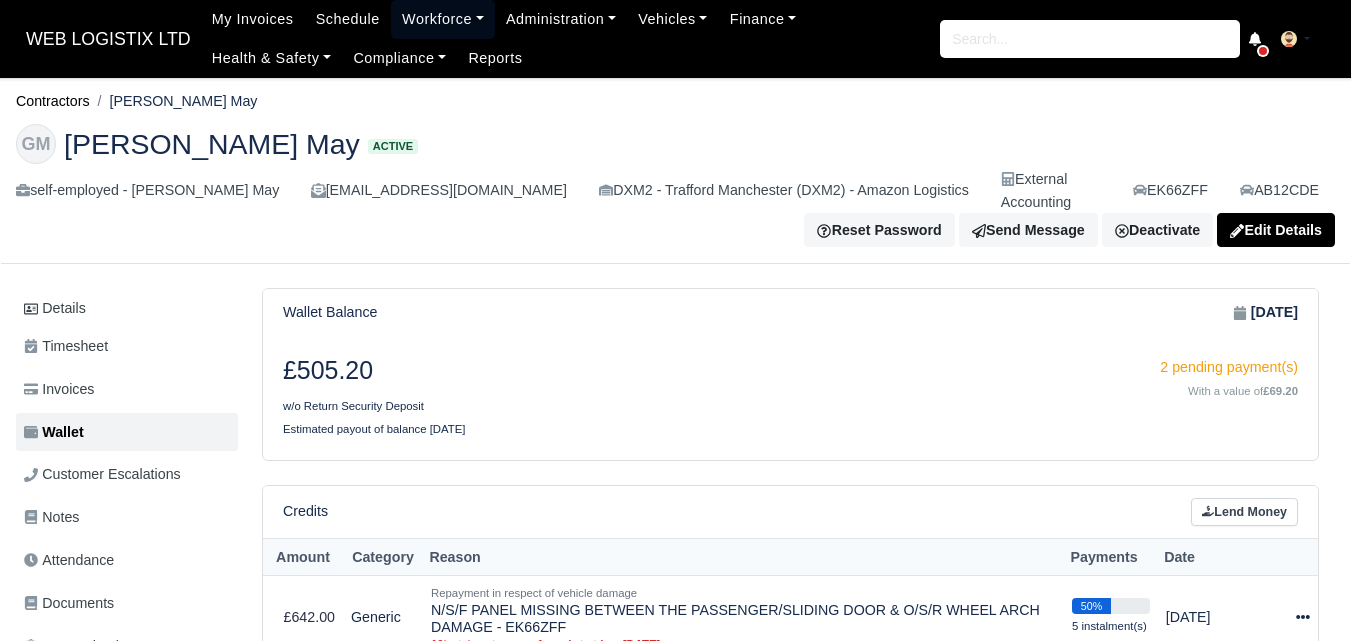 drag, startPoint x: 415, startPoint y: 24, endPoint x: 414, endPoint y: 45, distance: 21.023796 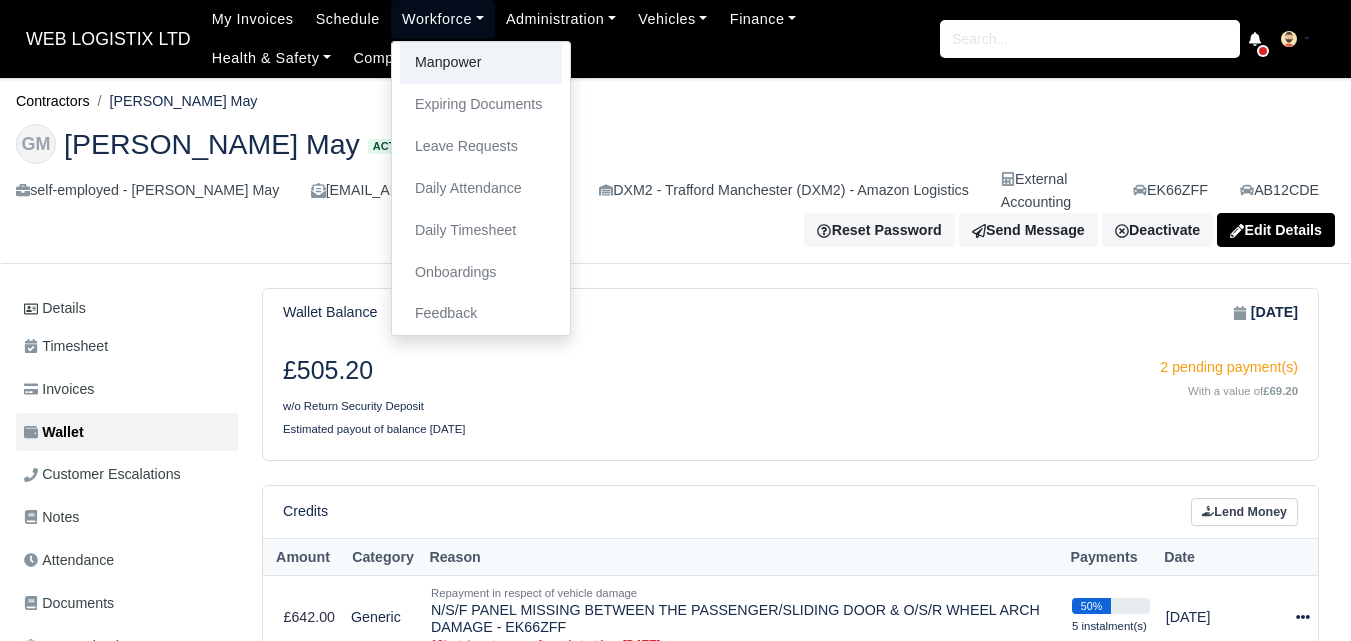 click on "Manpower" at bounding box center (481, 63) 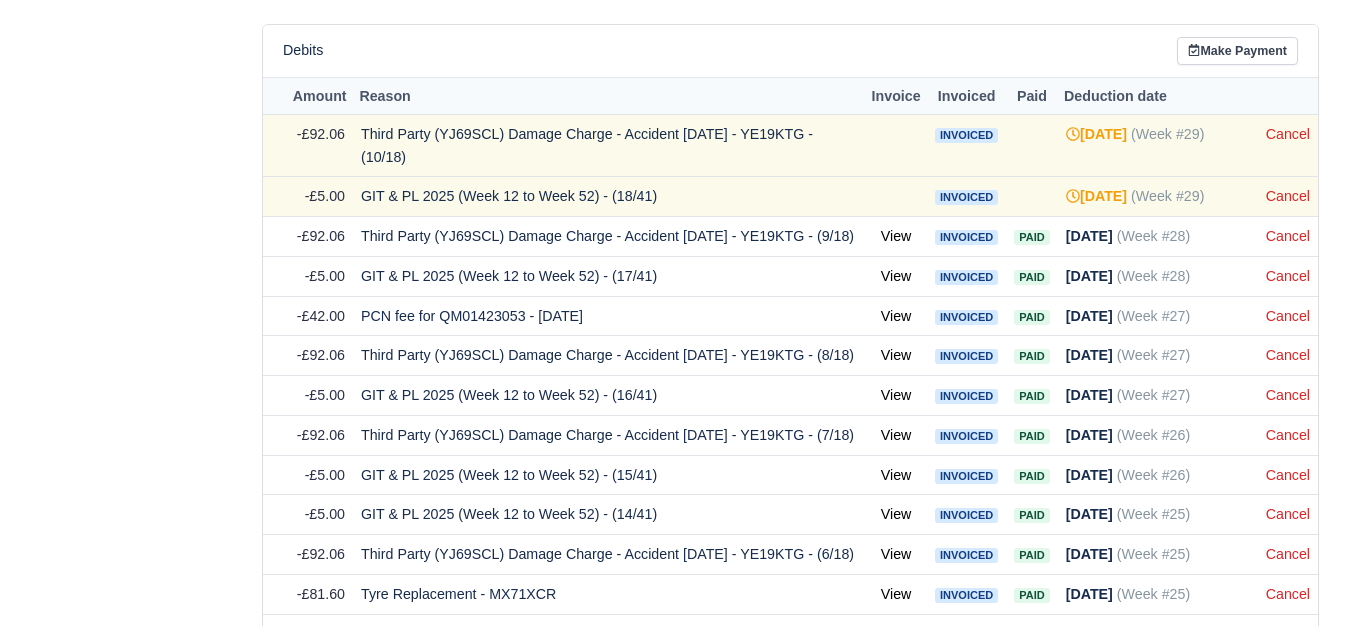 scroll, scrollTop: 0, scrollLeft: 0, axis: both 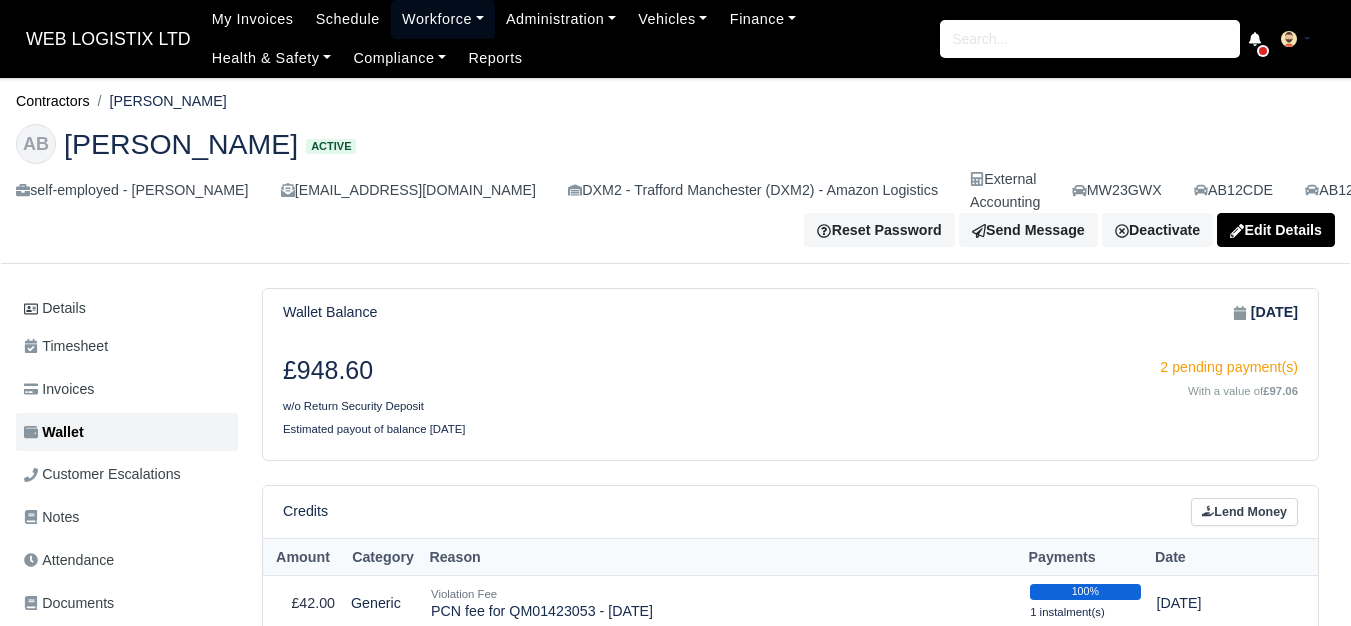 drag, startPoint x: 439, startPoint y: 30, endPoint x: 433, endPoint y: 39, distance: 10.816654 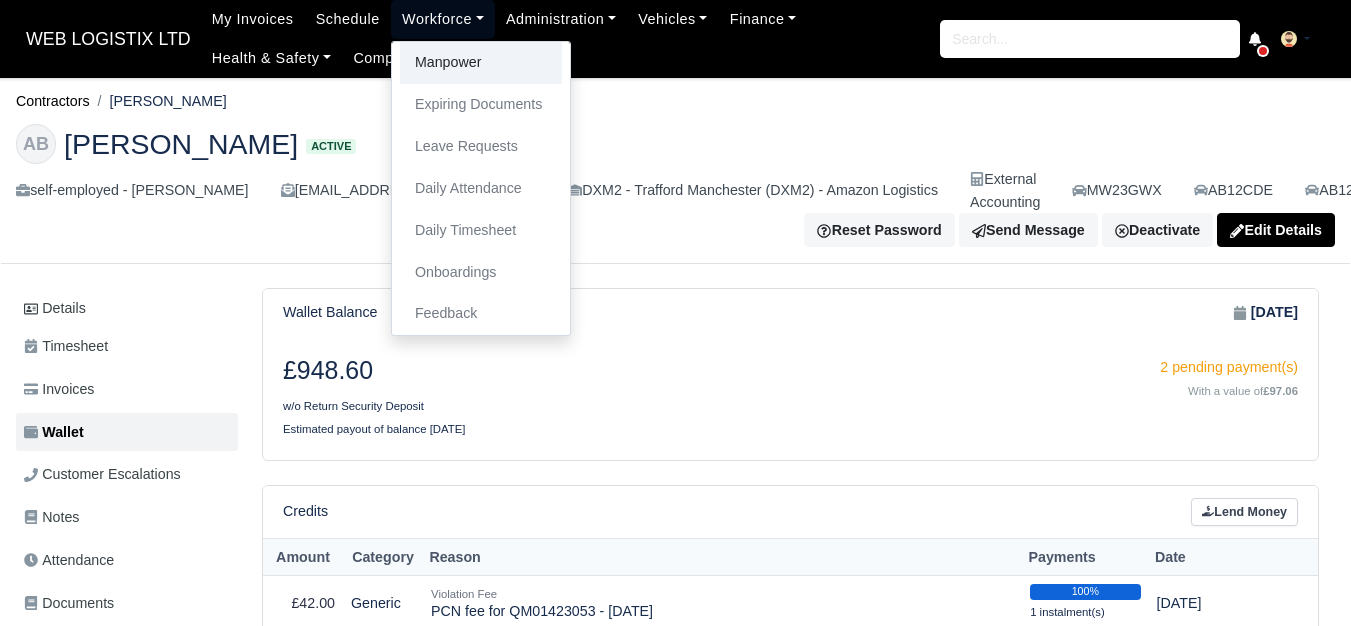 click on "Manpower" at bounding box center (481, 63) 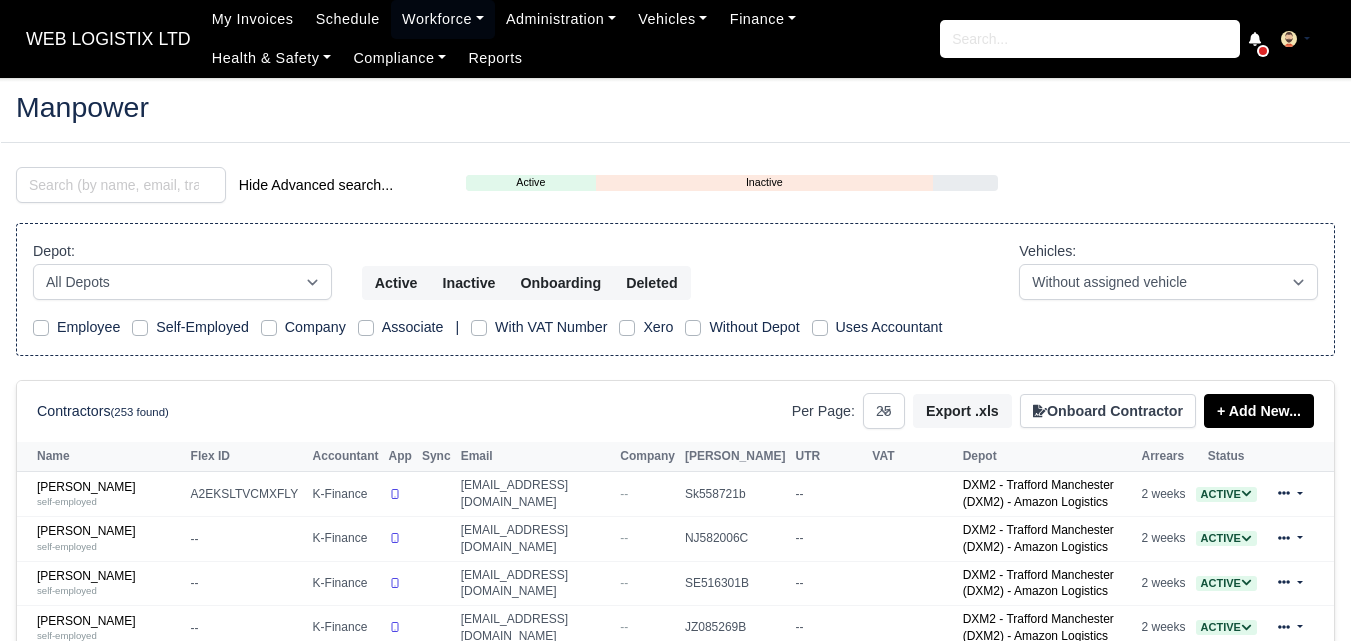 select on "25" 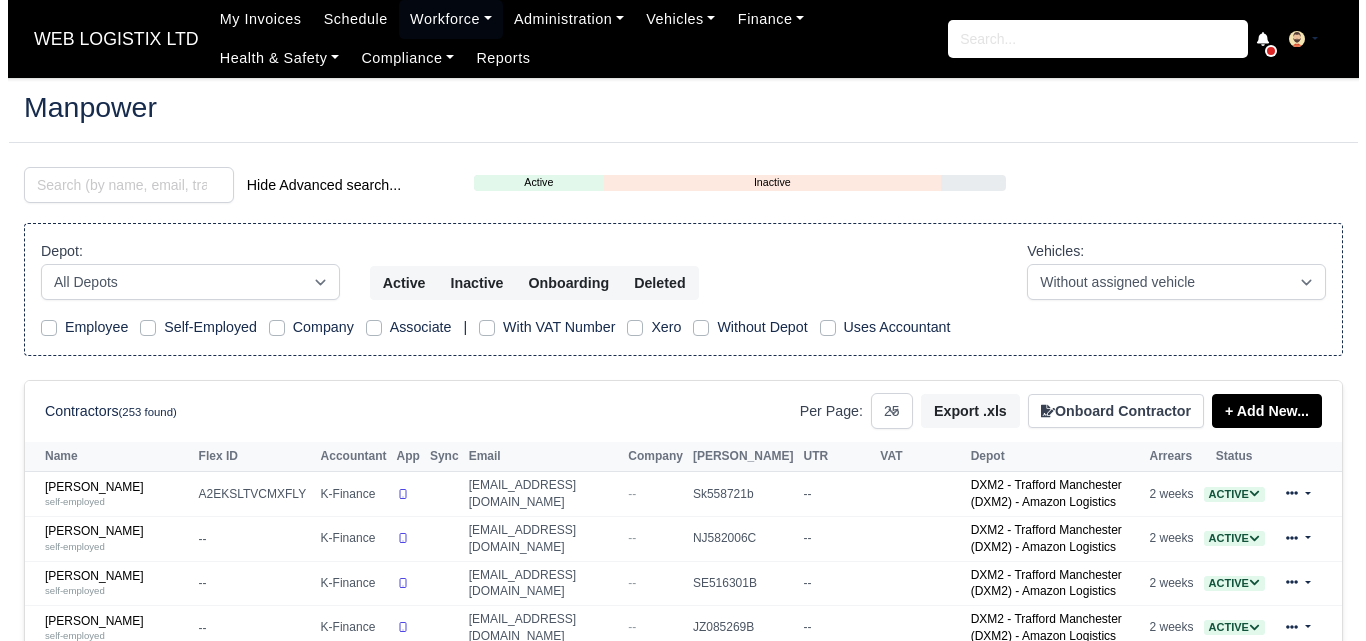 scroll, scrollTop: 0, scrollLeft: 0, axis: both 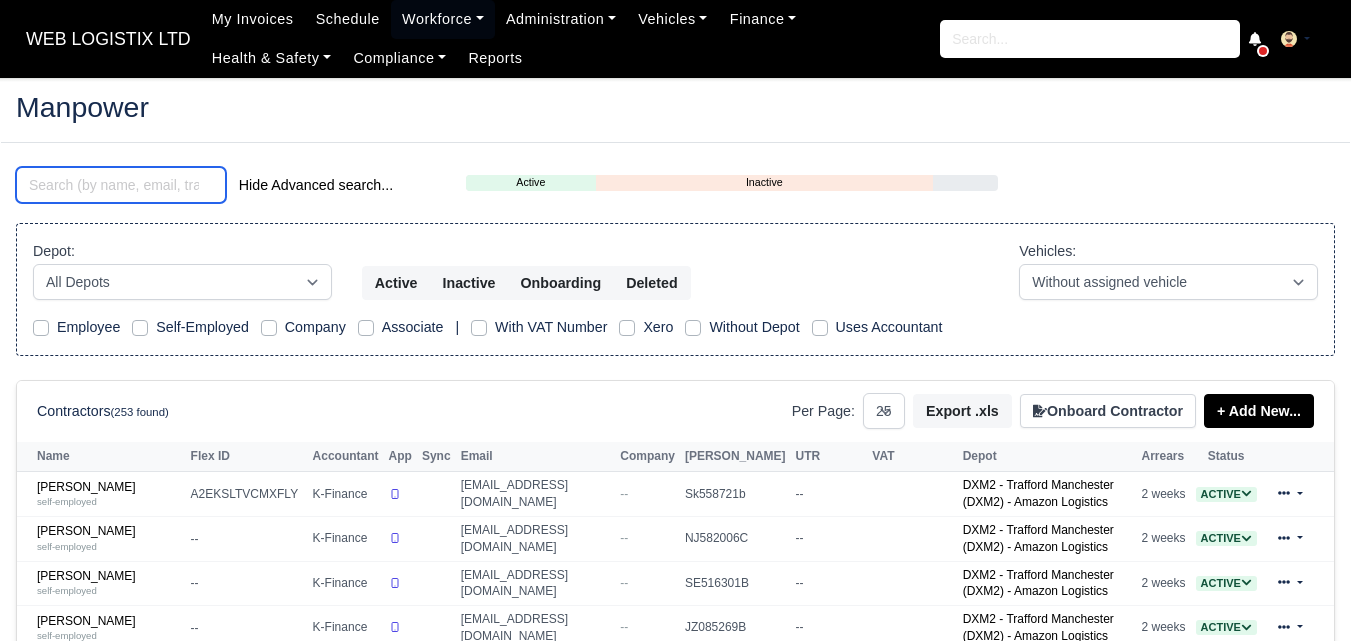 click at bounding box center [121, 185] 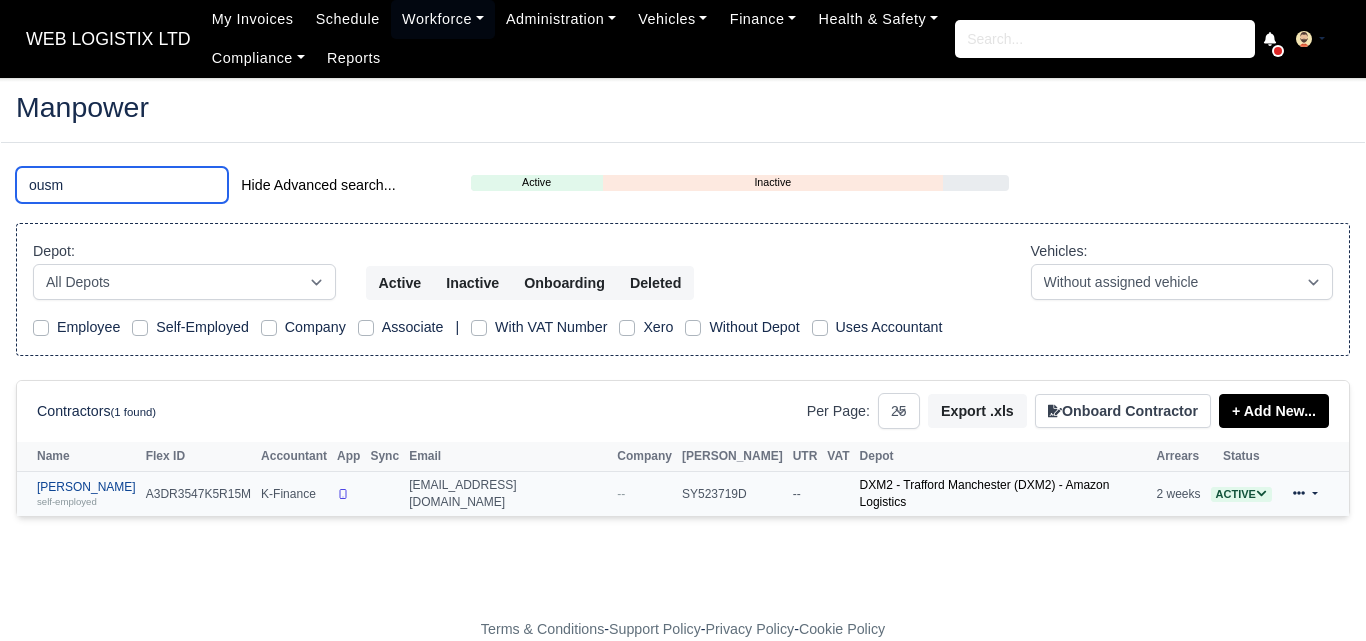 type on "ousm" 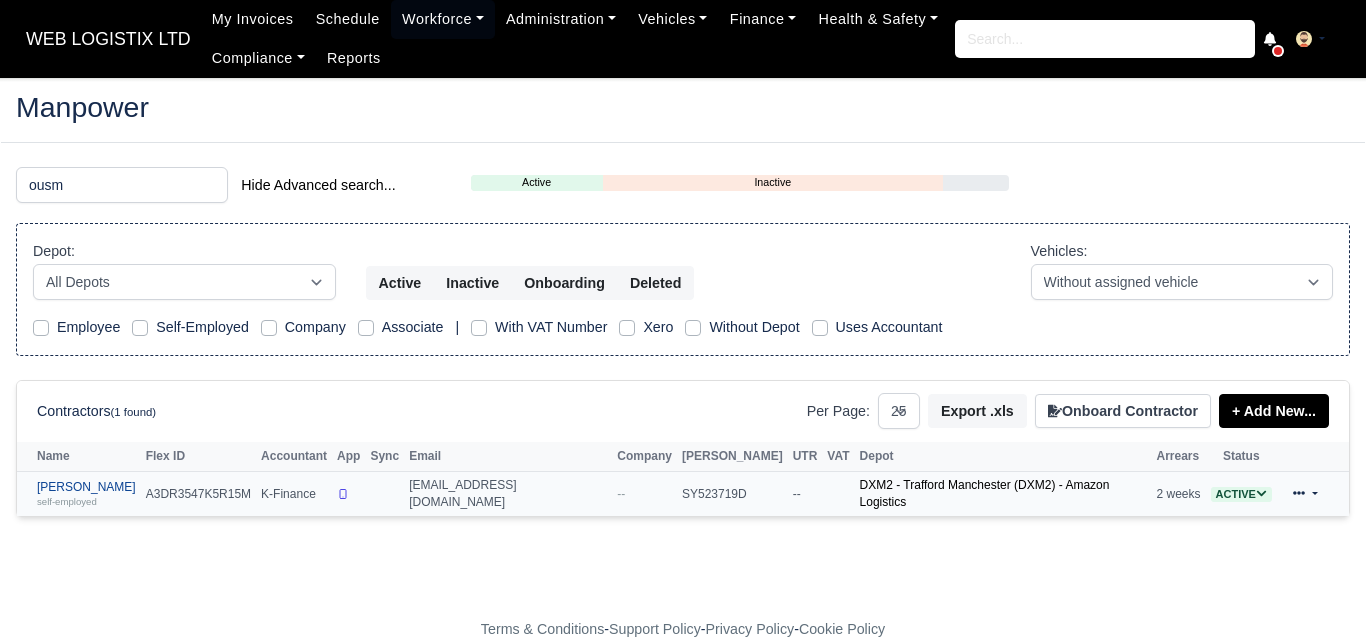 click on "Ousmane Ousseynou Soumare
self-employed" at bounding box center [86, 494] 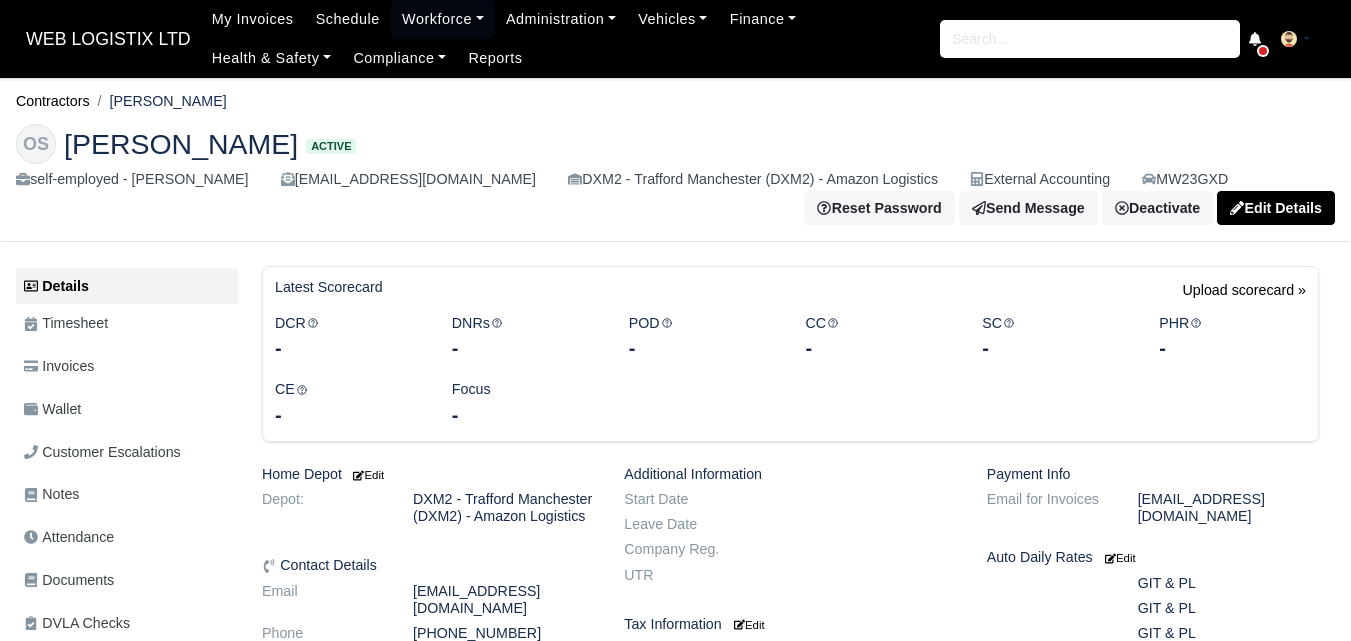 scroll, scrollTop: 0, scrollLeft: 0, axis: both 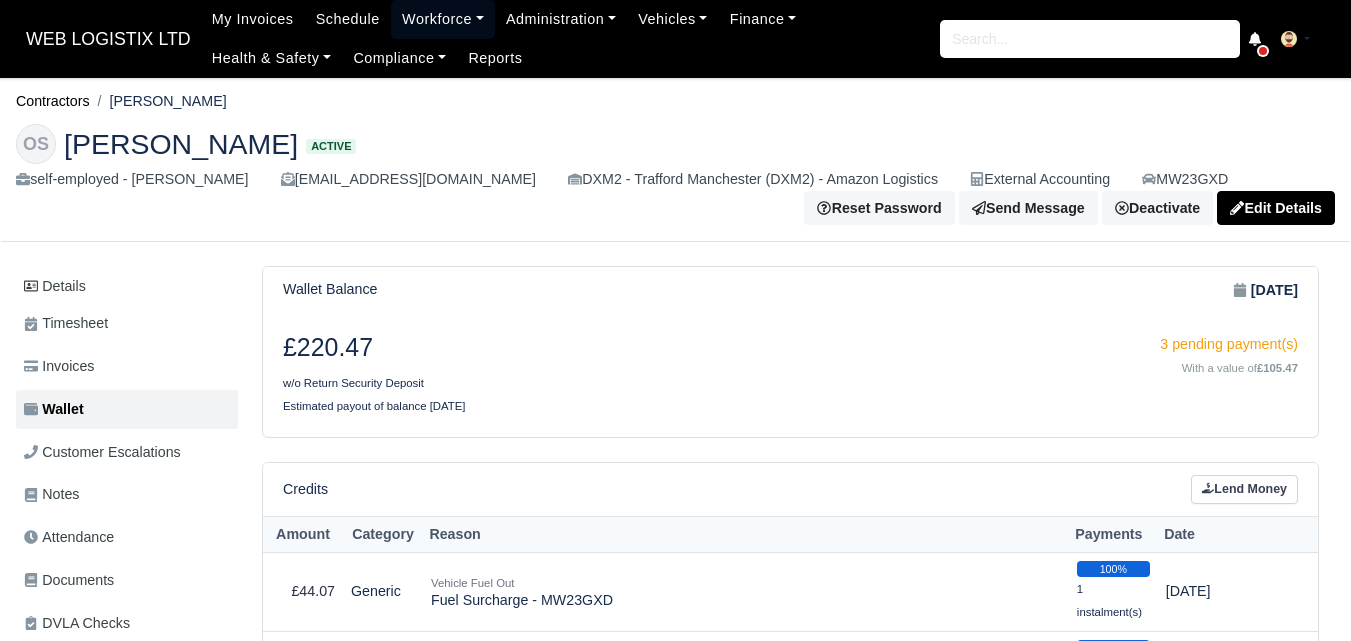 drag, startPoint x: 449, startPoint y: 20, endPoint x: 444, endPoint y: 43, distance: 23.537205 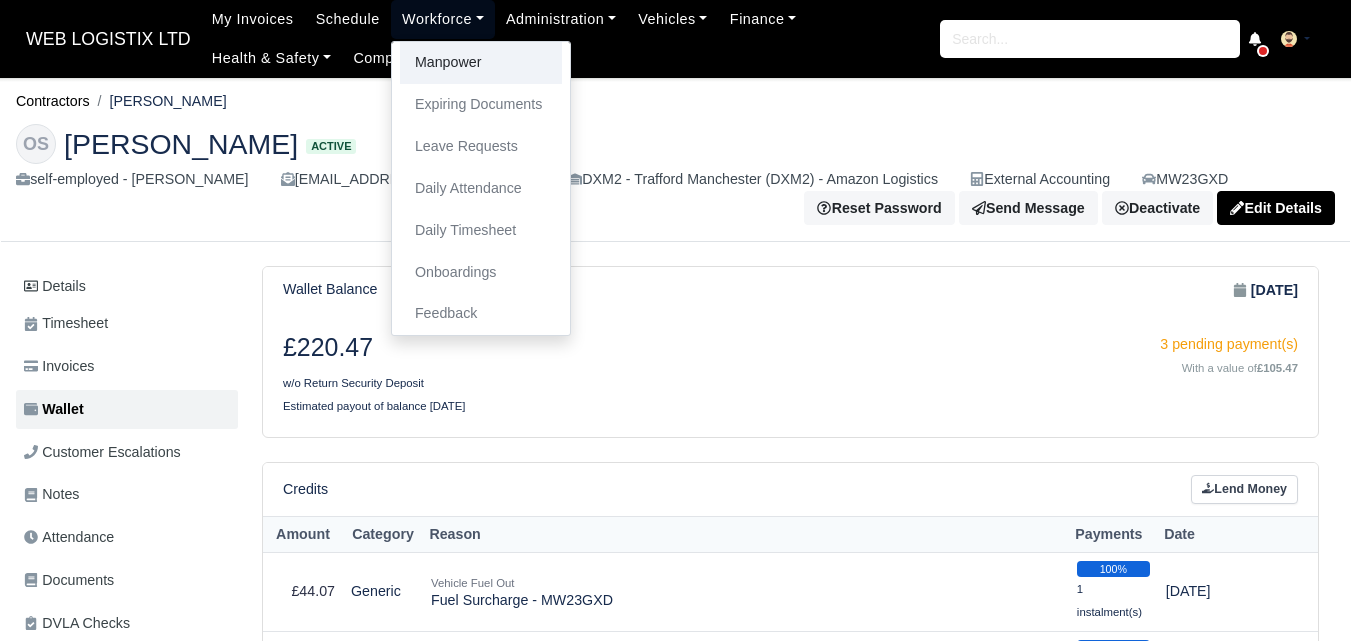 click on "Manpower" at bounding box center [481, 63] 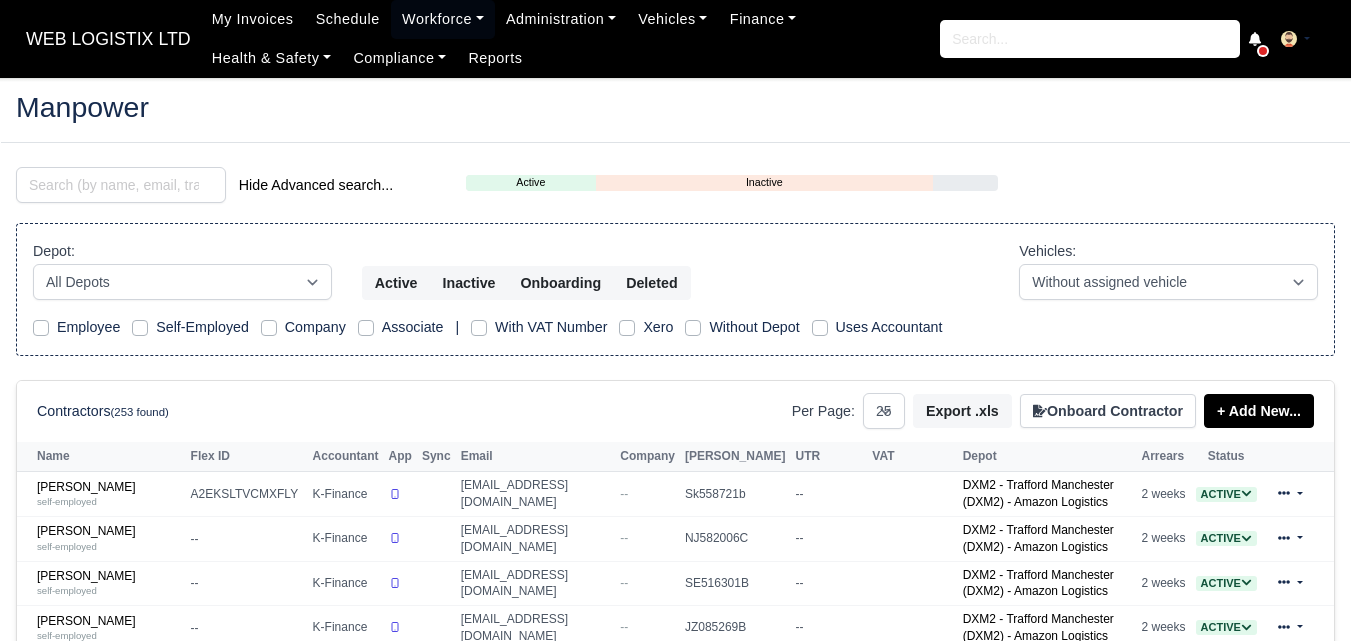 select on "25" 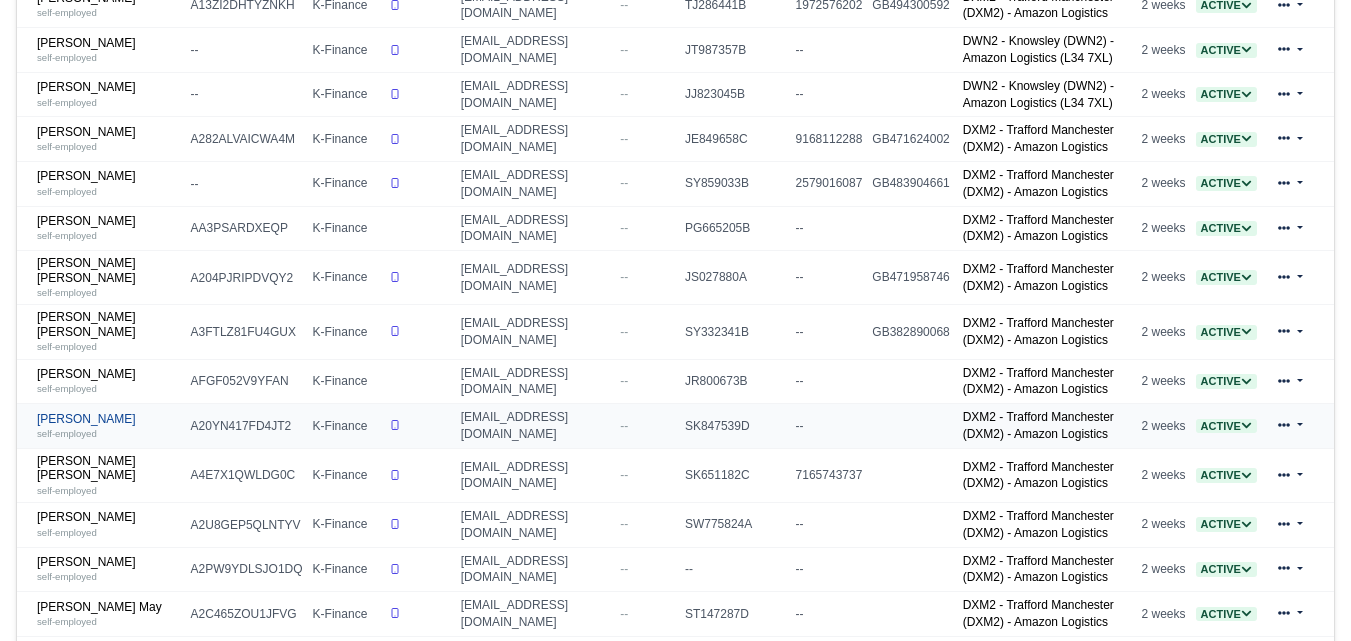scroll, scrollTop: 667, scrollLeft: 0, axis: vertical 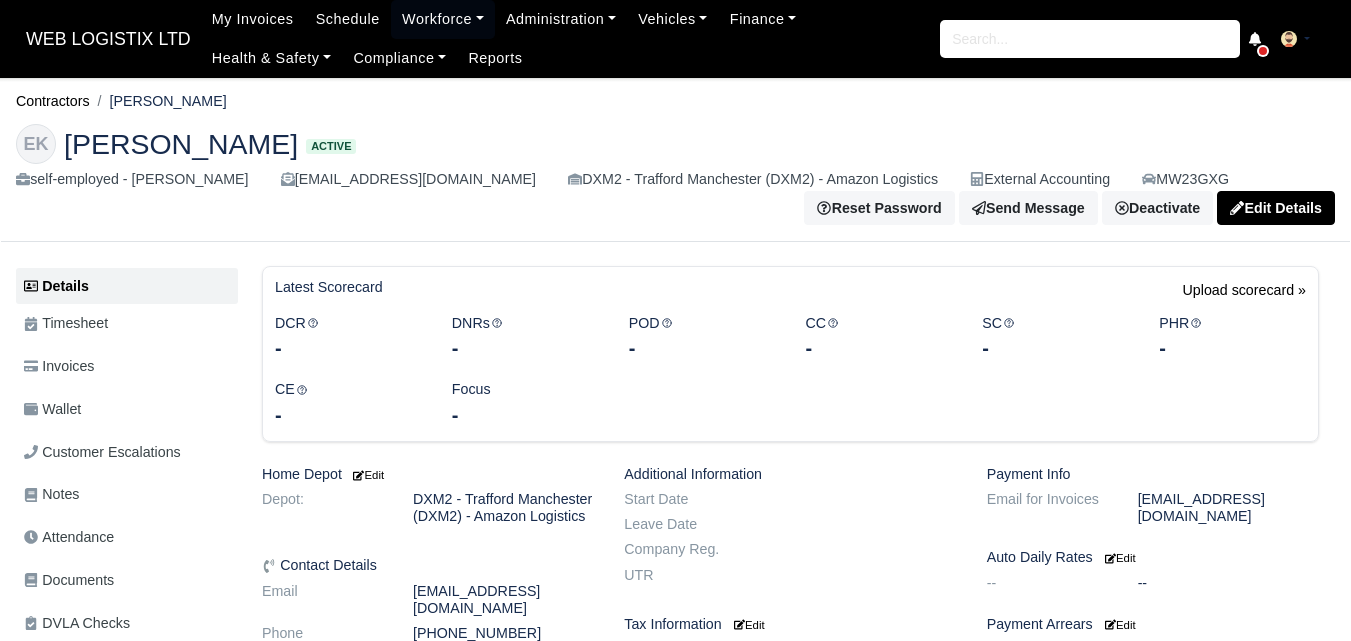 click on "Wallet" at bounding box center (52, 409) 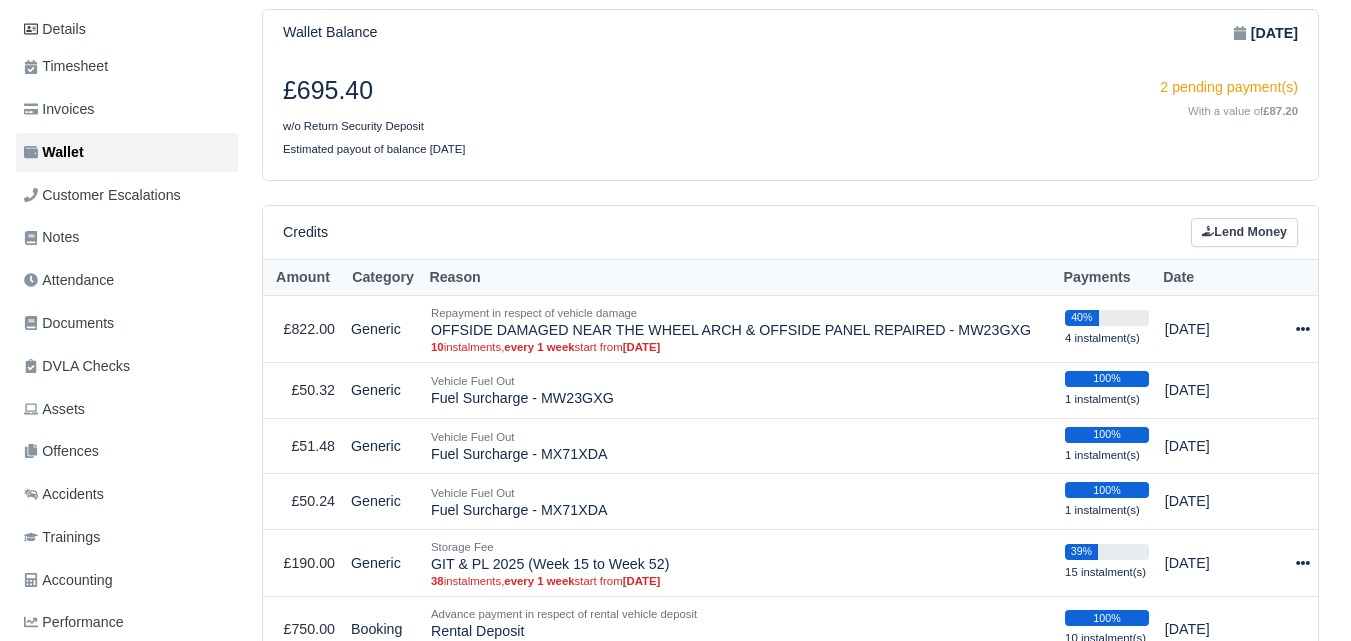 scroll, scrollTop: 0, scrollLeft: 0, axis: both 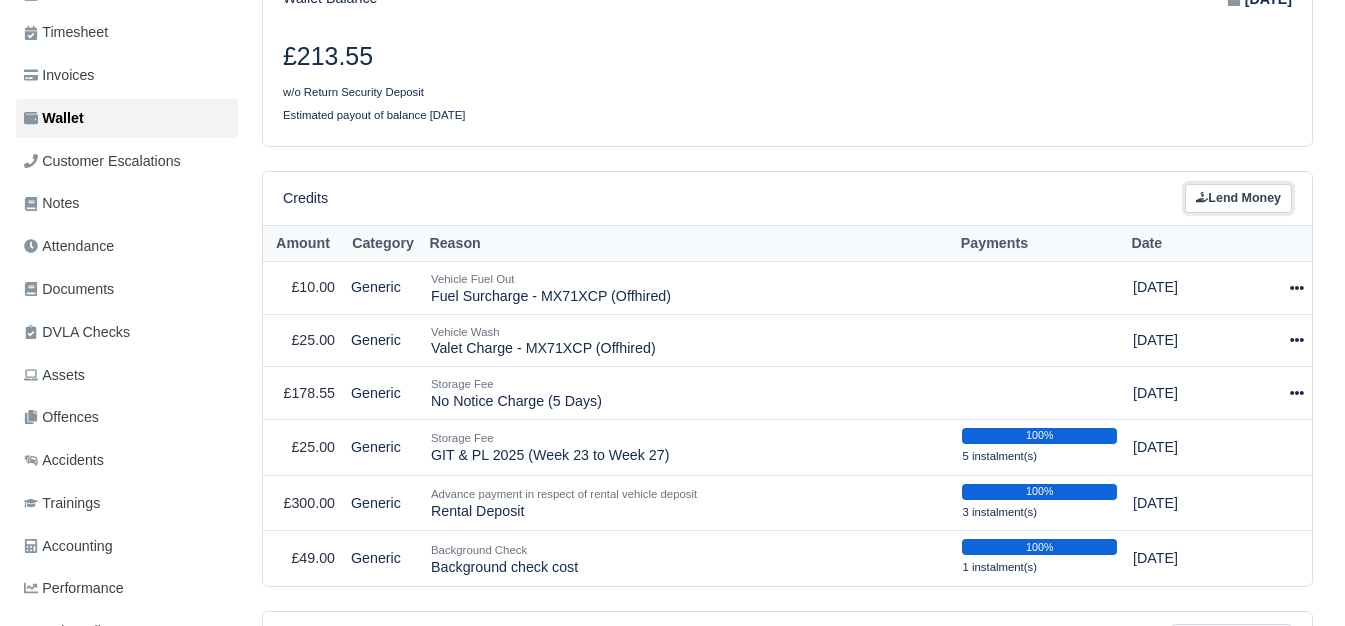 click on "Lend Money" at bounding box center (1238, 198) 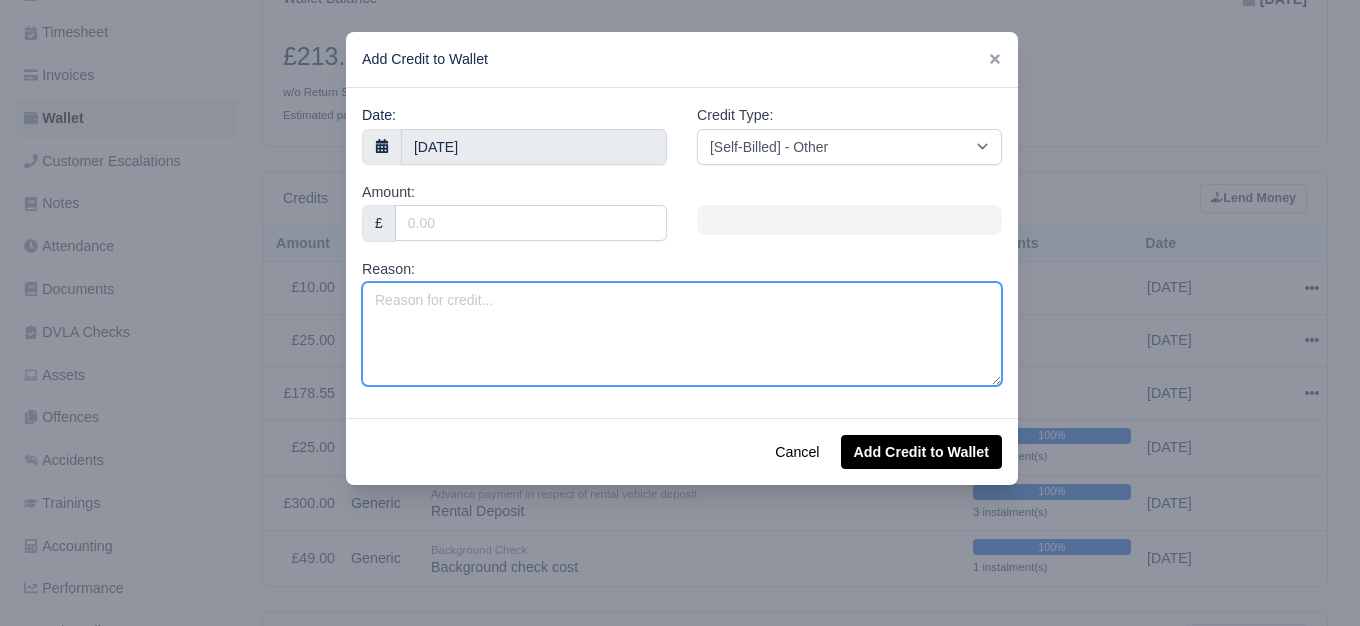 click on "Reason:" at bounding box center [682, 334] 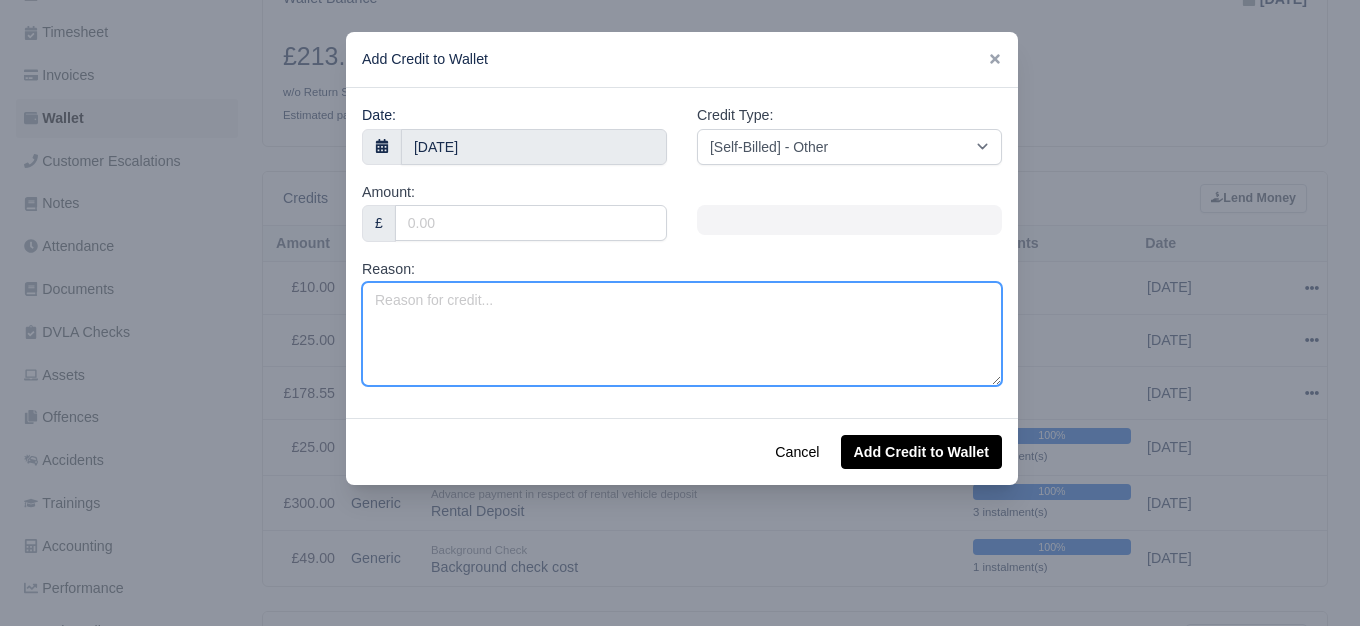 drag, startPoint x: 598, startPoint y: 325, endPoint x: 269, endPoint y: 253, distance: 336.7863 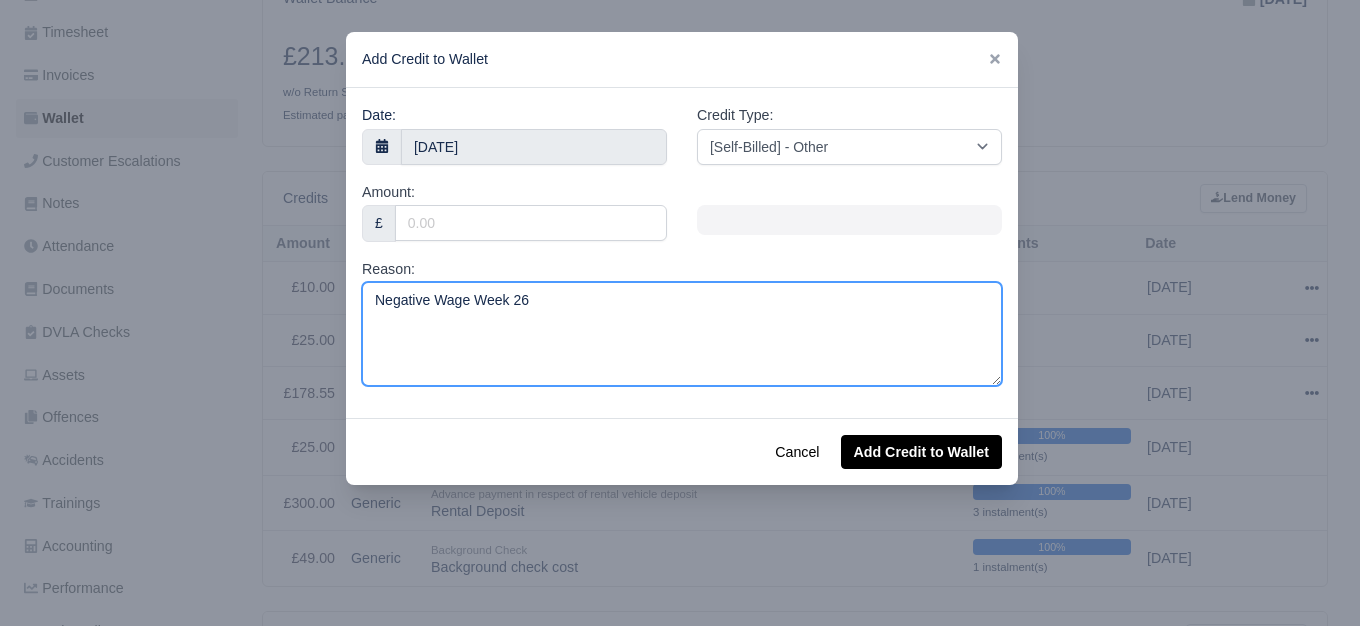 type on "Negative Wage Week 26" 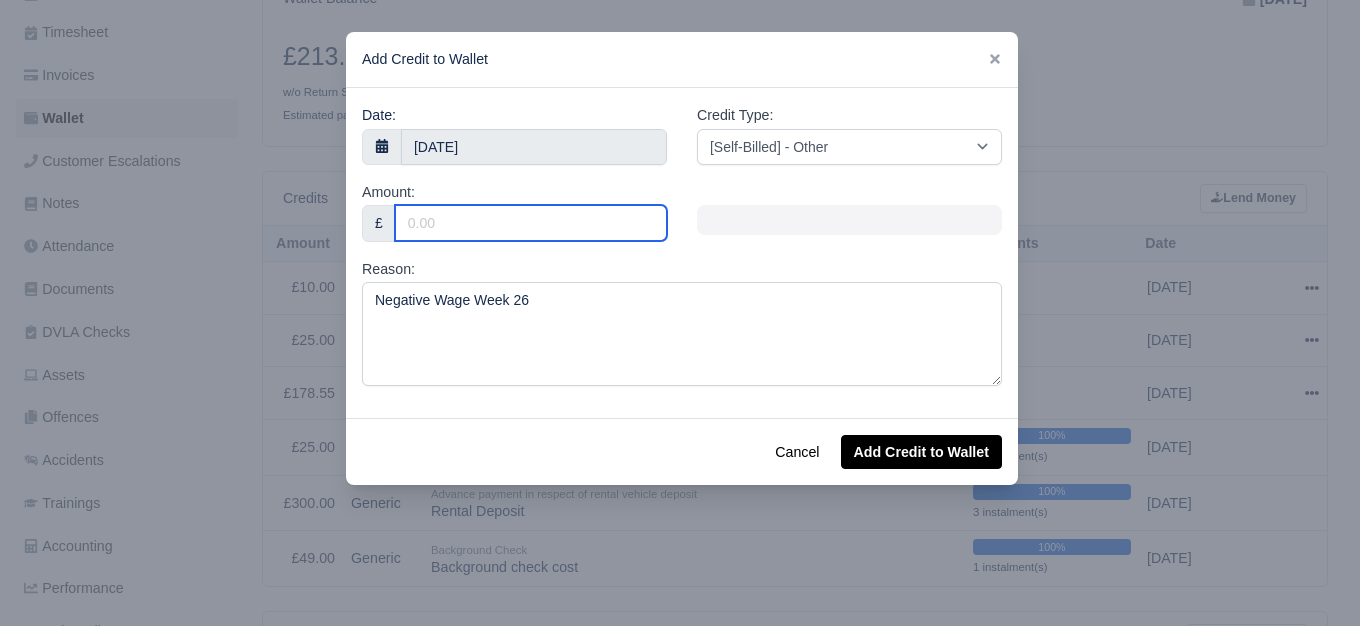 click on "Amount:" at bounding box center [531, 223] 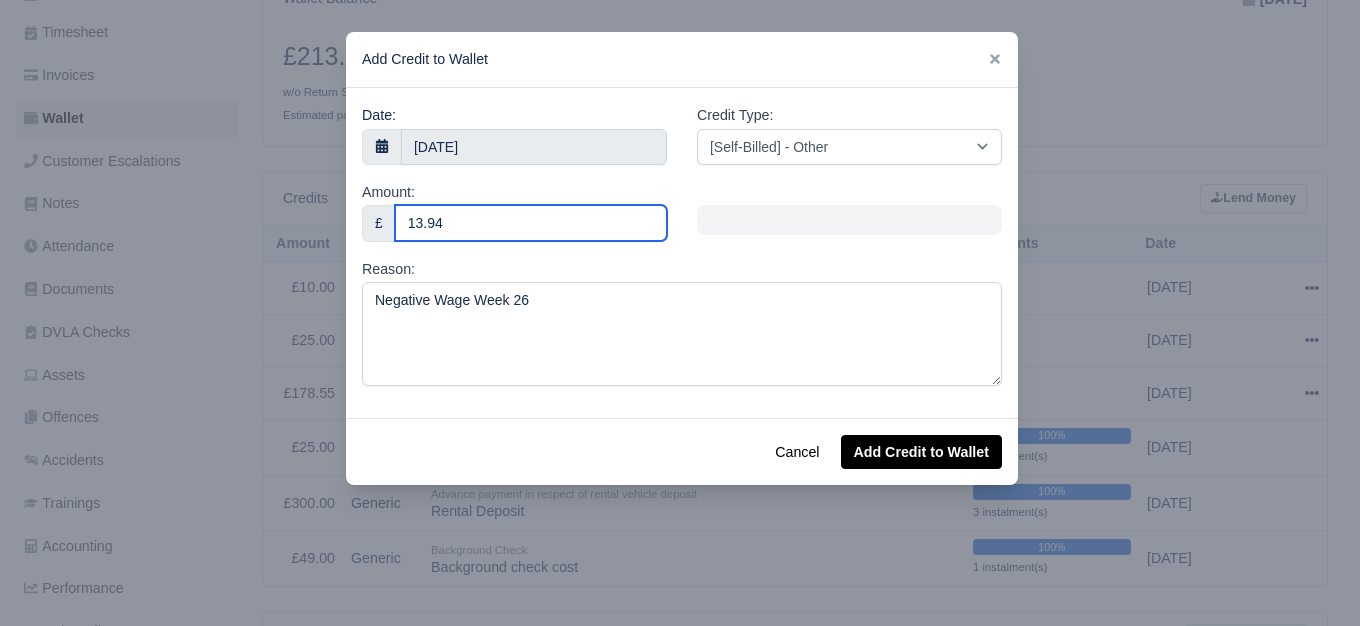 type on "13.94" 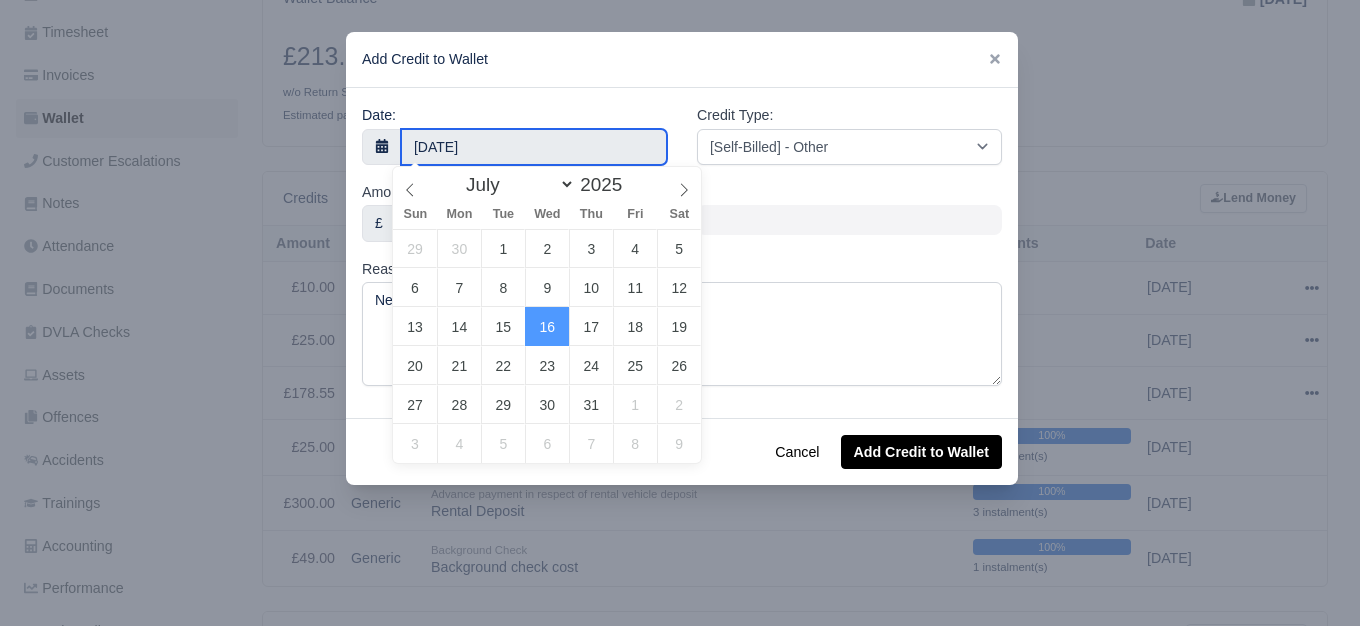 click on "16 July 2025" at bounding box center (534, 147) 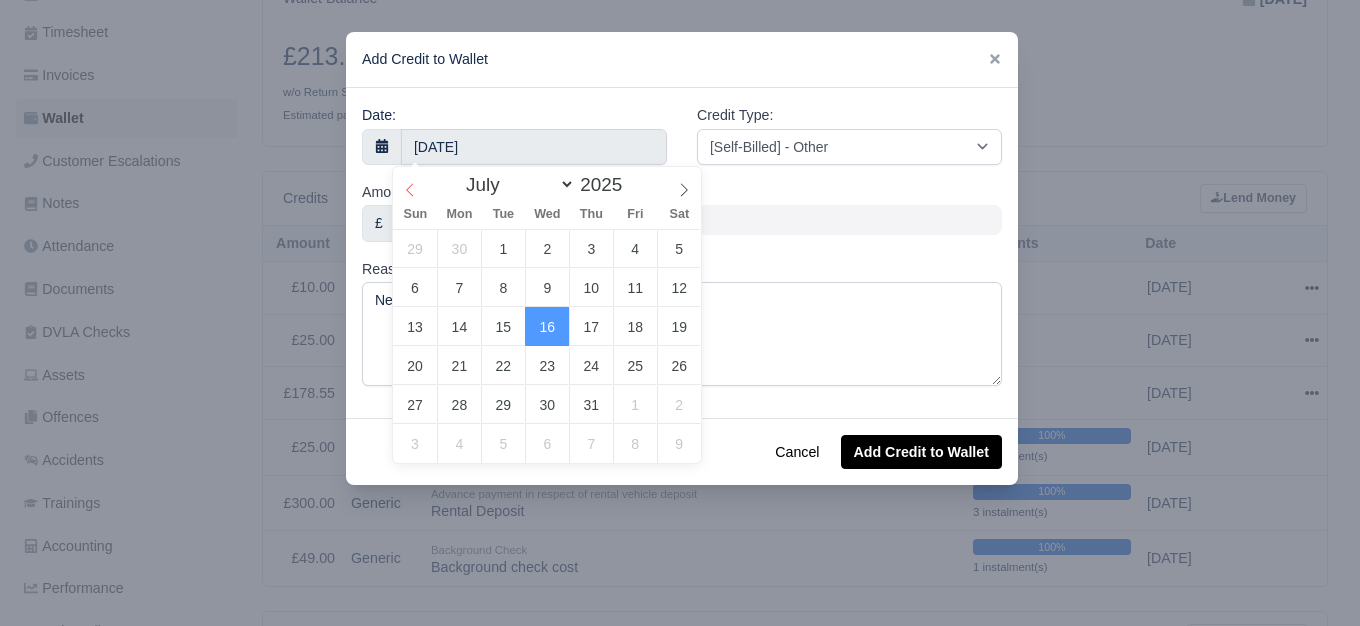 select on "5" 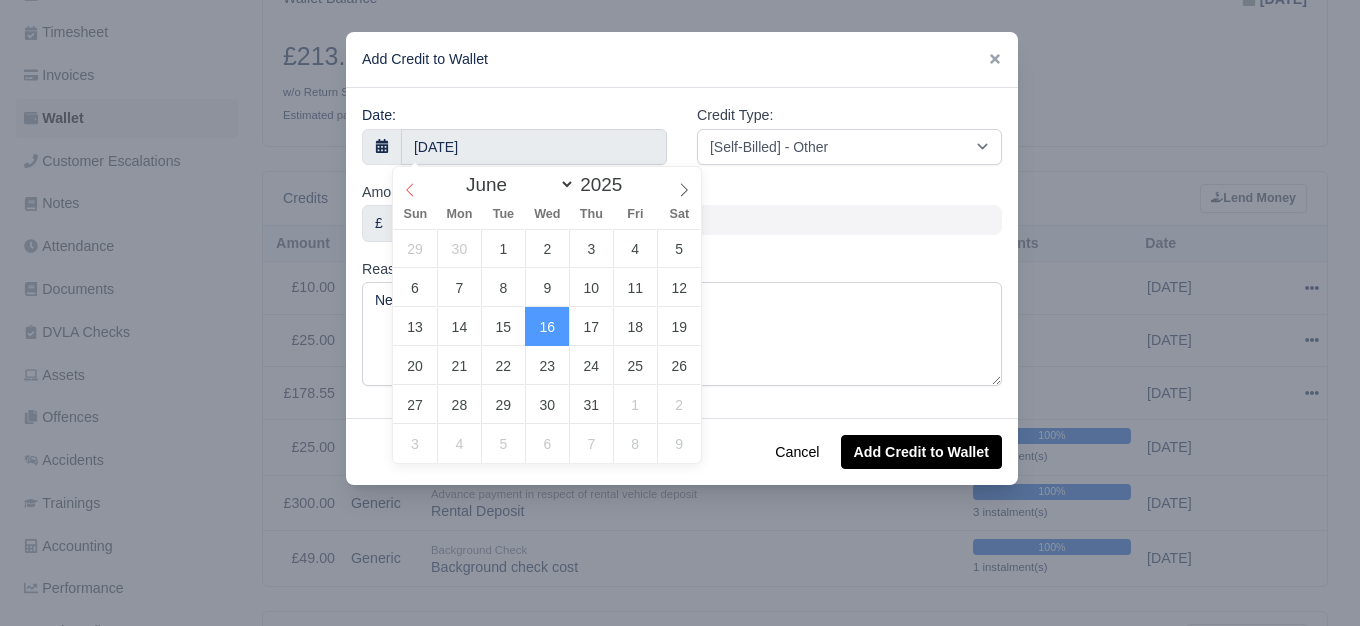 click 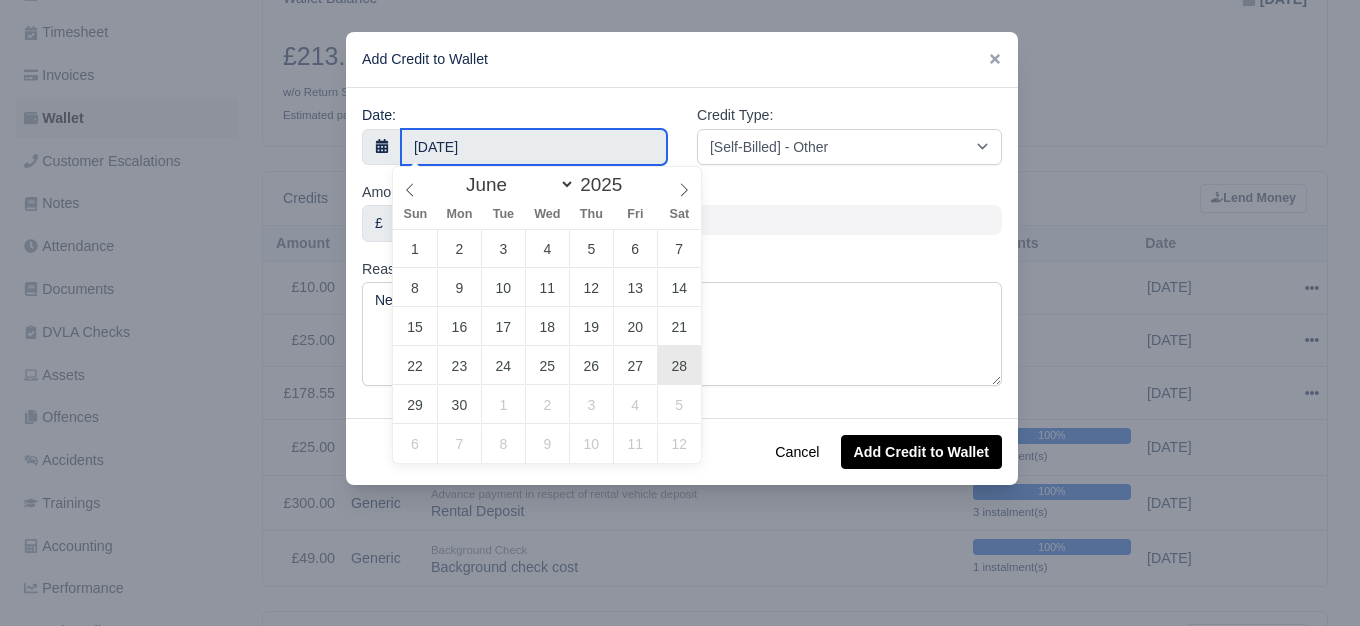 type on "28 June 2025" 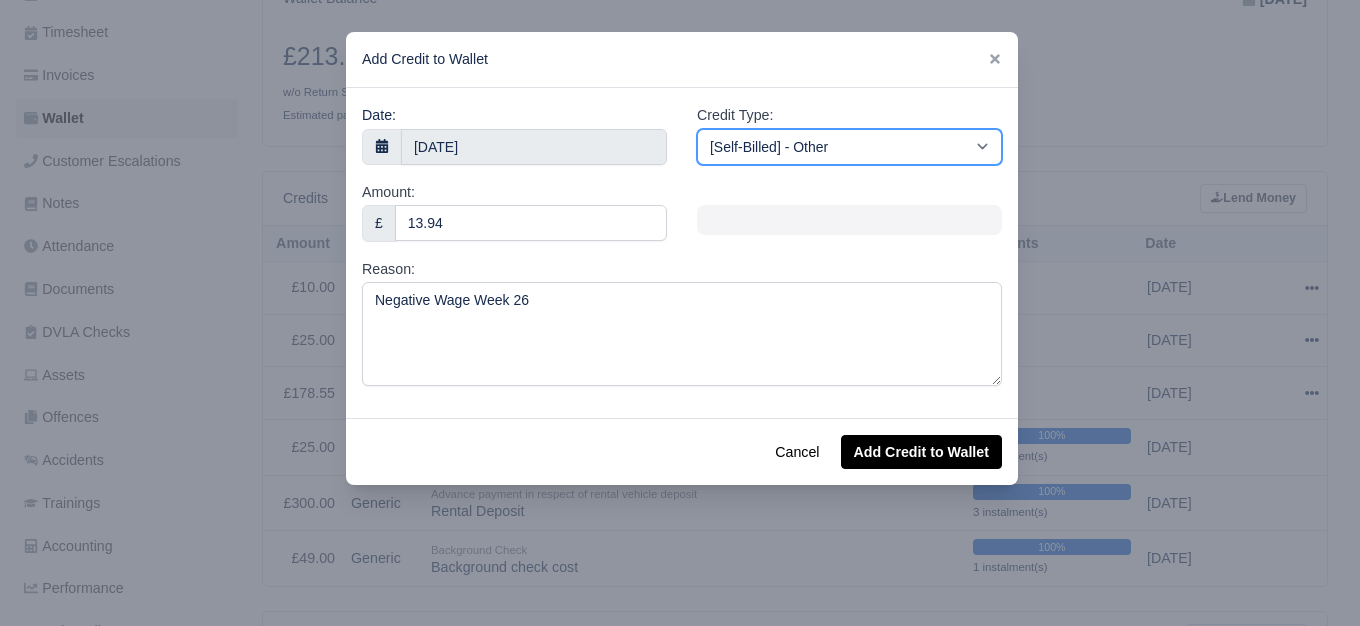 click on "[Self-Billed] - Other
[Self-Billed] - Negative Invoice
[Self-Billed] - Keychain
[Self-Billed] - Background Check
[Self-Billed] - Fuel Advance Payment
[Self-Billed] - Prepayment for Upcoming Work
[Rental] - Other
[Rental] - Vehicle Wash
[Rental] - Repayment in respect of vehicle damage
[Rental] - Vehicle Recovery Charge
[Rental] - Vehicle Pound Recovery
[Rental] - Vehicle Key Replacement
[Rental] - Vehicle Fuel Out
[Rental] - Van Fuel out/Adblue/Keychain/Van Wash/Sticker
[Rental] - Security Deposit to a maximum of £500
[Rental] - Advance payment in respect of rental vehicle deposit
[Rental] - Vehicle Violation
[Rental] - Violation Fee" at bounding box center (849, 147) 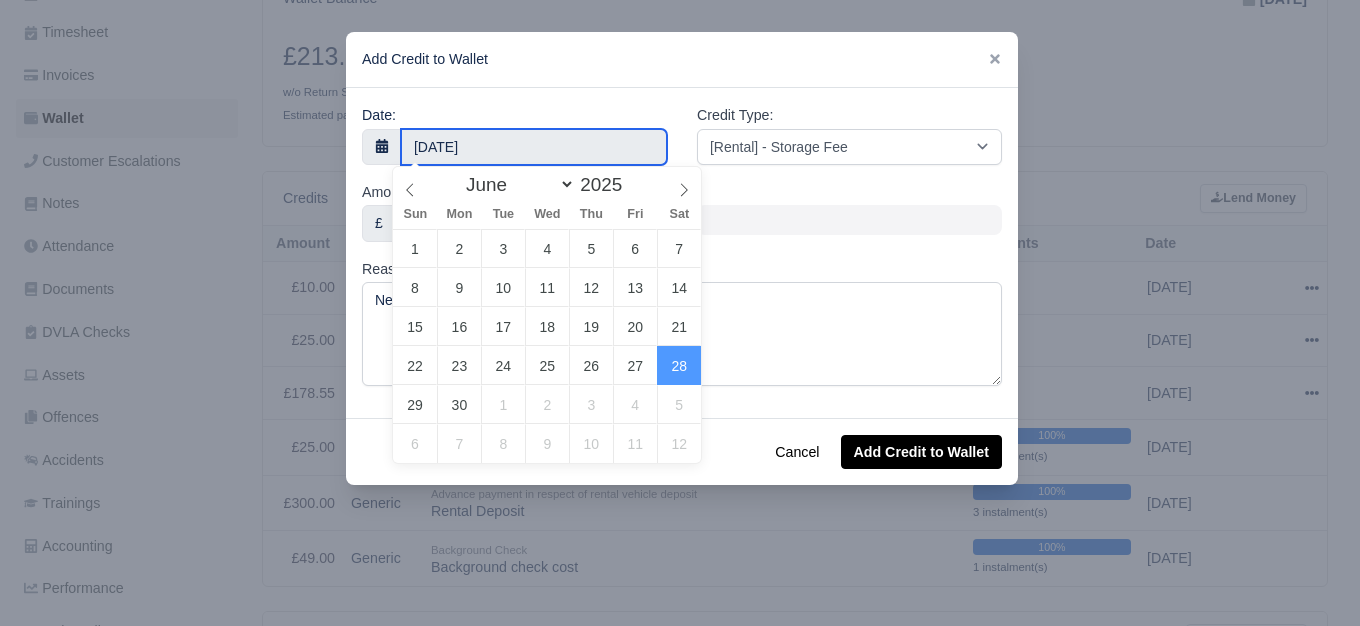 click on "28 June 2025" at bounding box center [534, 147] 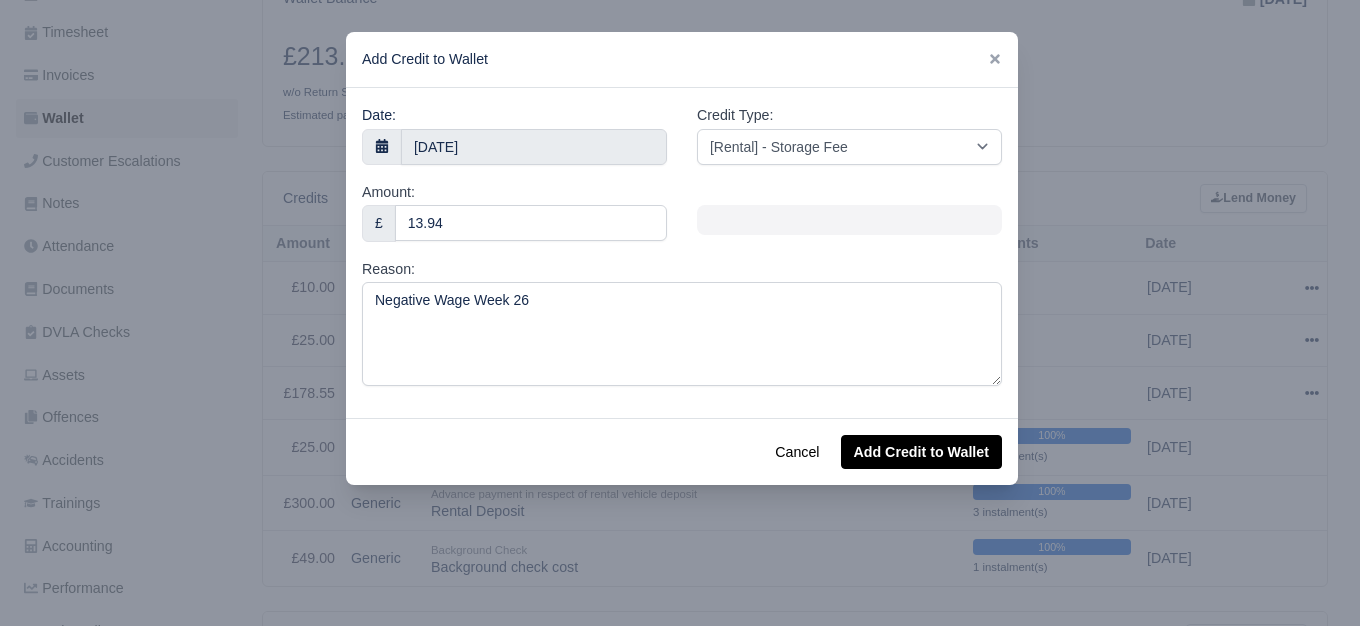 click at bounding box center (849, 219) 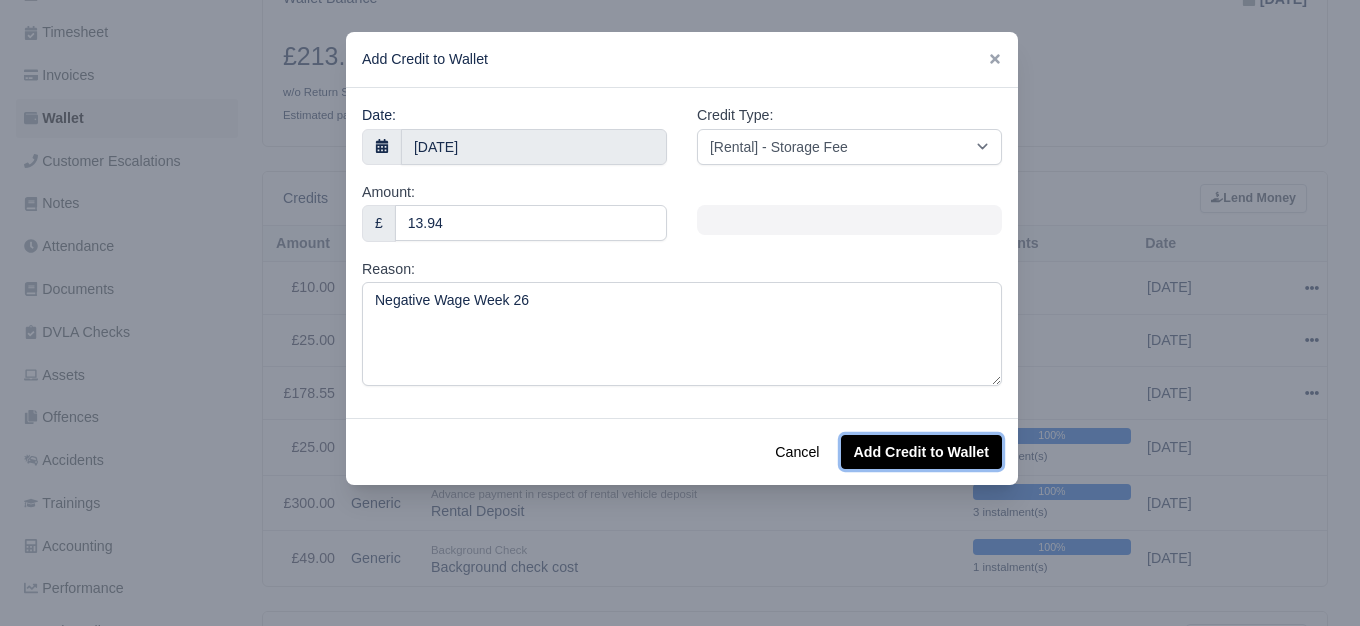 click on "Add Credit to Wallet" at bounding box center [921, 452] 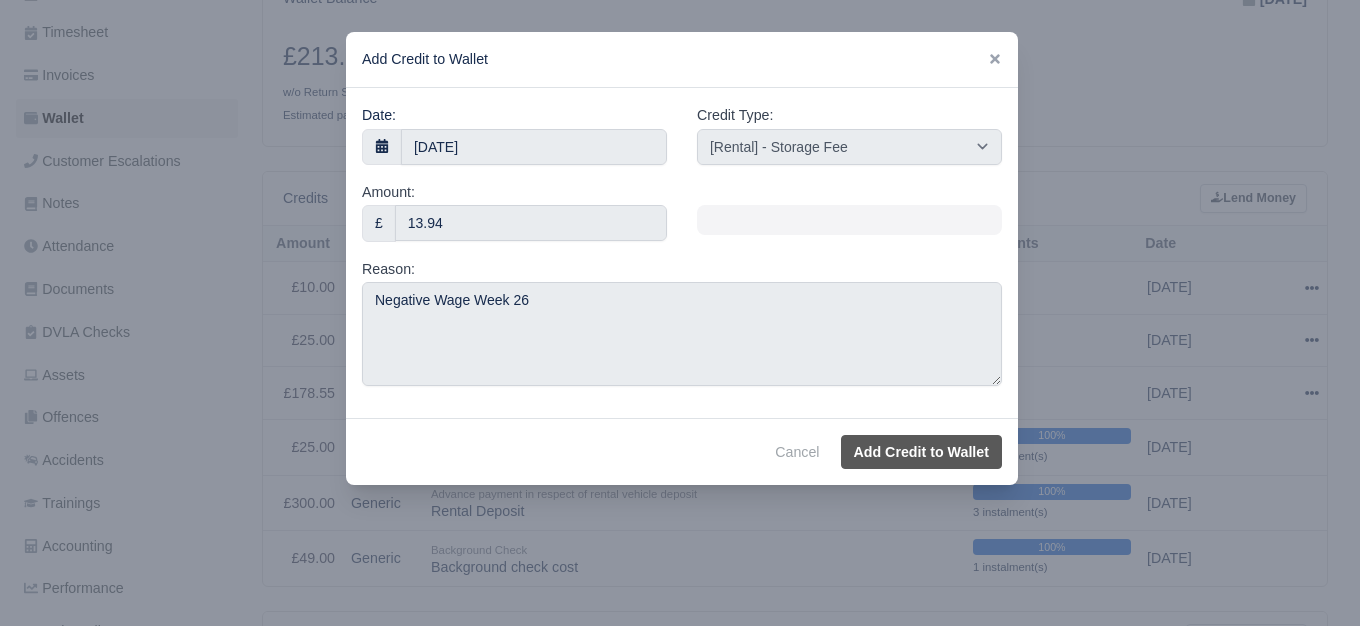 select on "other" 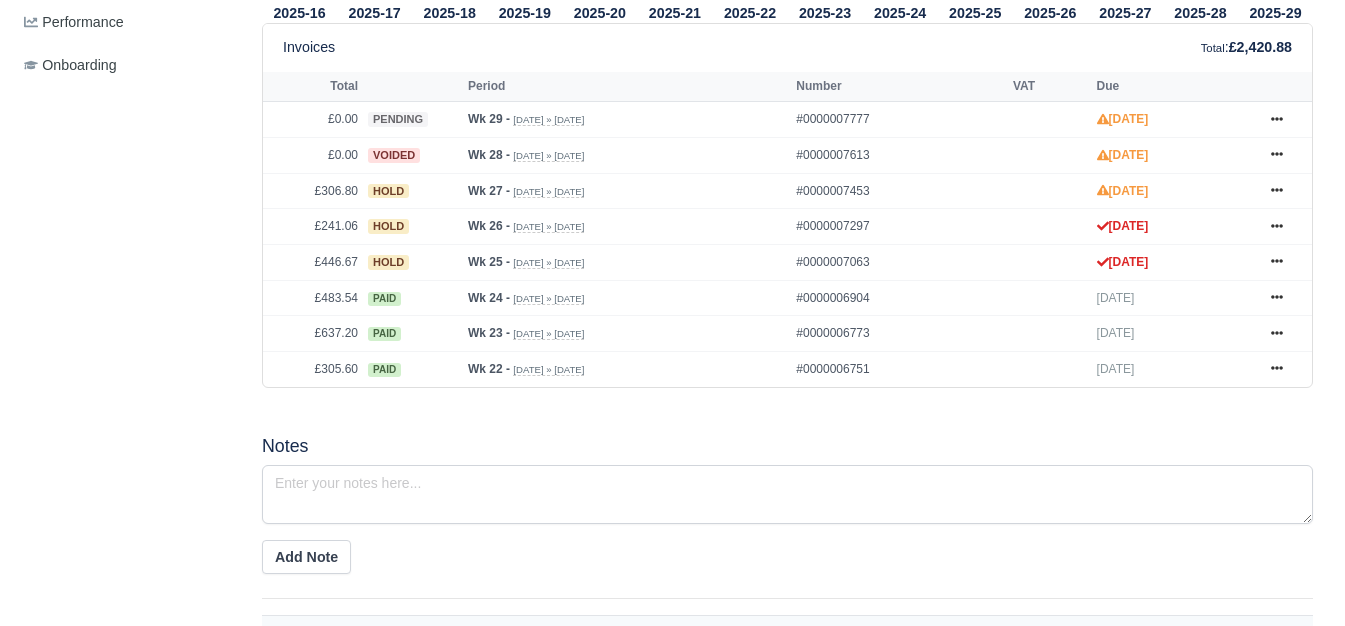 scroll, scrollTop: 940, scrollLeft: 0, axis: vertical 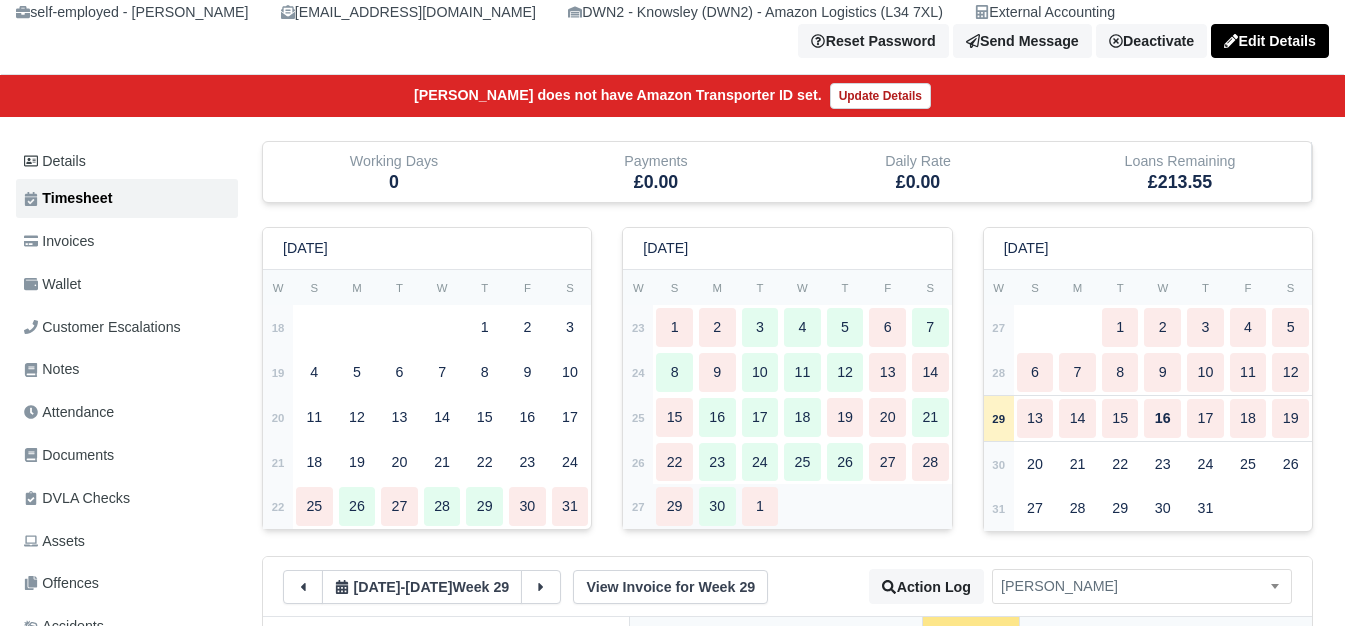 click on "27" at bounding box center (638, 506) 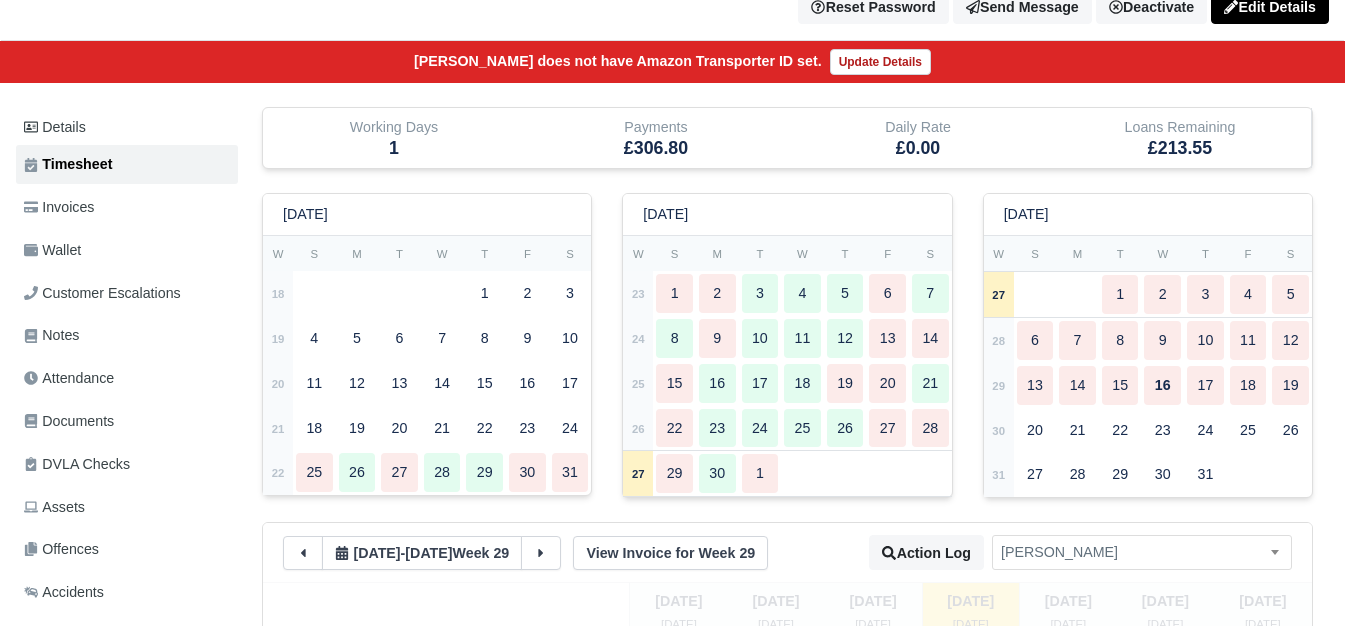 scroll, scrollTop: 995, scrollLeft: 0, axis: vertical 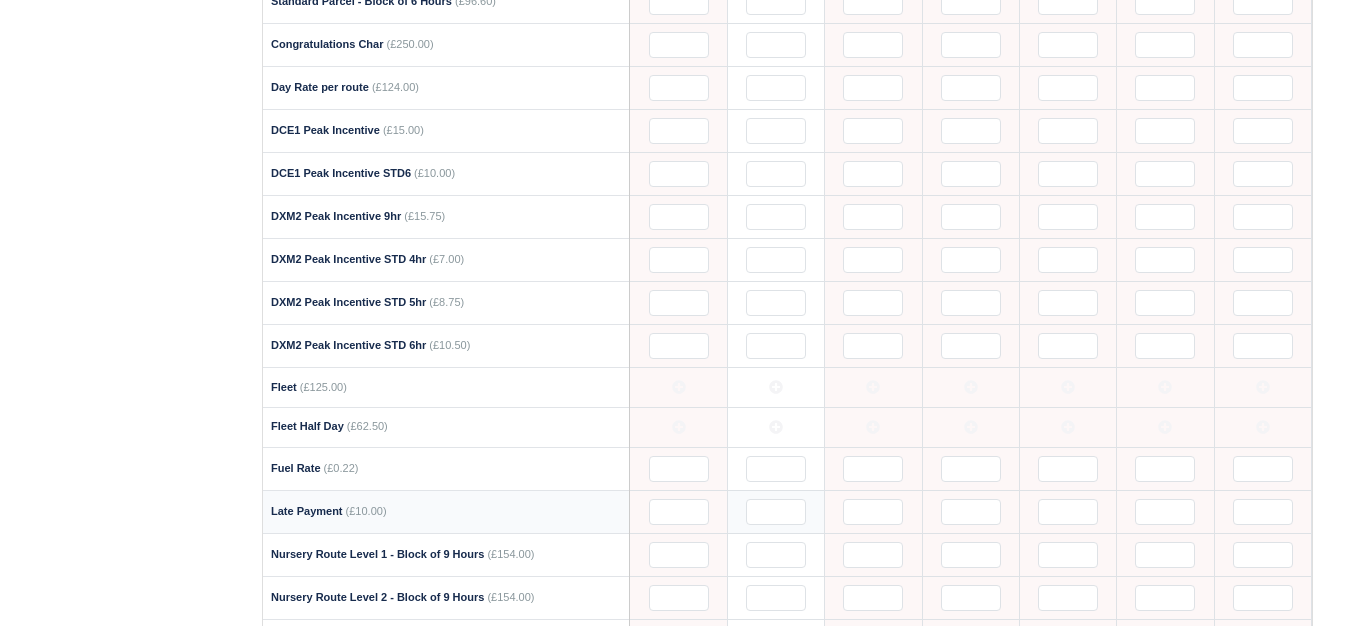 type 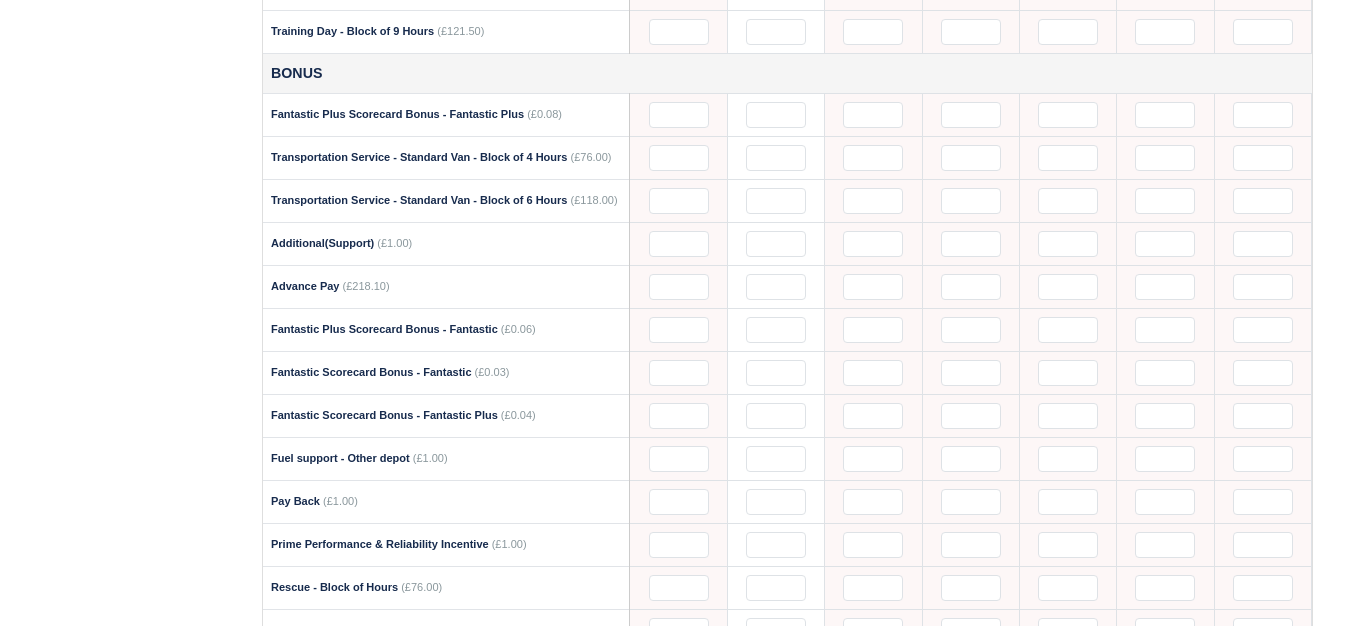 scroll, scrollTop: 2500, scrollLeft: 0, axis: vertical 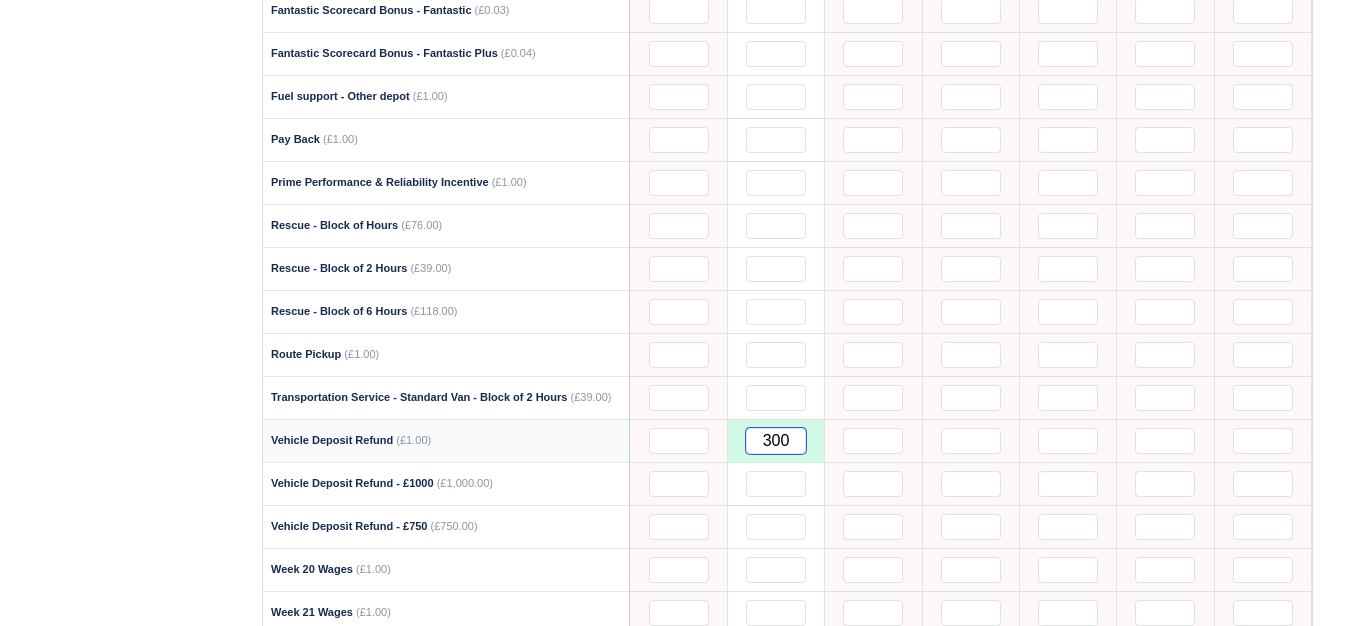 drag, startPoint x: 762, startPoint y: 424, endPoint x: 789, endPoint y: 425, distance: 27.018513 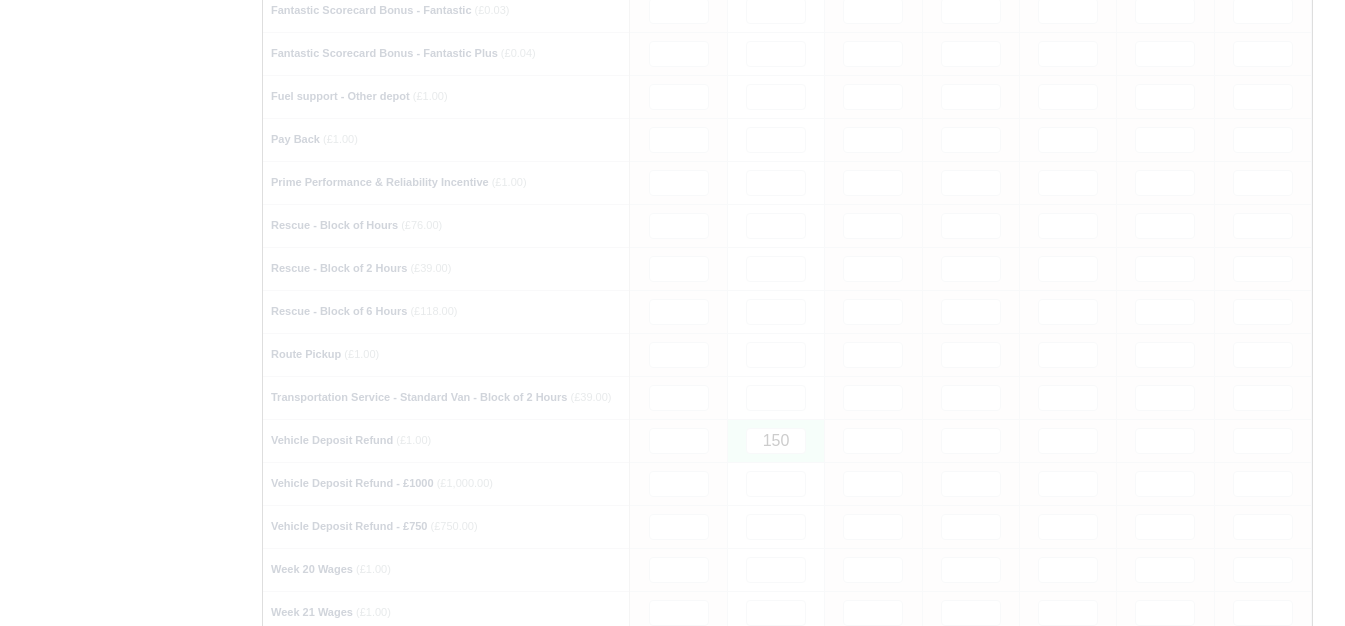 click on "Details
Timesheet
Invoices
Wallet
Customer Escalations
Notes
Attendance
Documents" at bounding box center [131, -673] 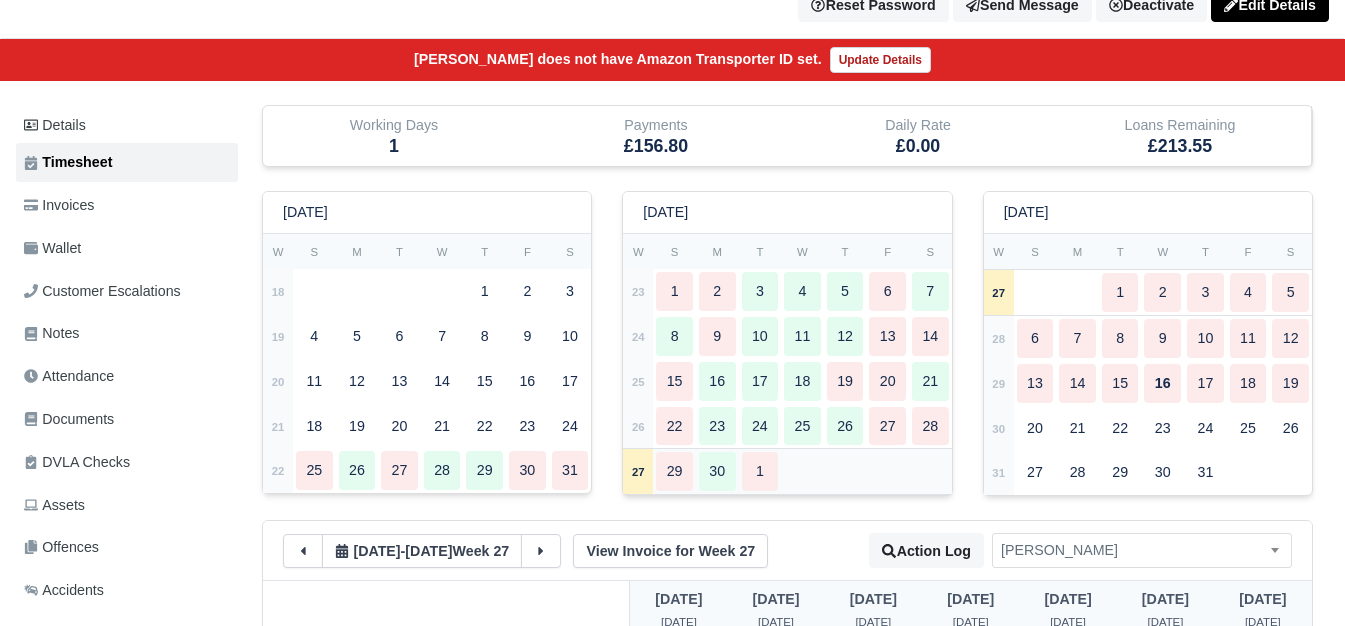 scroll, scrollTop: 167, scrollLeft: 0, axis: vertical 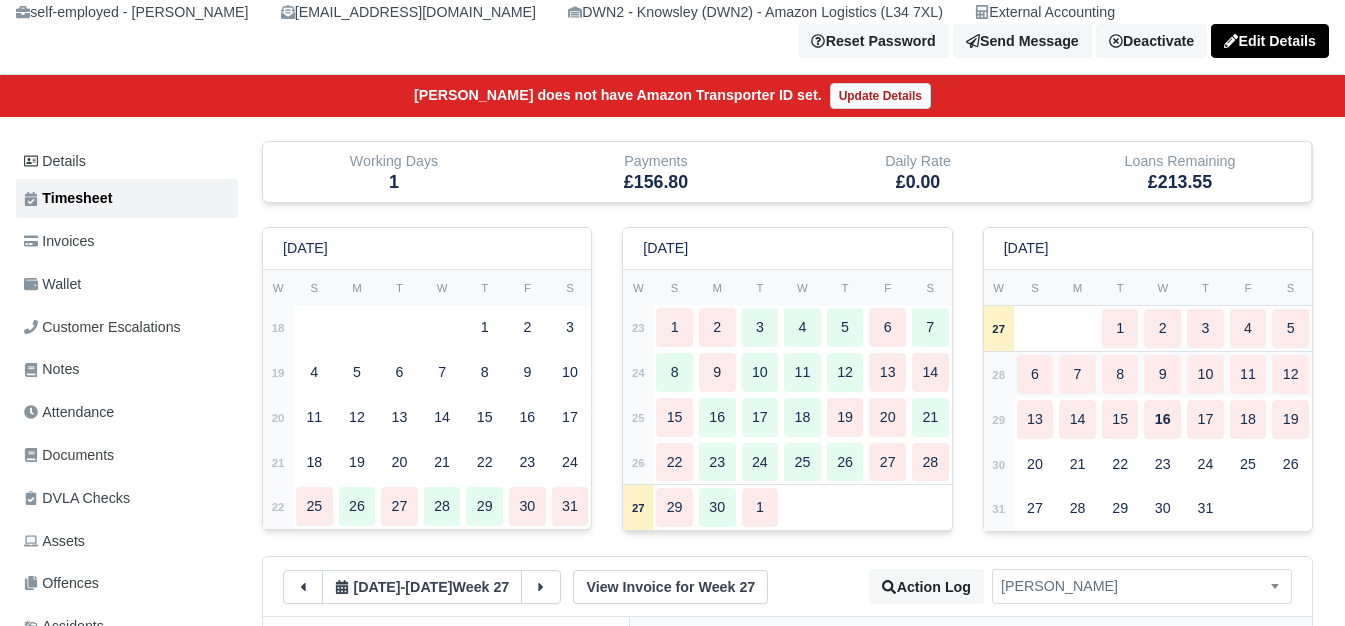 click on "28" at bounding box center (999, 374) 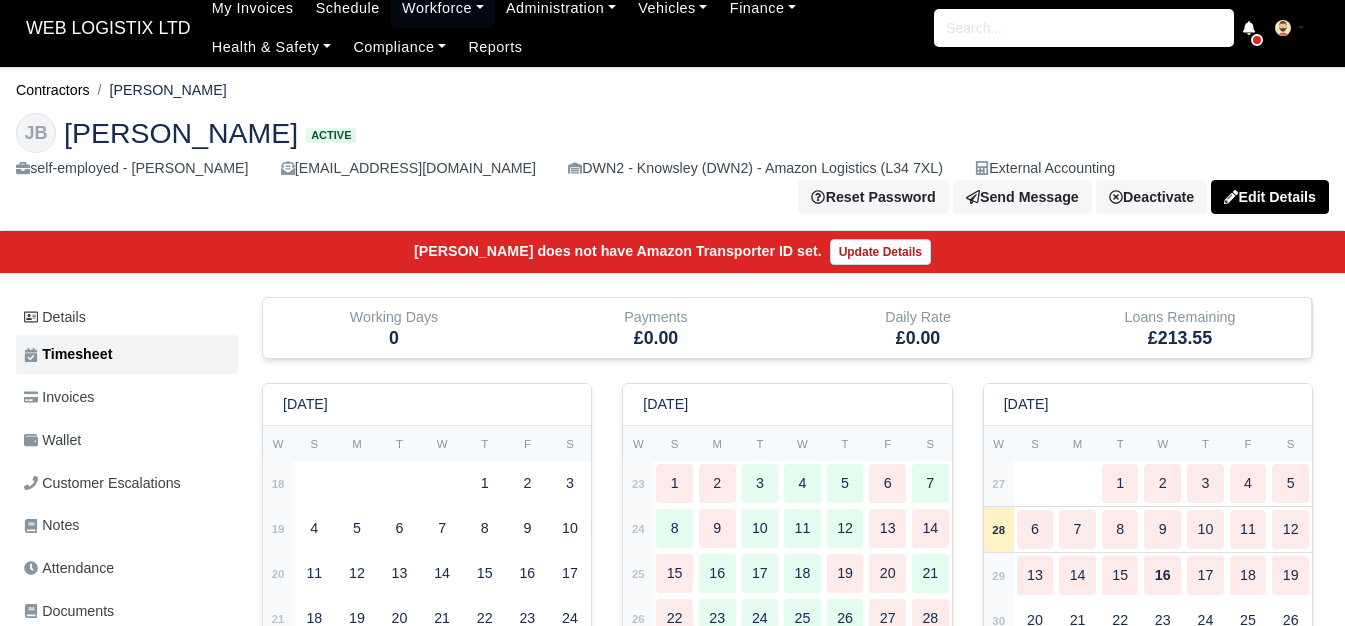 scroll, scrollTop: 0, scrollLeft: 0, axis: both 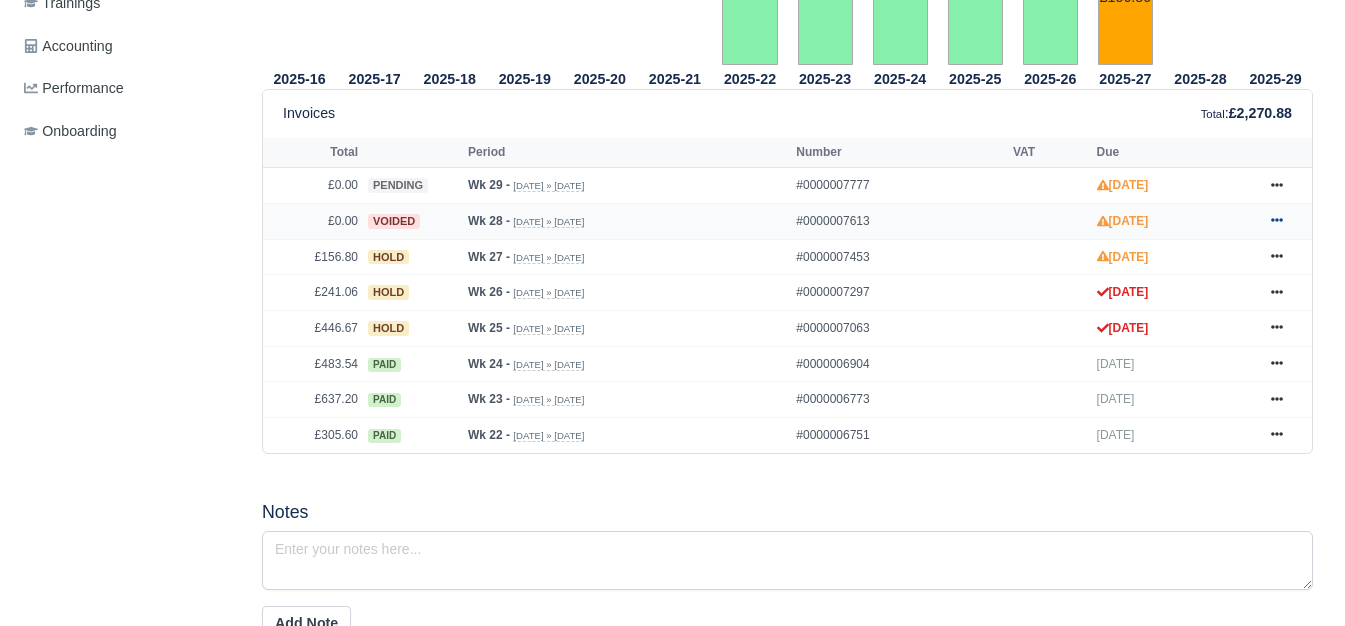 click 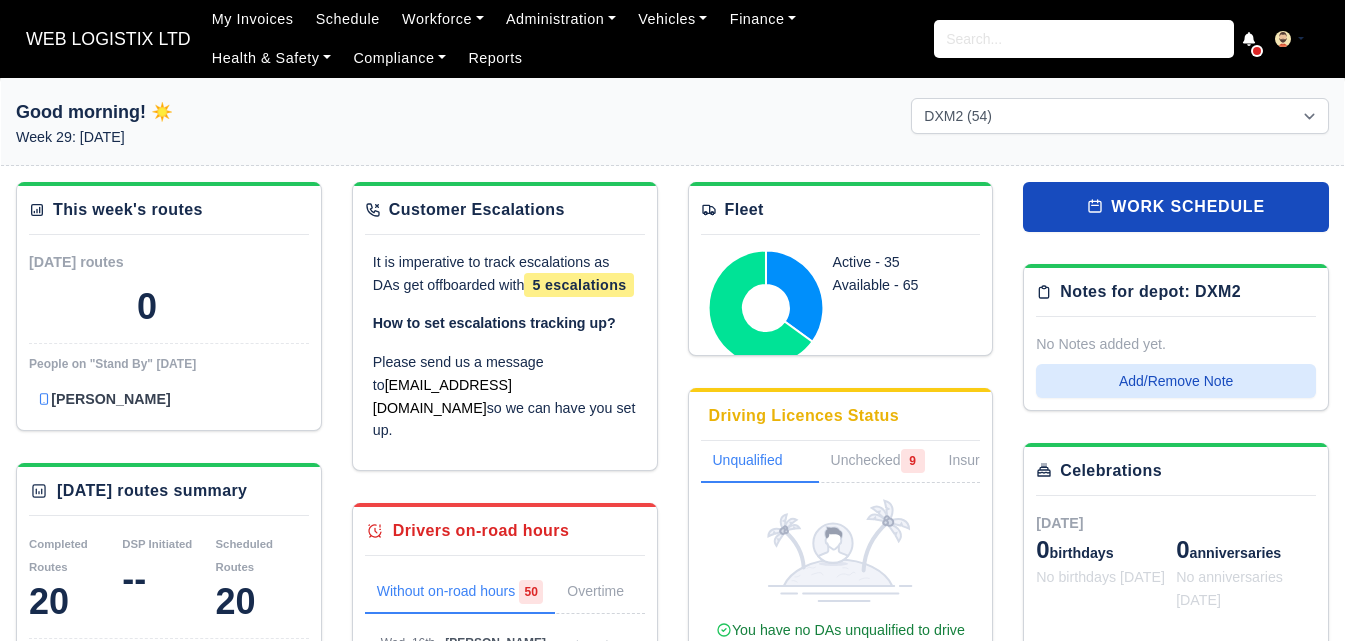 select on "1" 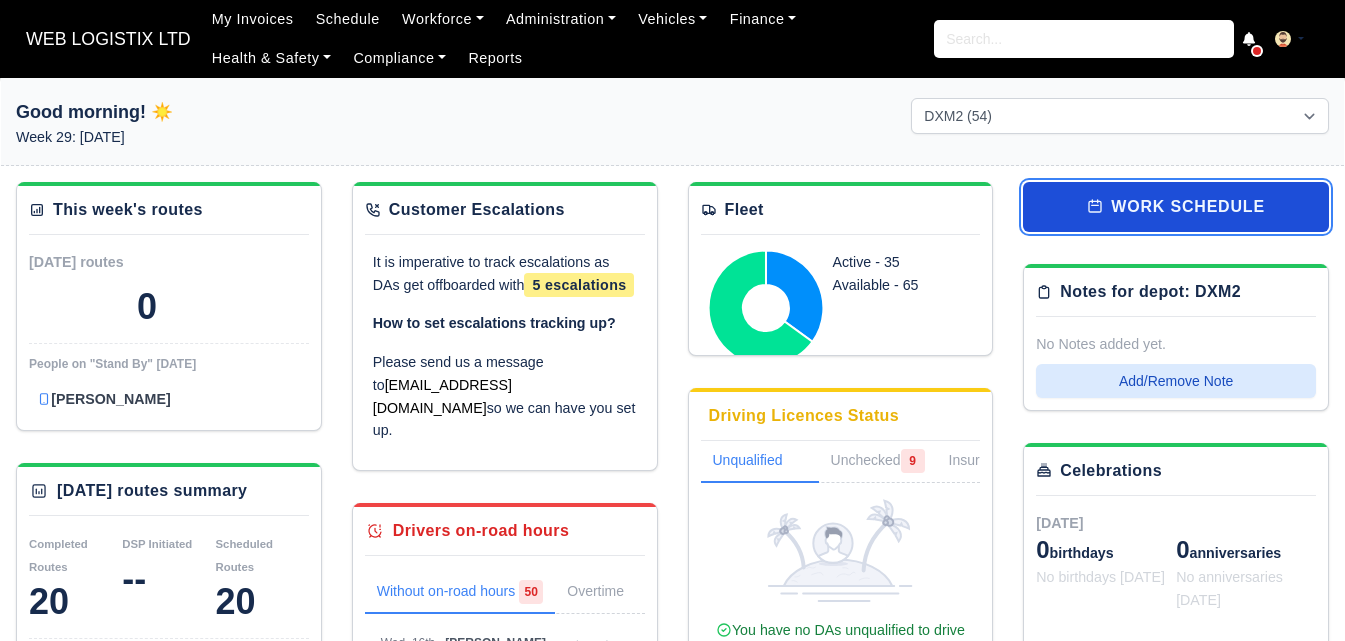 click on "work schedule" at bounding box center (1176, 207) 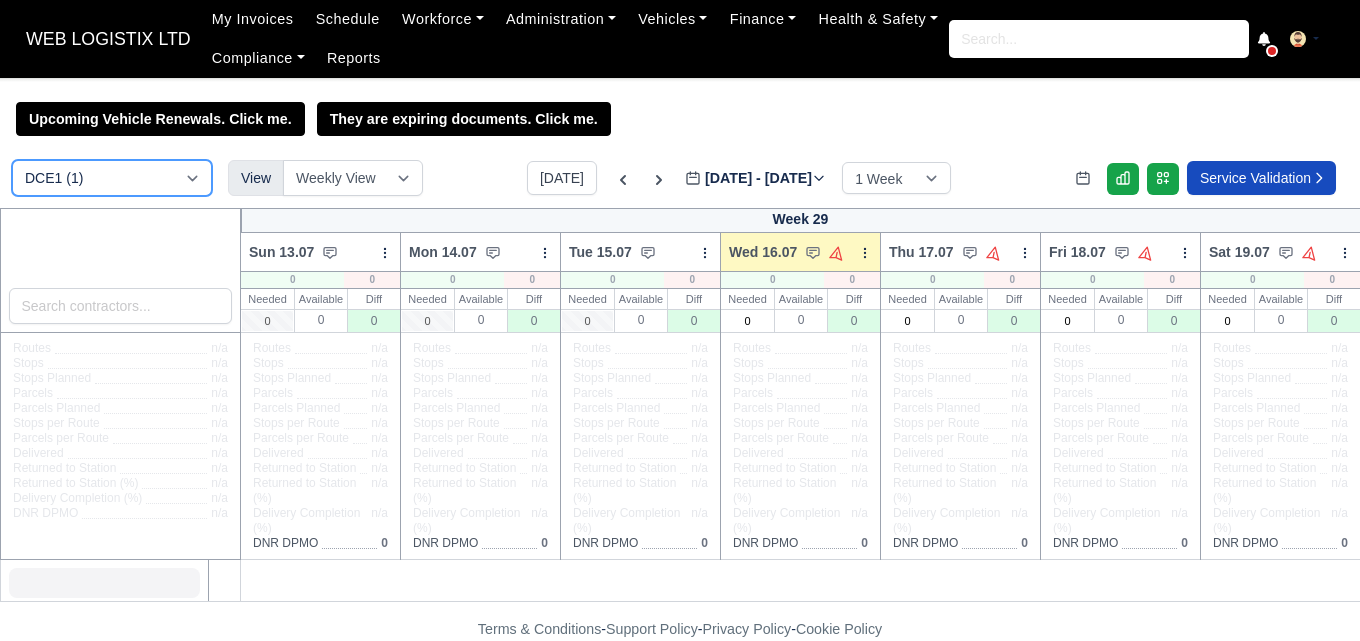 click on "DCE1 (1)
DWN2 (37)
DXM2 (54)" at bounding box center [112, 178] 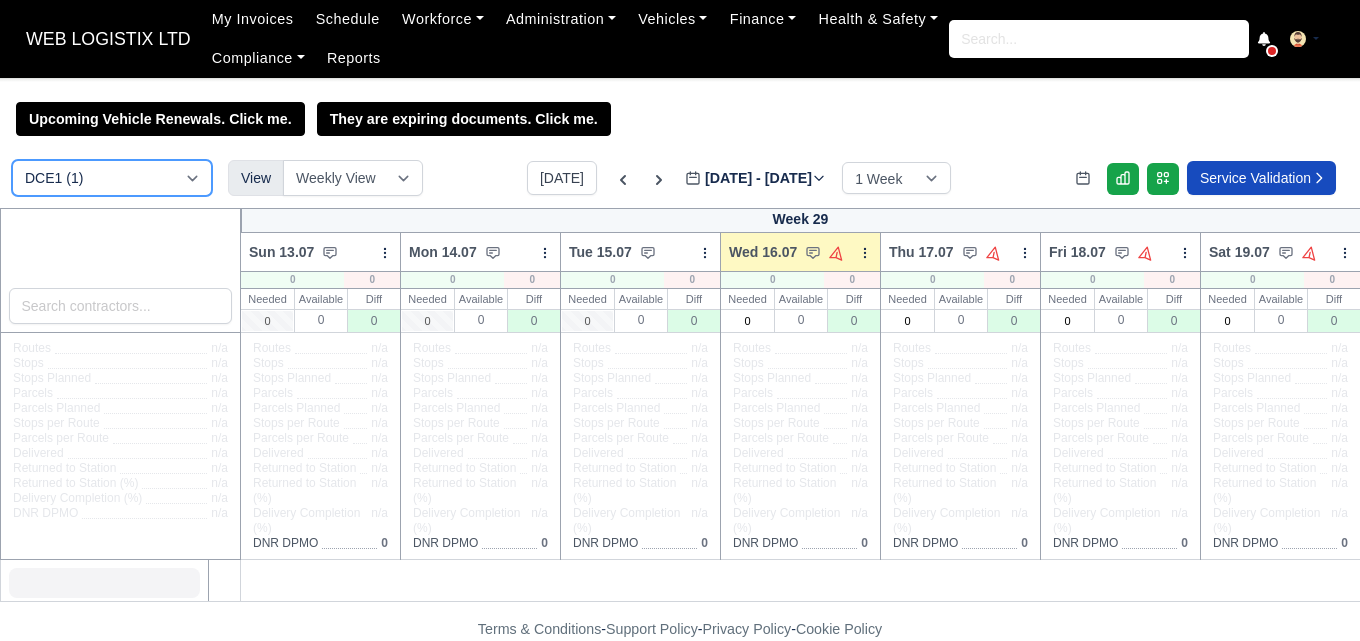 select on "1" 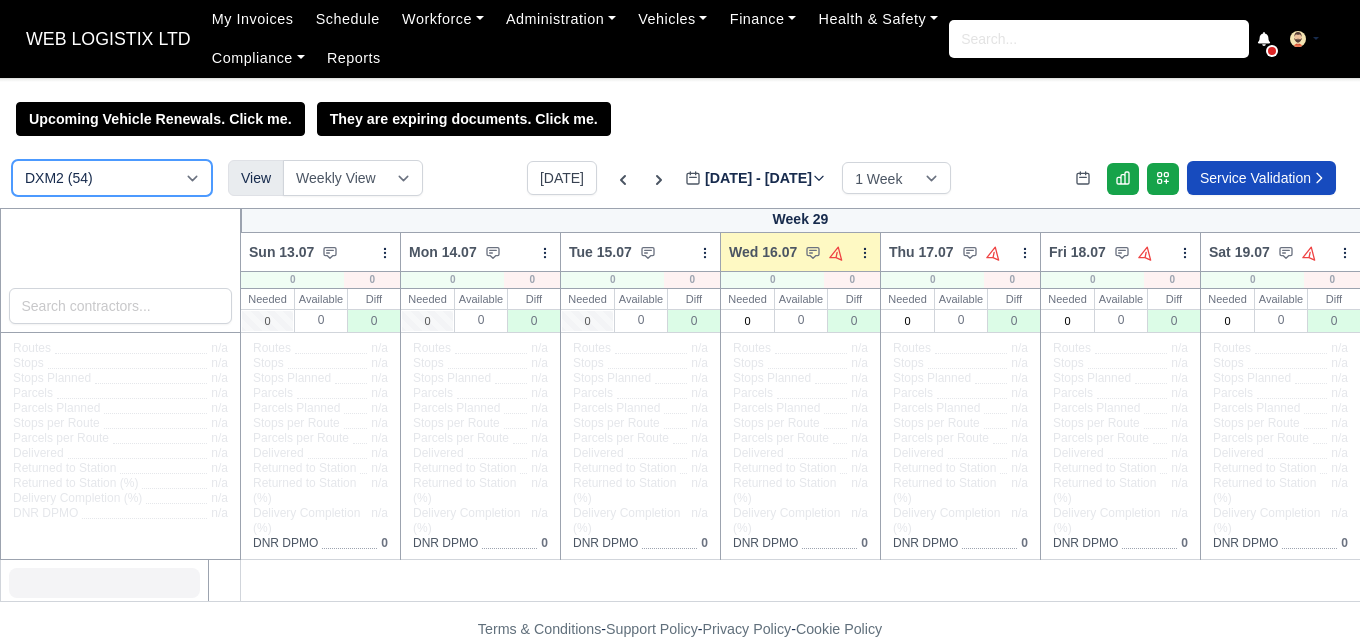 click on "DCE1 (1)
DWN2 (37)
DXM2 (54)" at bounding box center [112, 178] 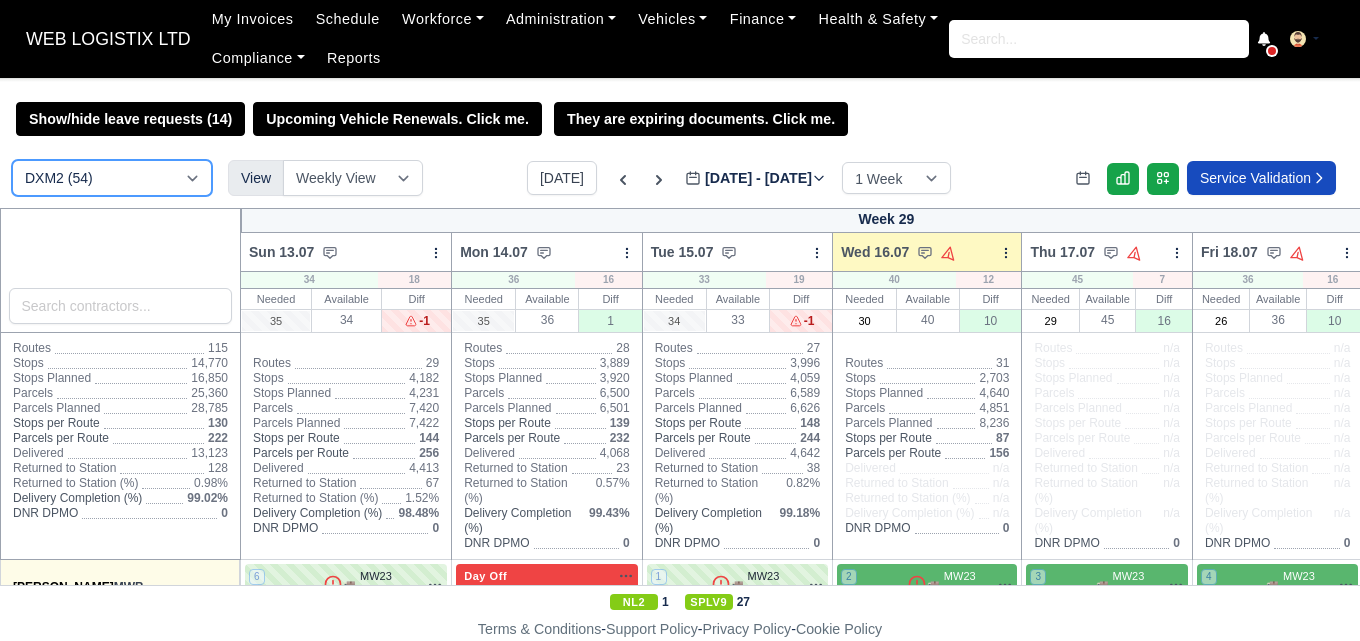 type 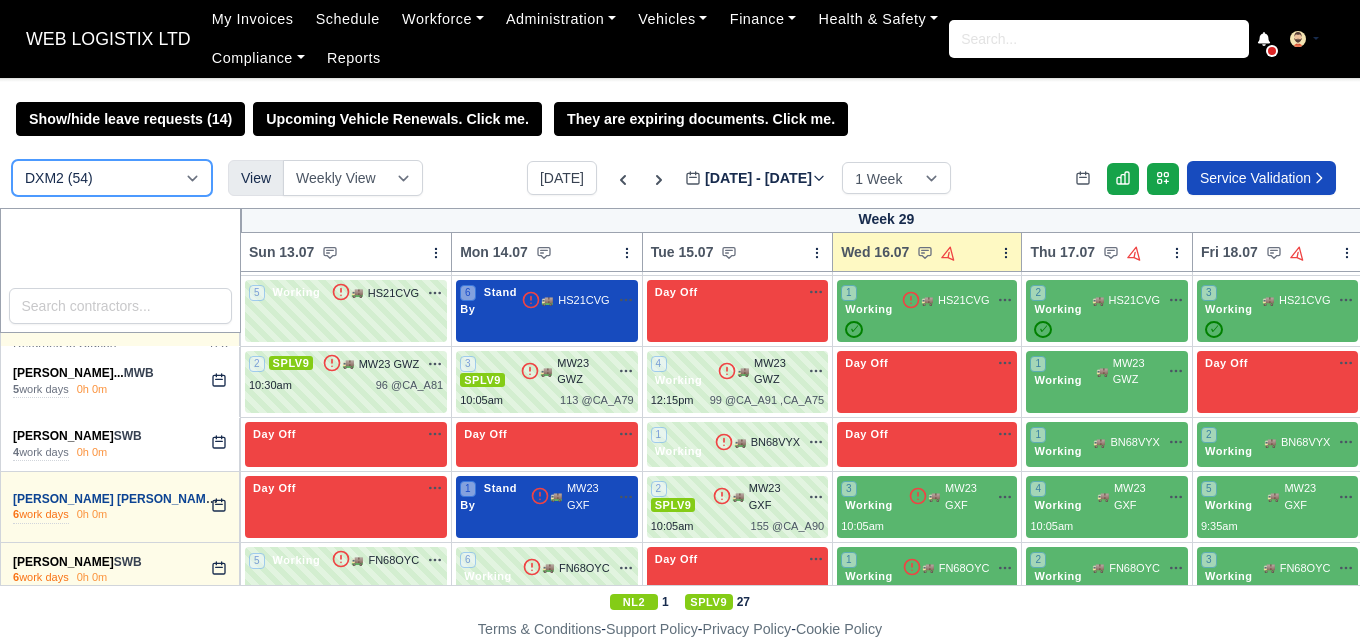 scroll, scrollTop: 1500, scrollLeft: 0, axis: vertical 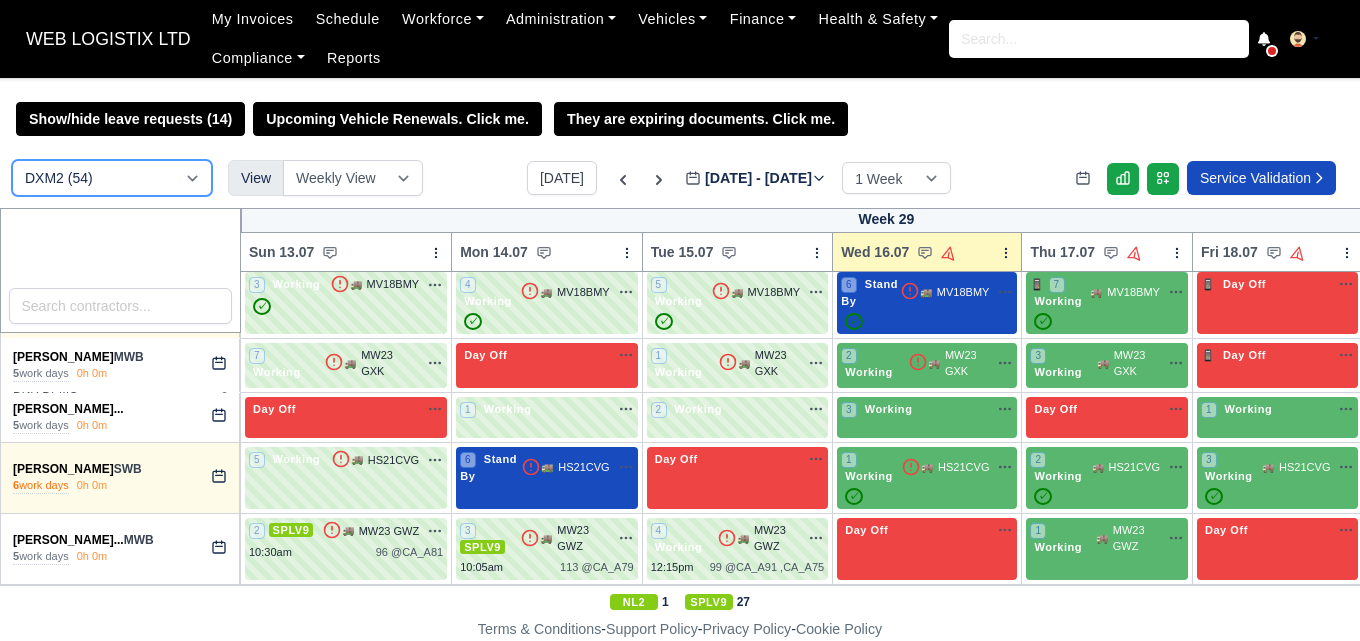 click on "DCE1 (1)
DWN2 (37)
DXM2 (54)" at bounding box center [112, 178] 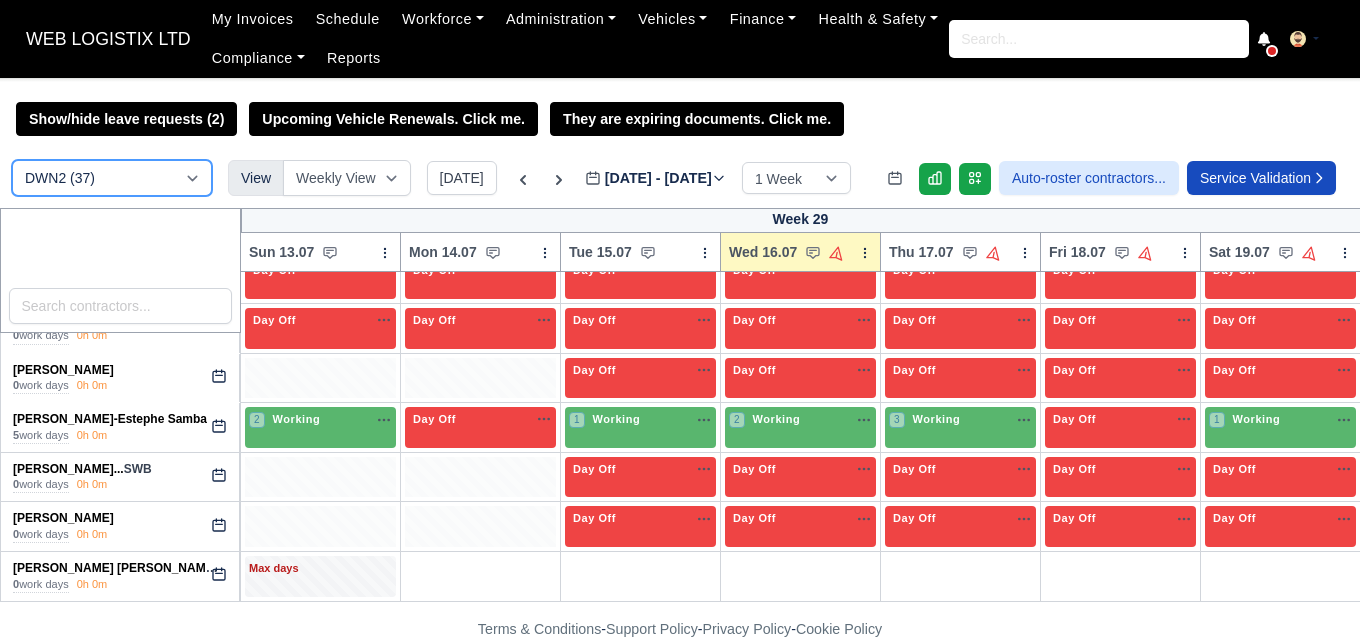 type 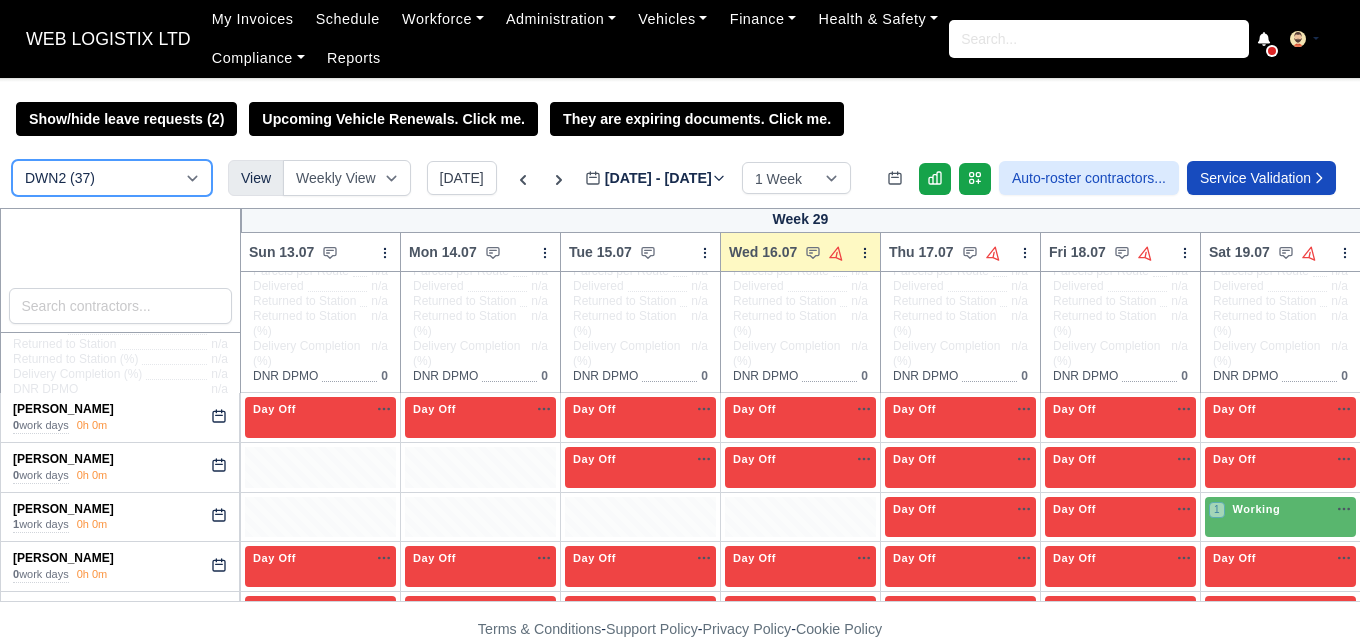 scroll, scrollTop: 333, scrollLeft: 0, axis: vertical 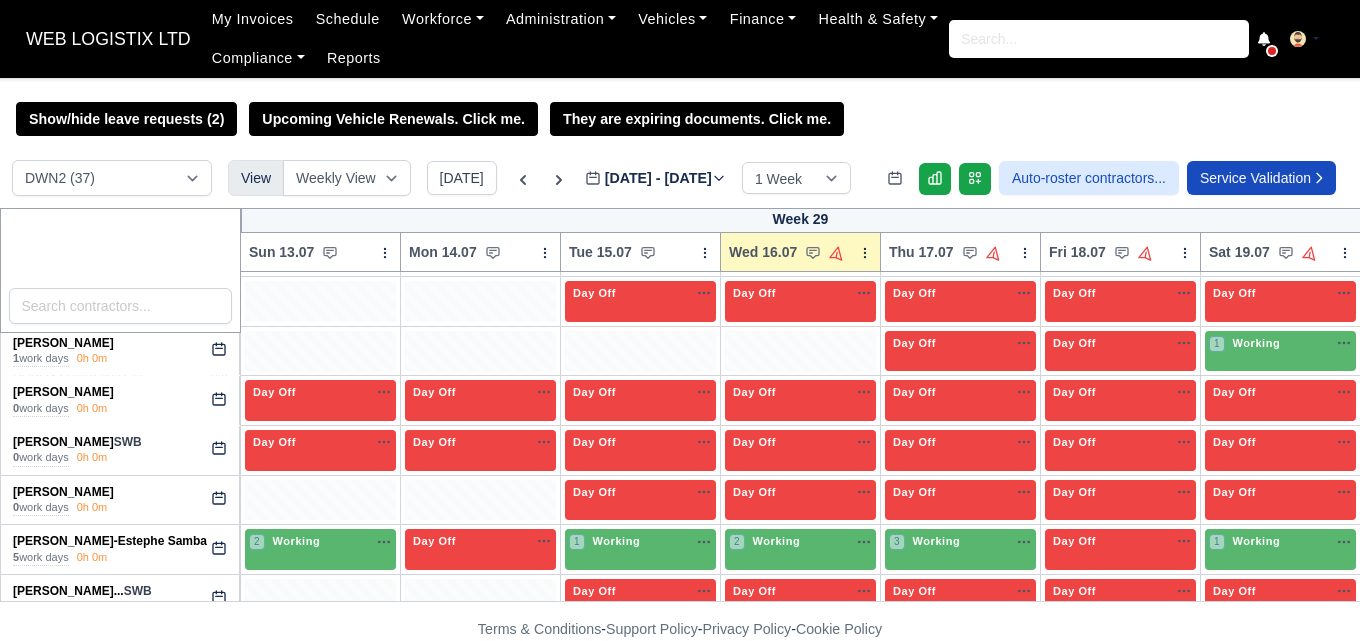 click on "Jul 13
- Jul 19, 2025
2025-07-16" at bounding box center (655, 178) 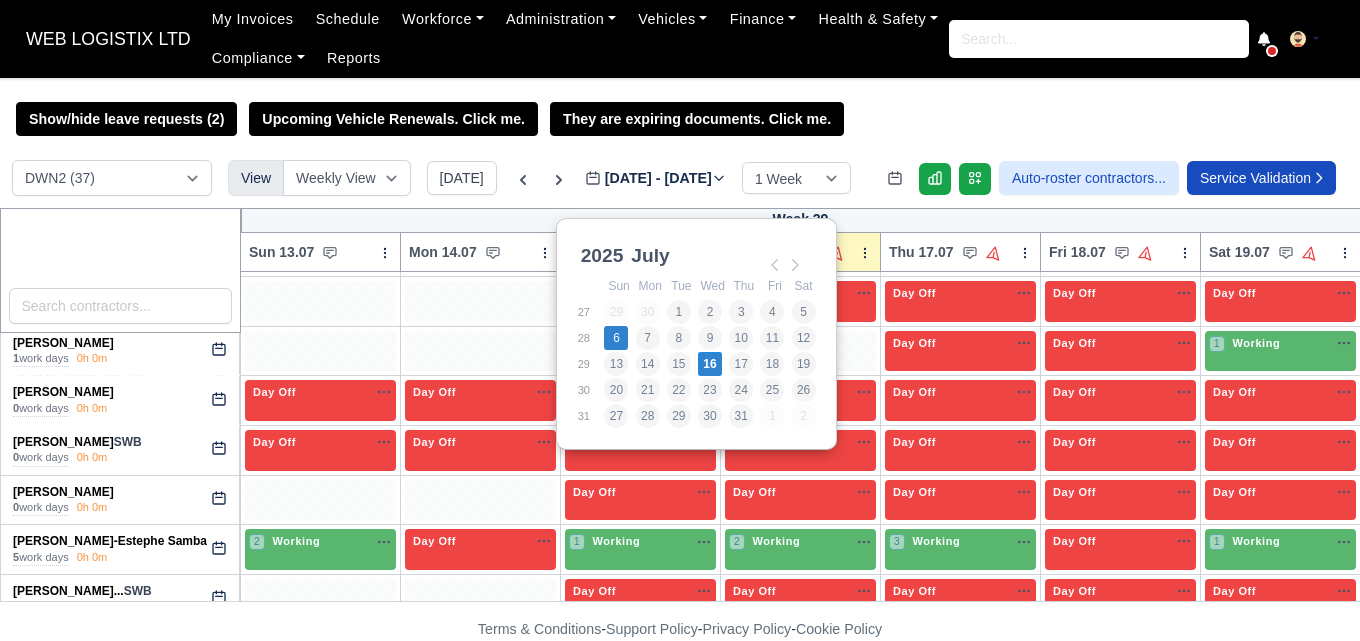 type on "2025-07-06" 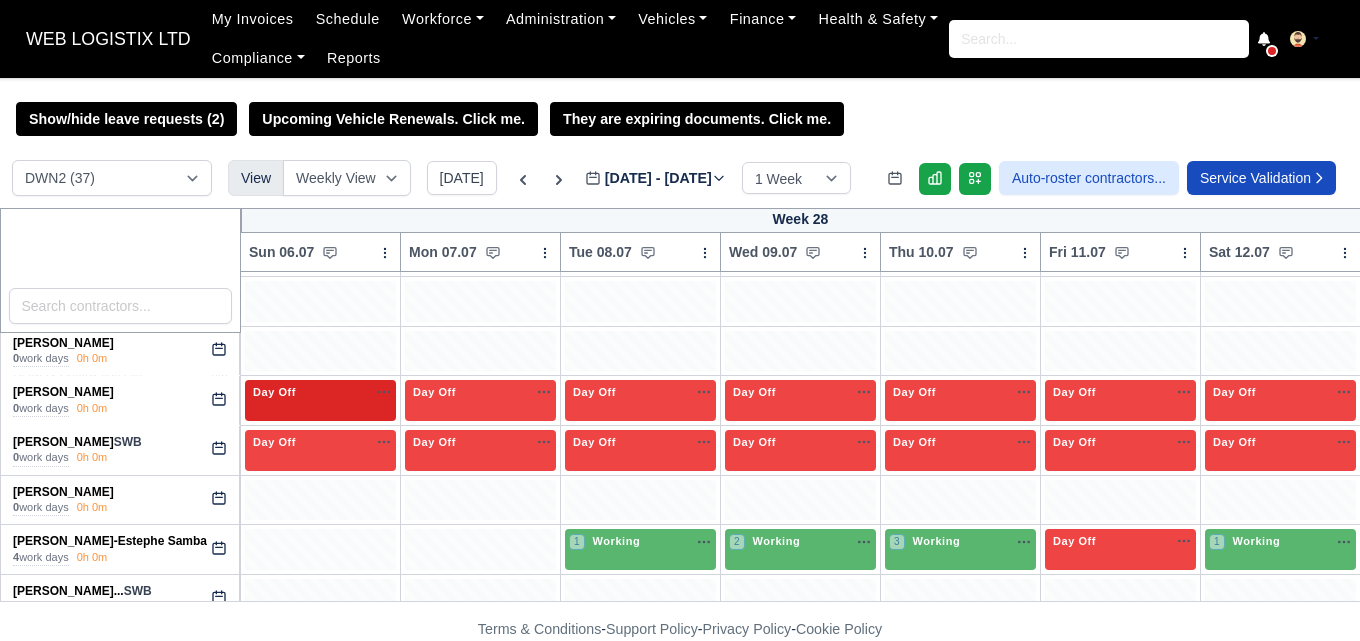 click 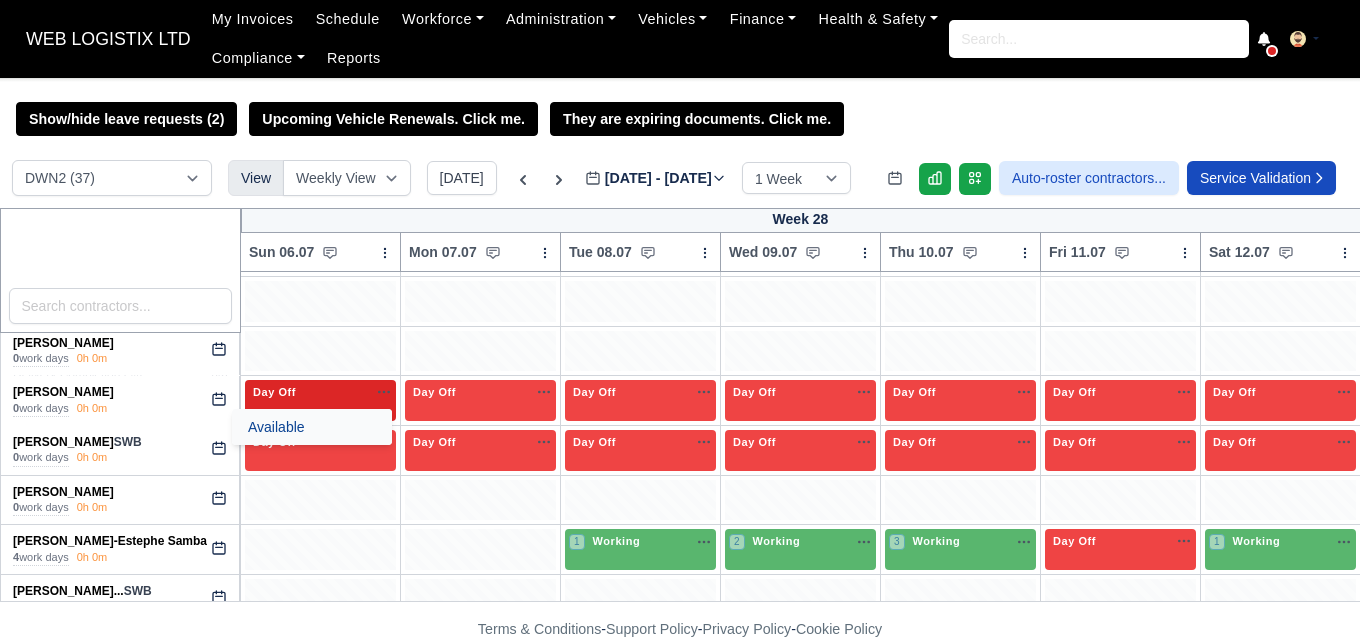 click on "Available" at bounding box center [312, 427] 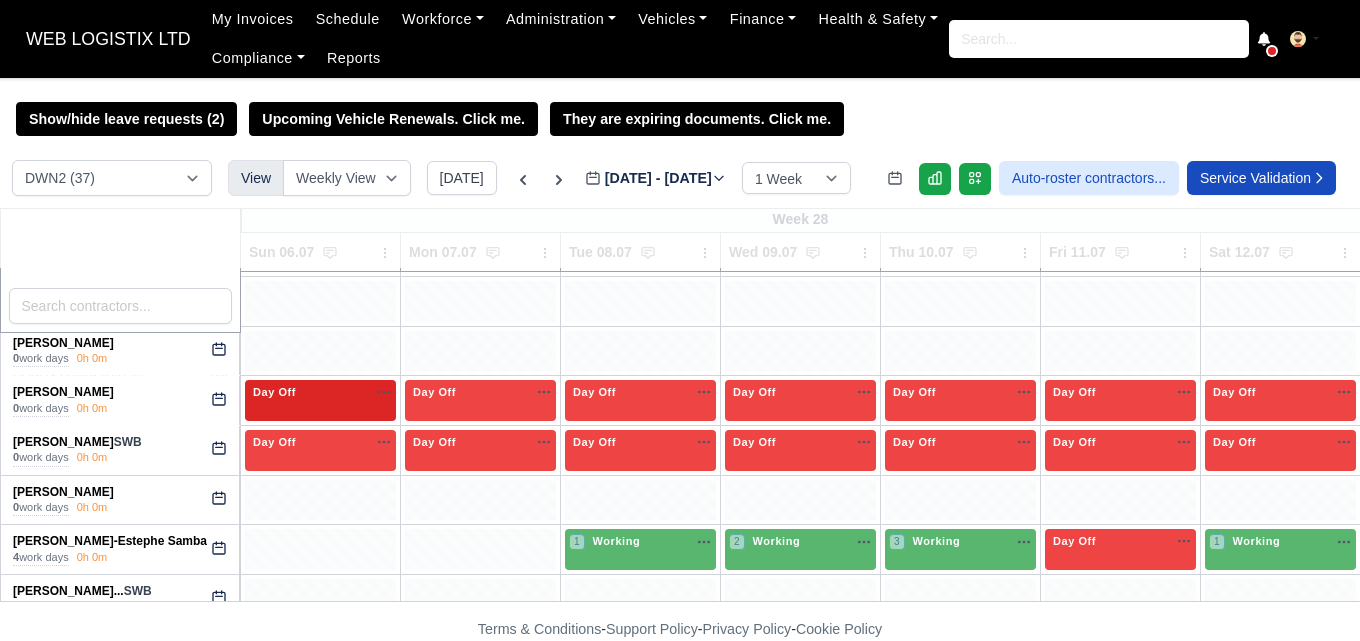 type 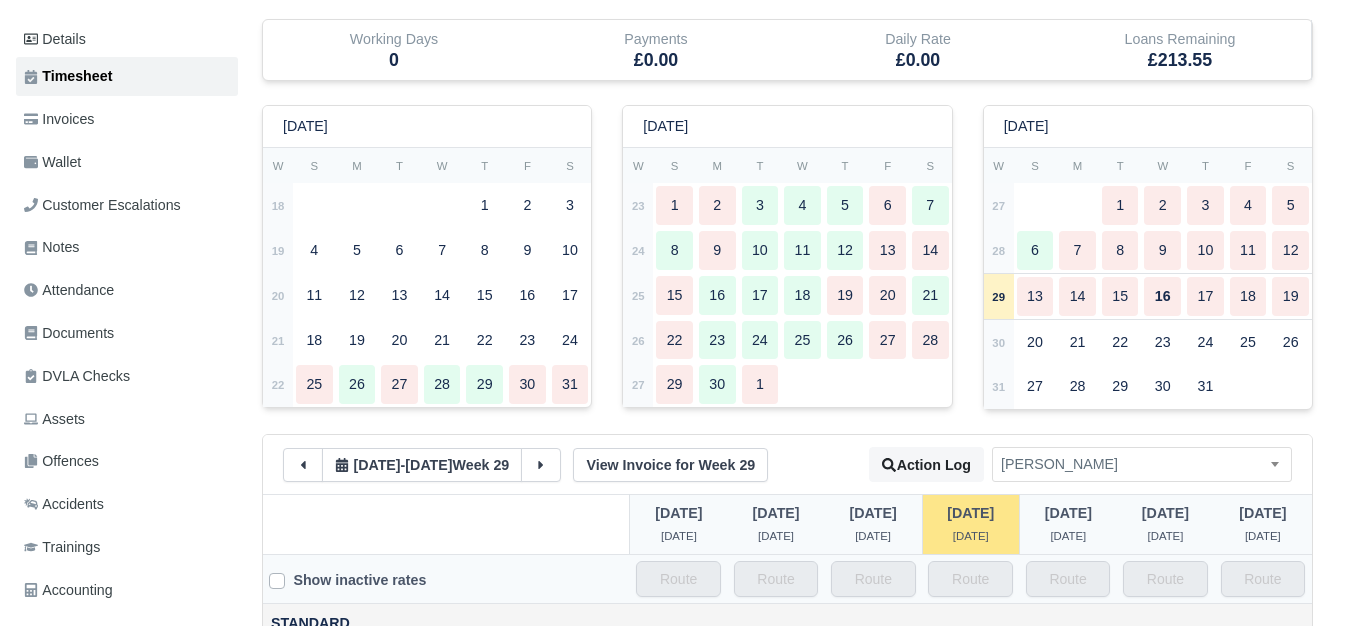 scroll, scrollTop: 500, scrollLeft: 0, axis: vertical 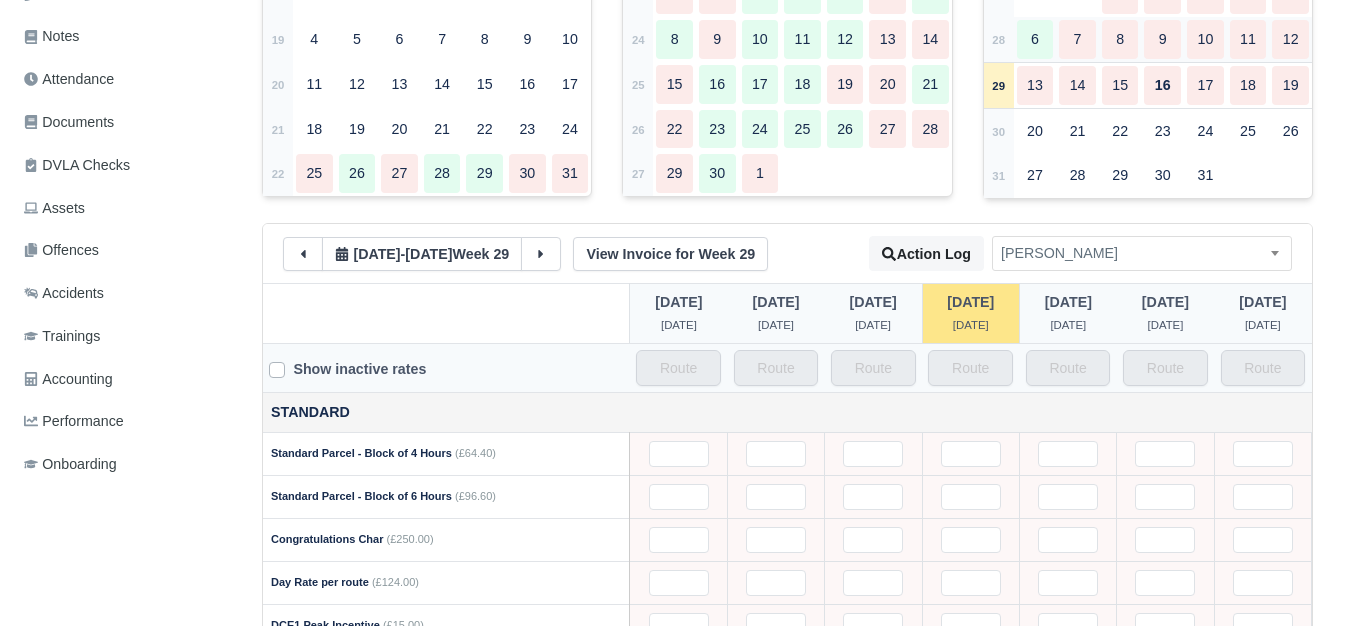 click on "28" at bounding box center (998, 40) 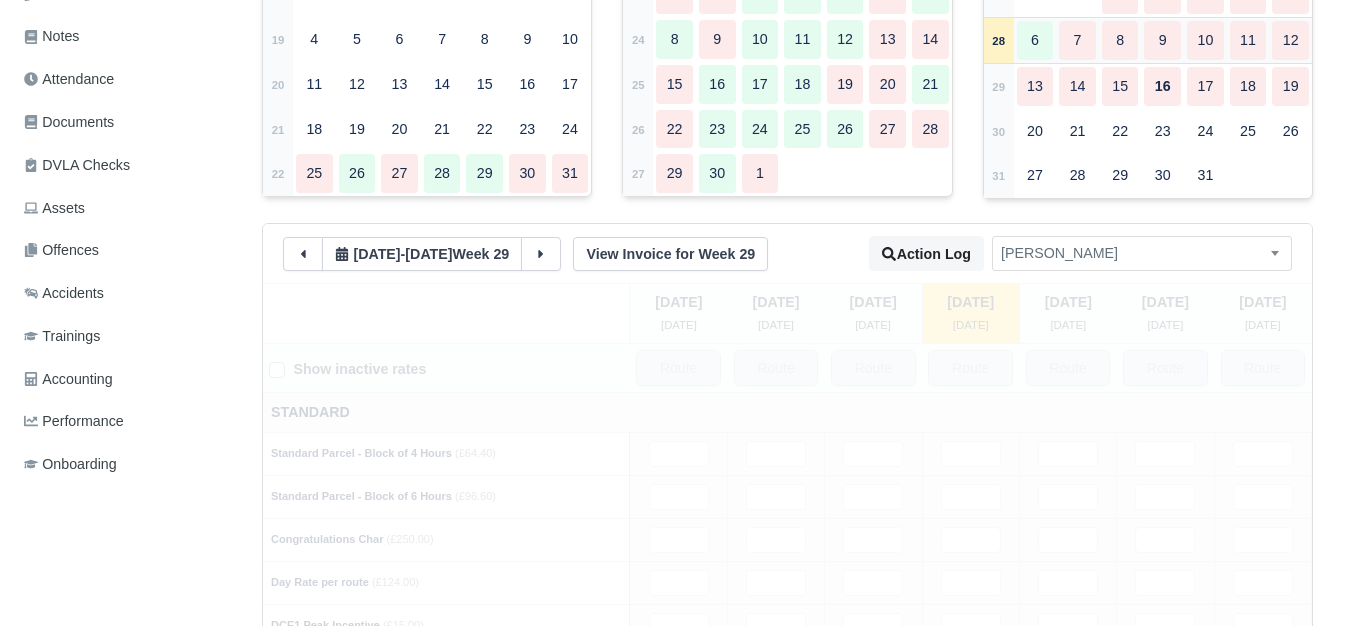 type 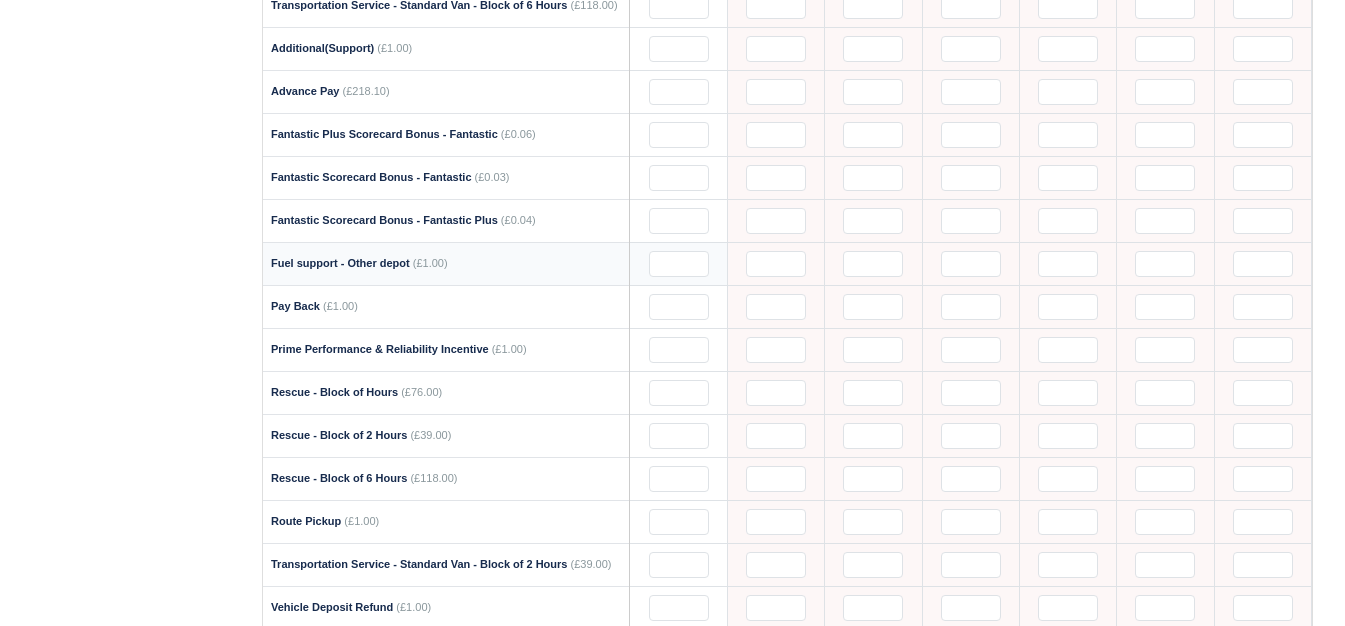 scroll, scrollTop: 2500, scrollLeft: 0, axis: vertical 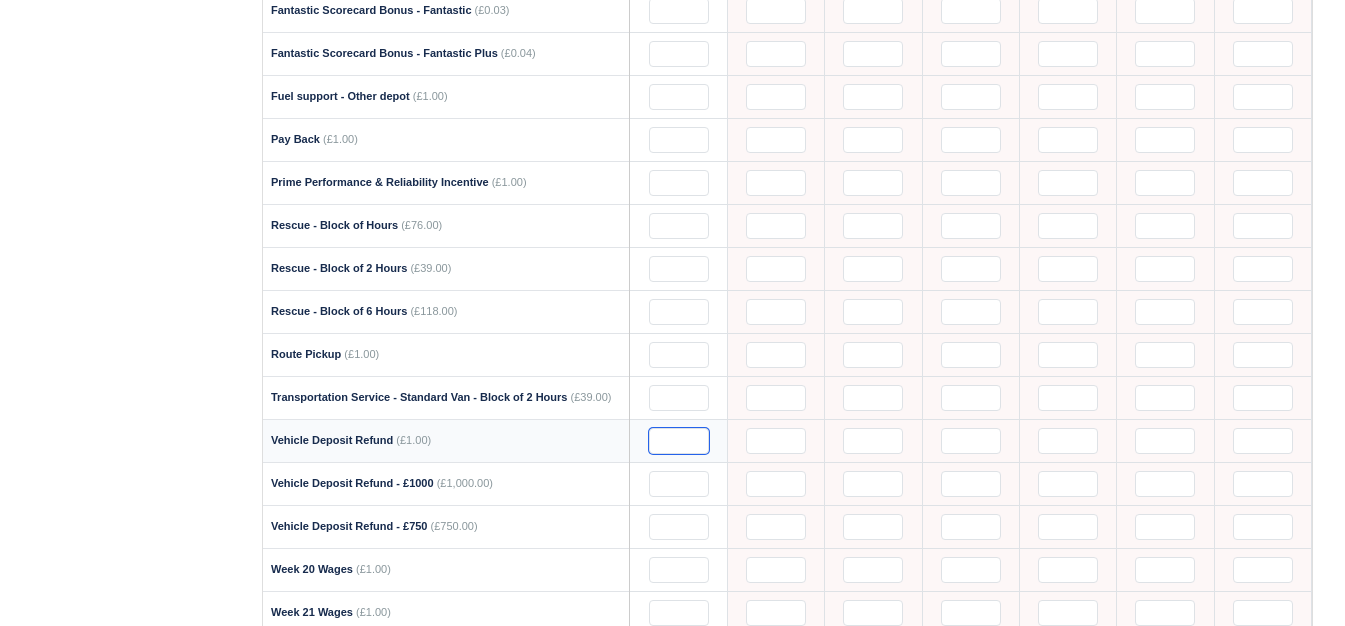 click at bounding box center [679, 441] 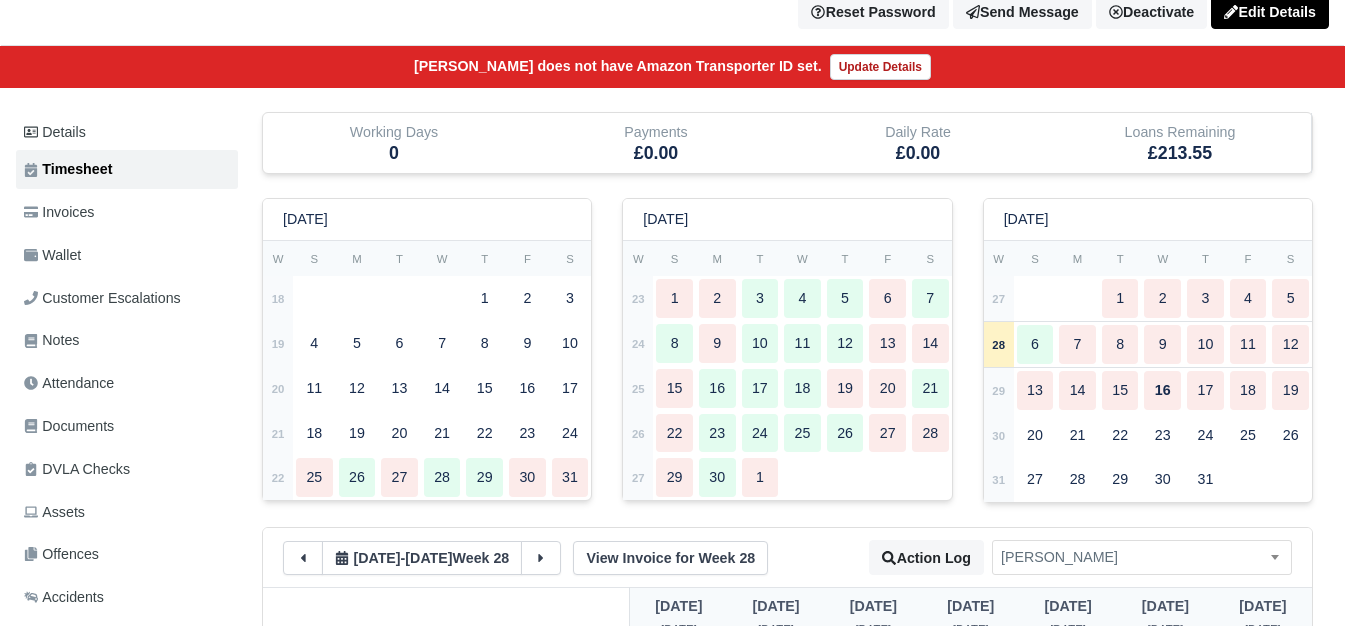 scroll, scrollTop: 0, scrollLeft: 0, axis: both 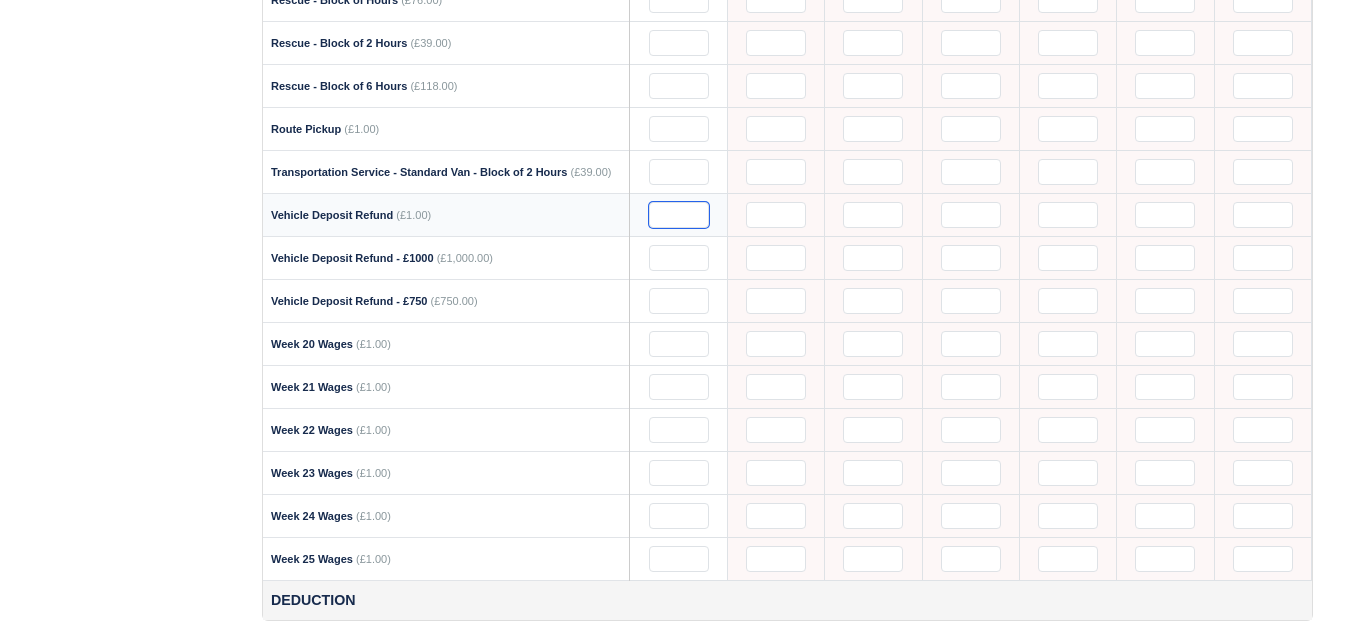 click at bounding box center [679, 215] 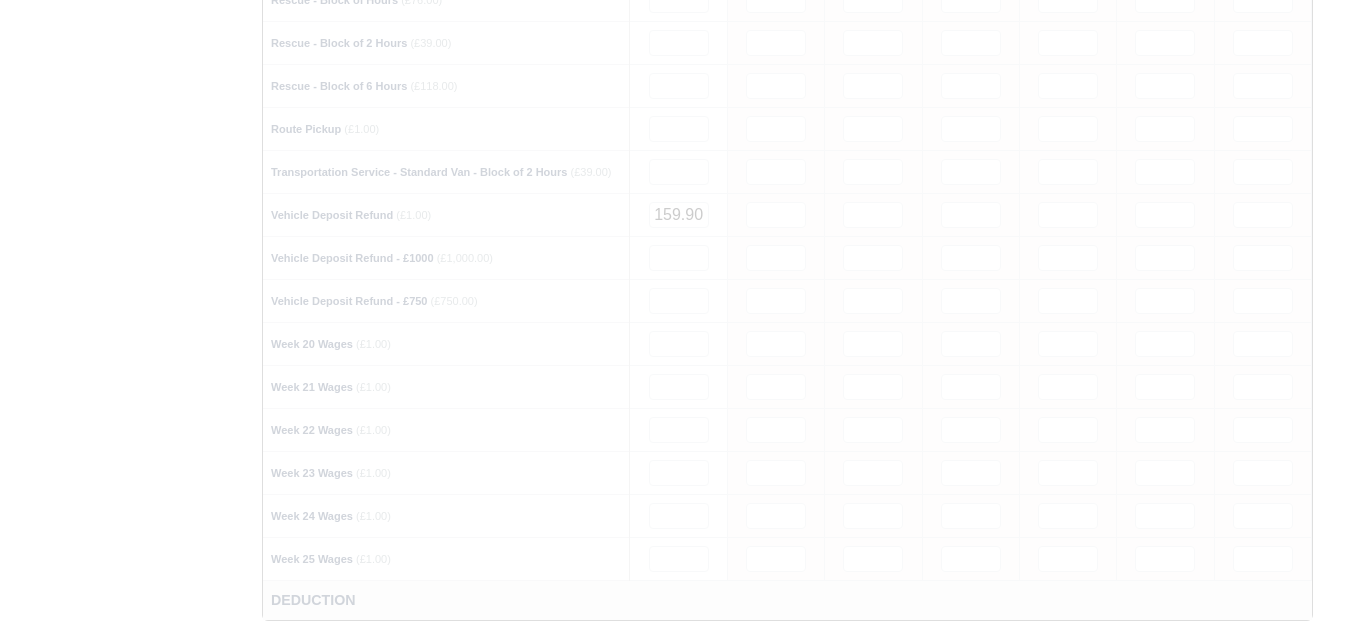 click on "Details
Timesheet
Invoices
Wallet
Customer Escalations
Notes
Attendance
Documents" at bounding box center (131, -938) 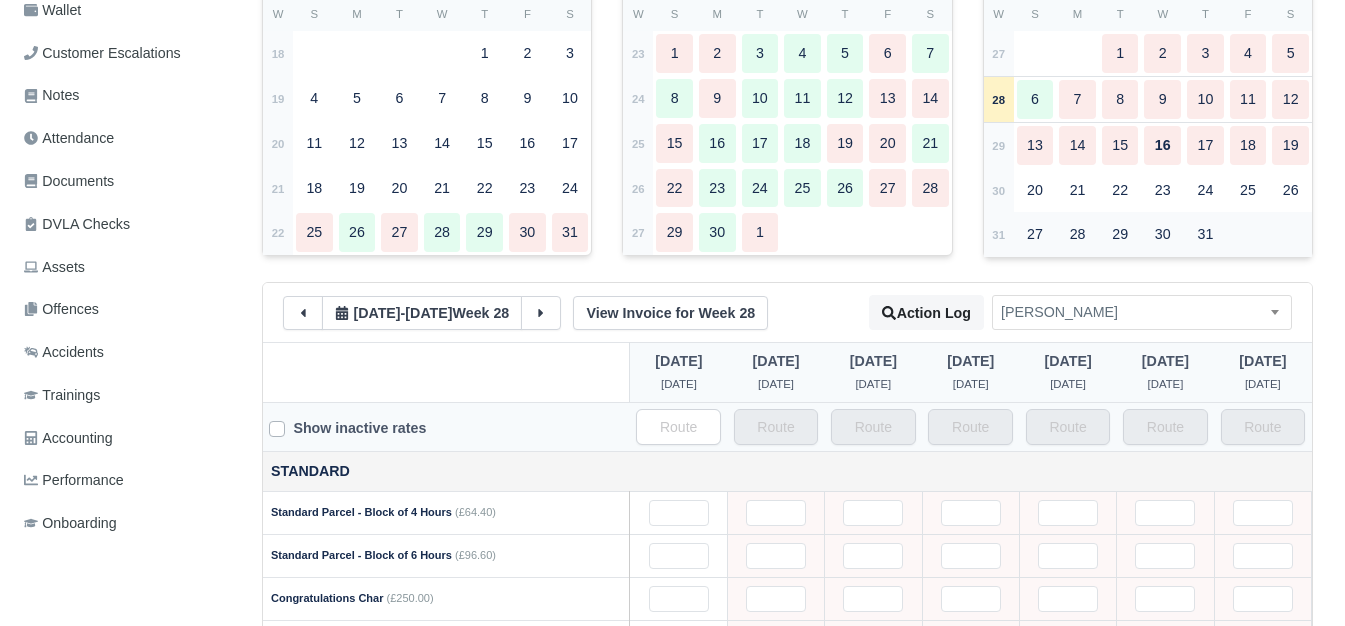 scroll, scrollTop: 500, scrollLeft: 0, axis: vertical 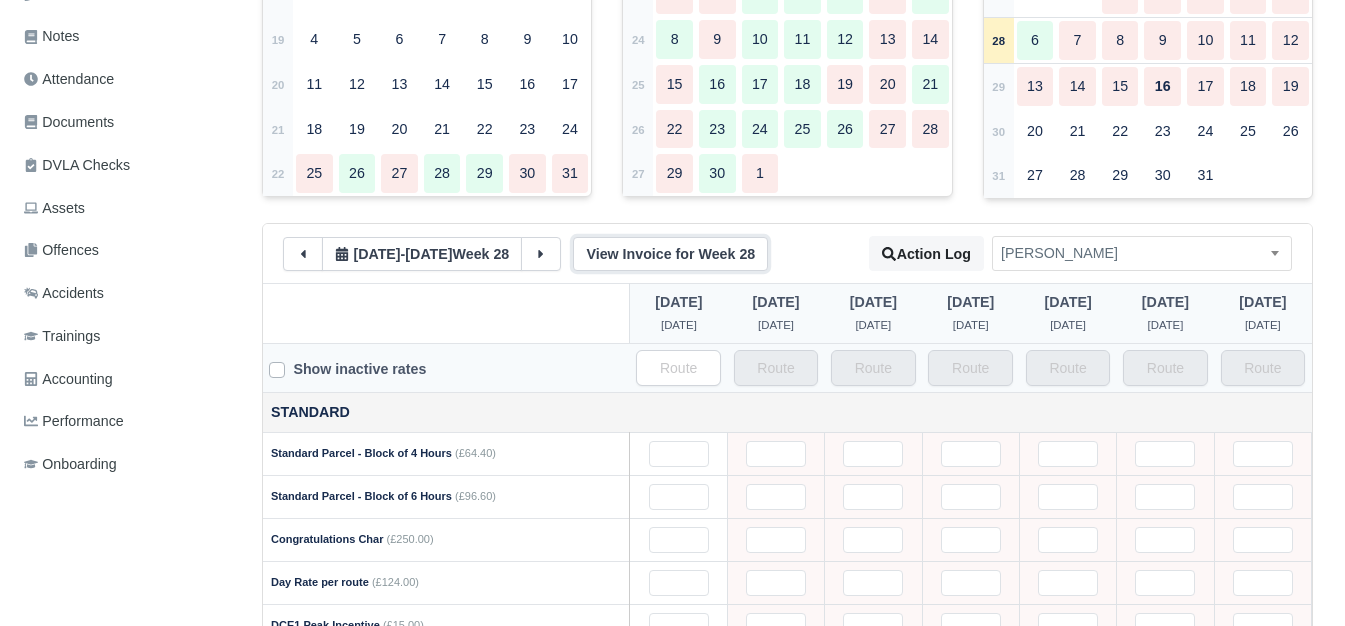 click on "View Invoice for Week 28" at bounding box center (670, 254) 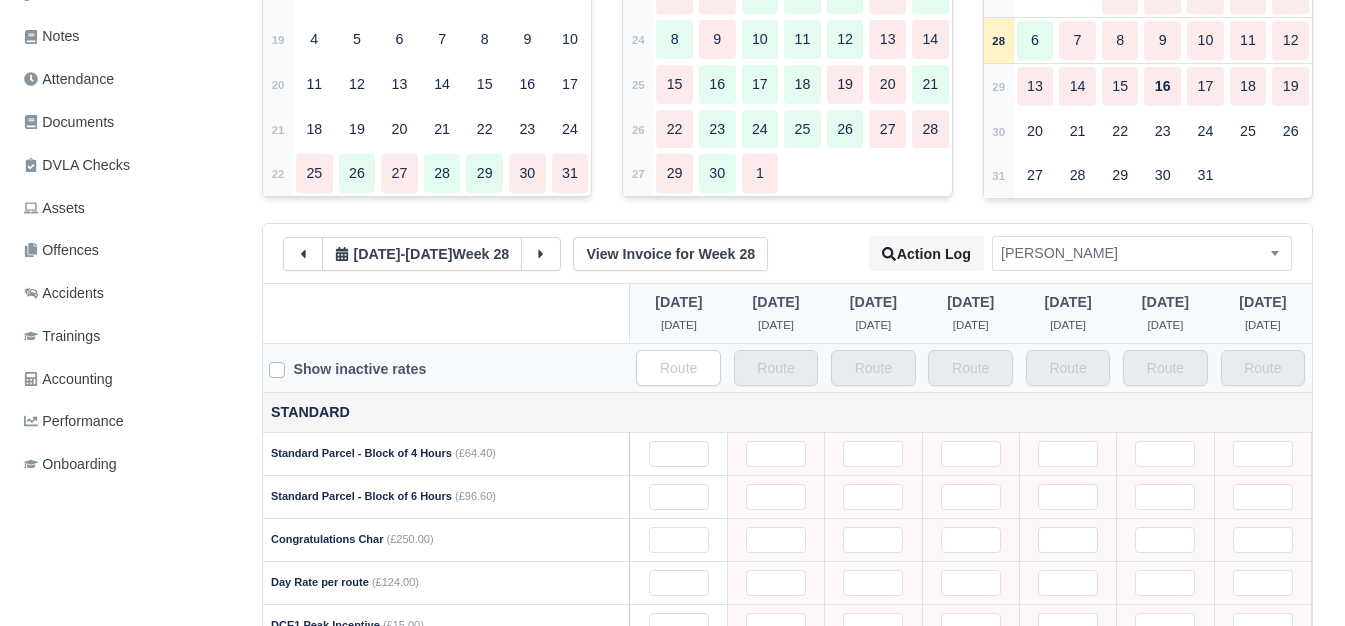 click at bounding box center (446, 313) 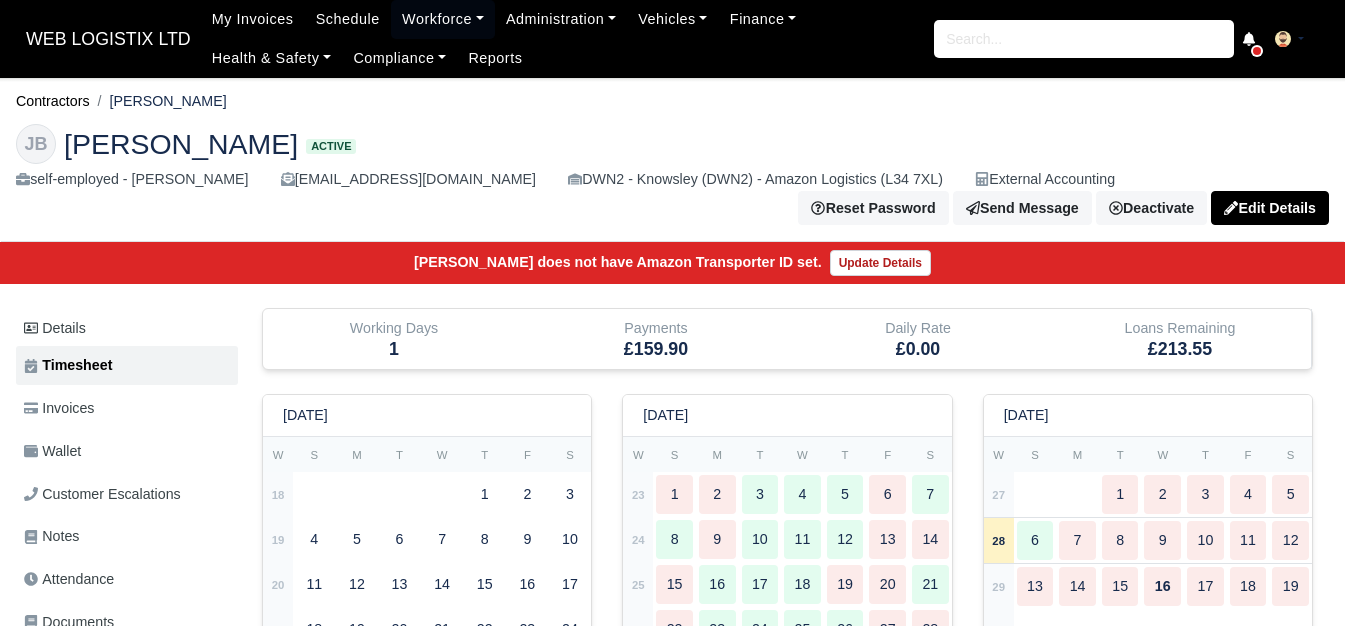 scroll, scrollTop: 167, scrollLeft: 0, axis: vertical 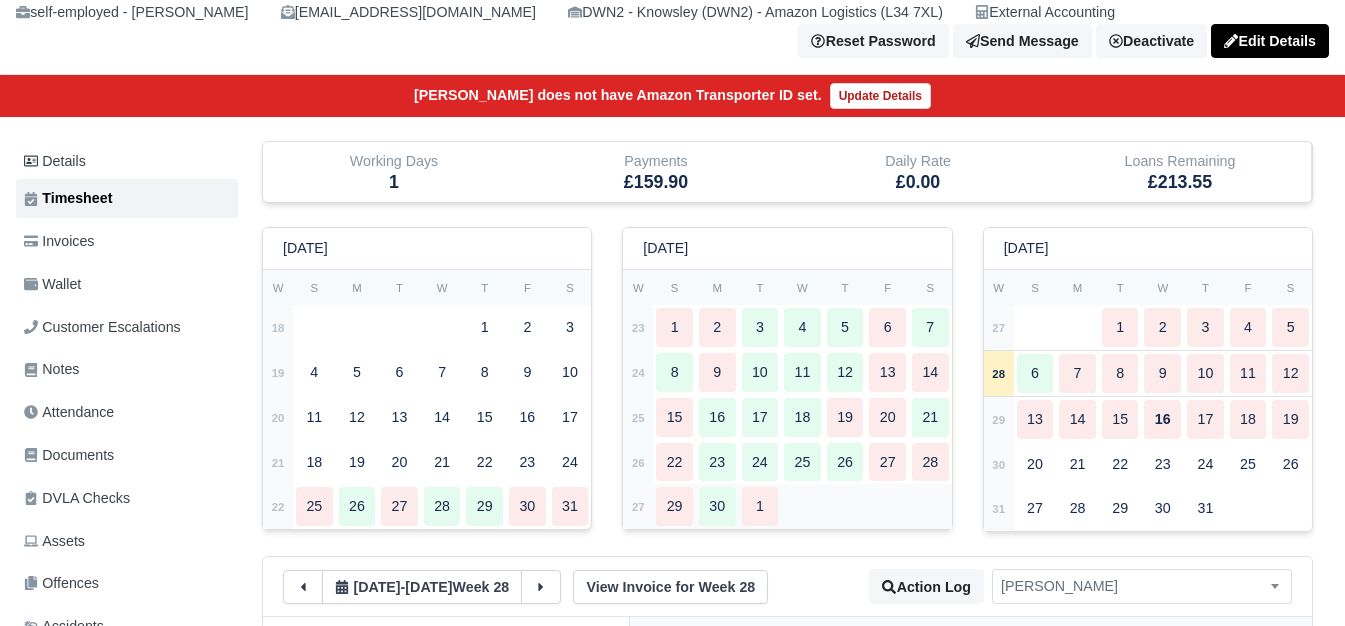 click on "27" at bounding box center (638, 507) 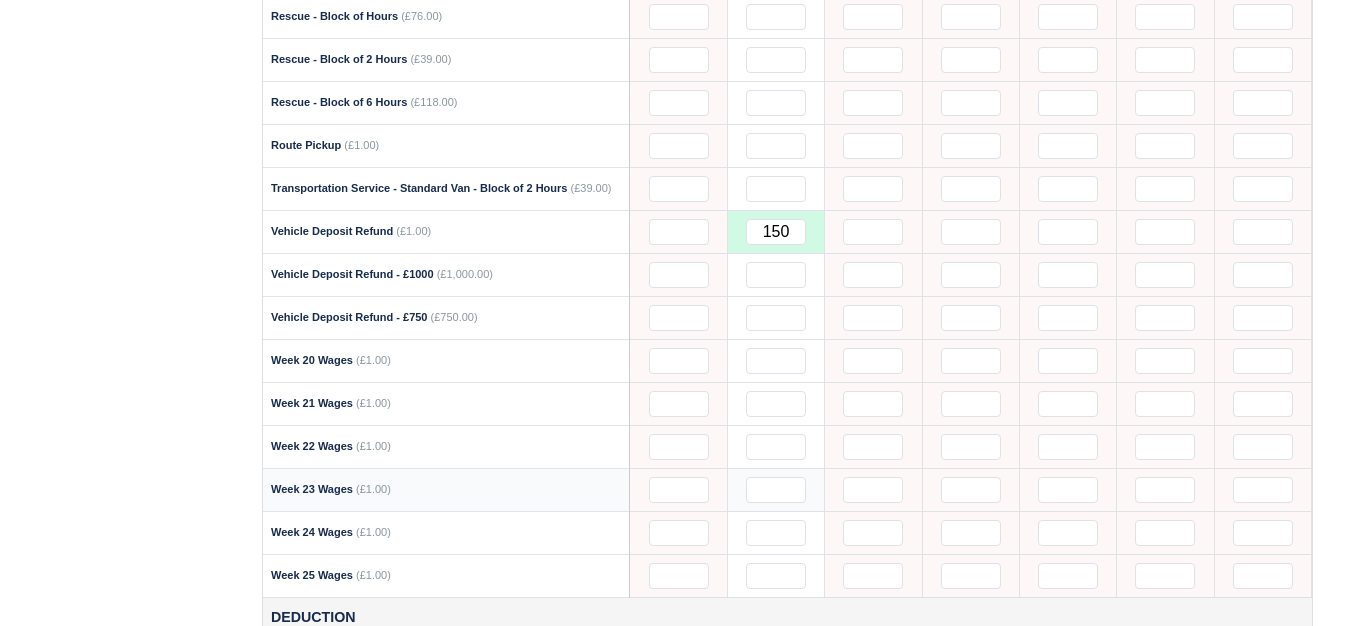 scroll, scrollTop: 2725, scrollLeft: 0, axis: vertical 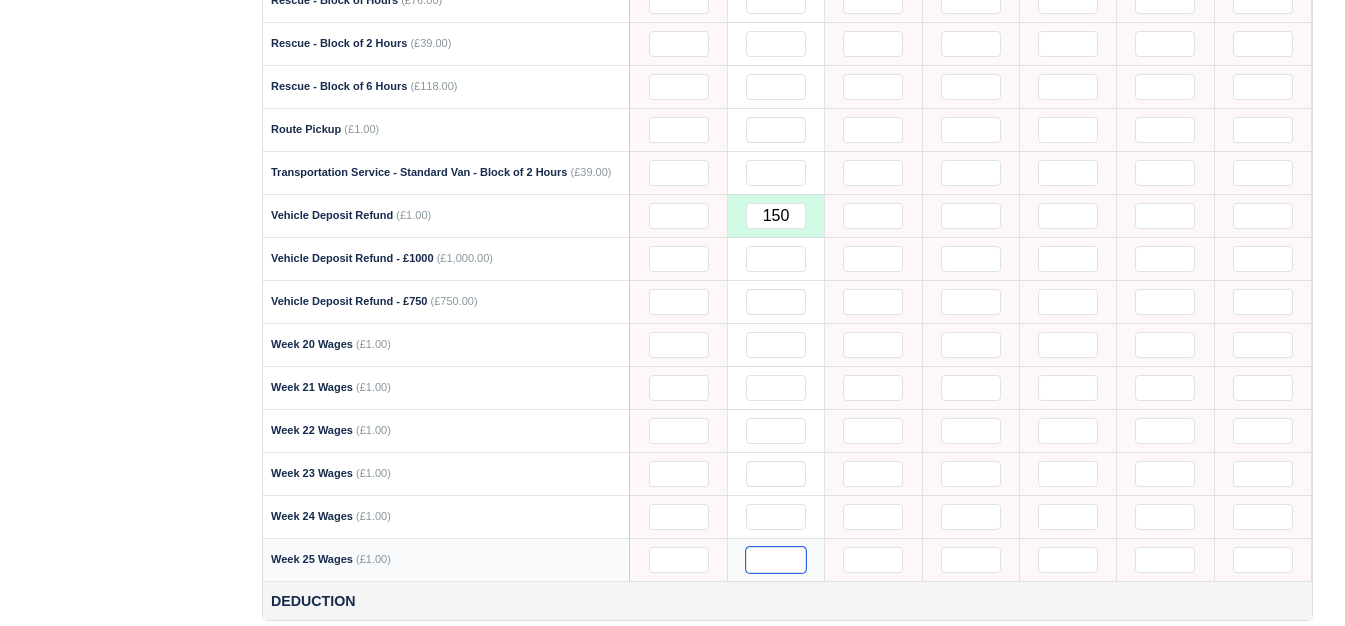 click at bounding box center [776, 560] 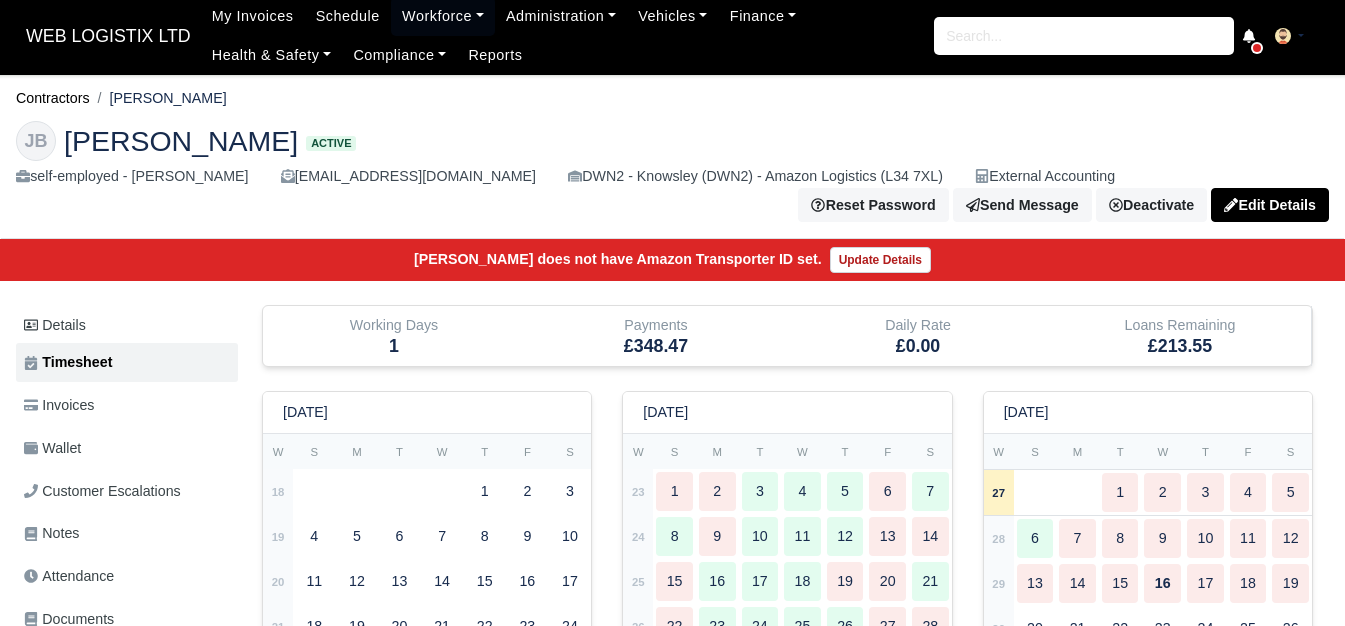 scroll, scrollTop: 0, scrollLeft: 0, axis: both 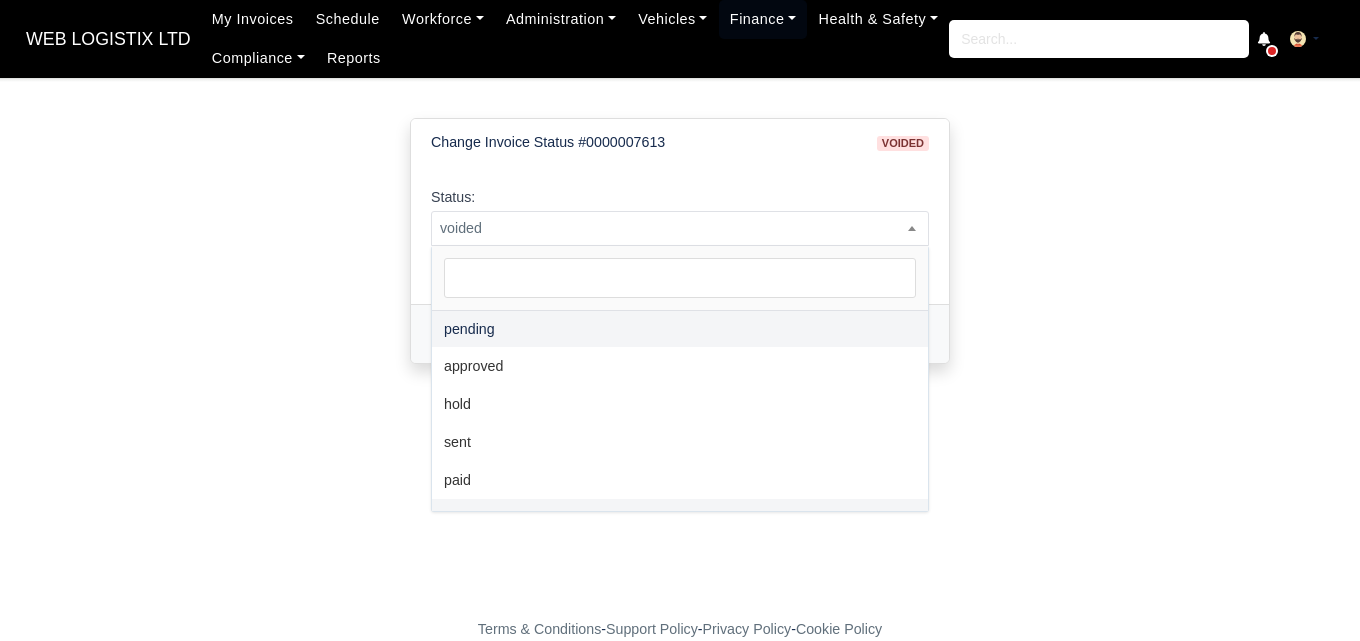 select on "pending" 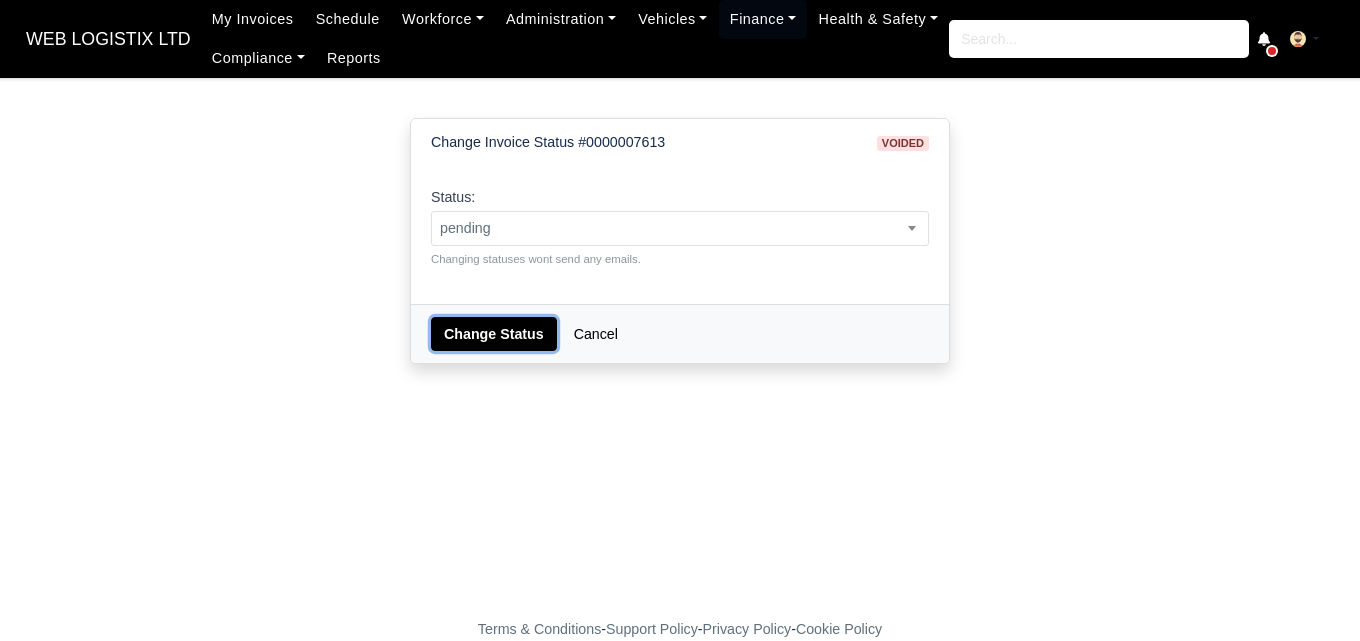 click on "Change Status" at bounding box center (494, 334) 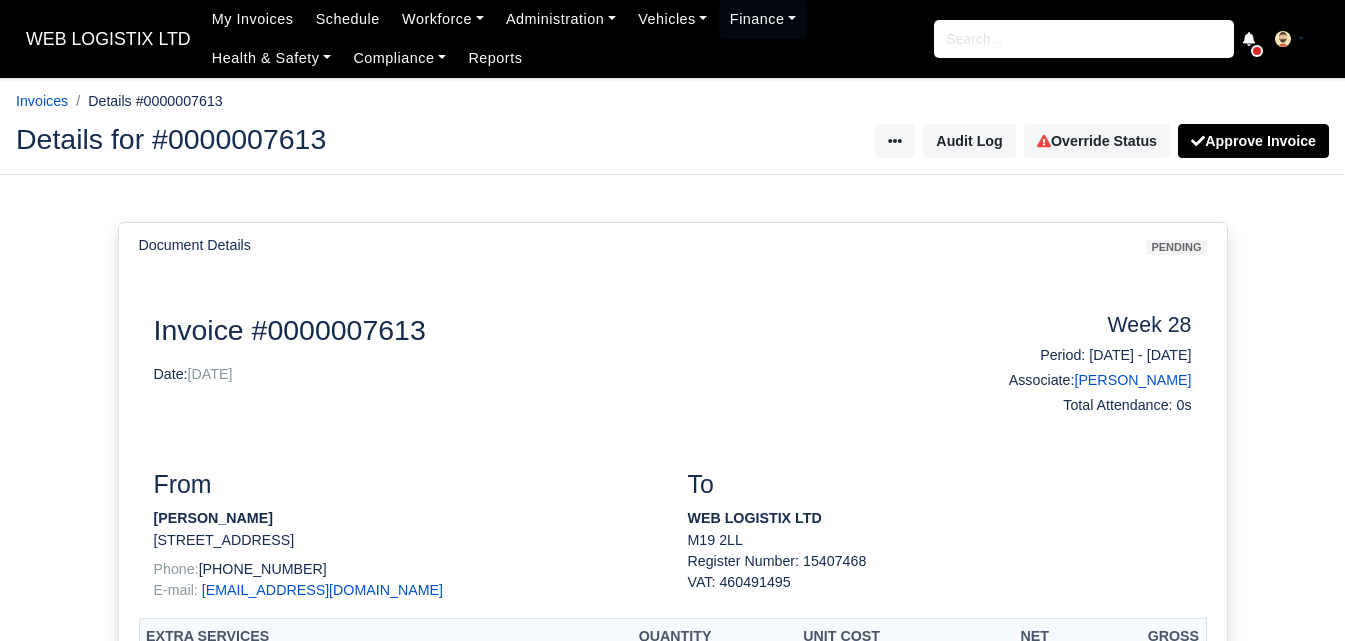 scroll, scrollTop: 0, scrollLeft: 0, axis: both 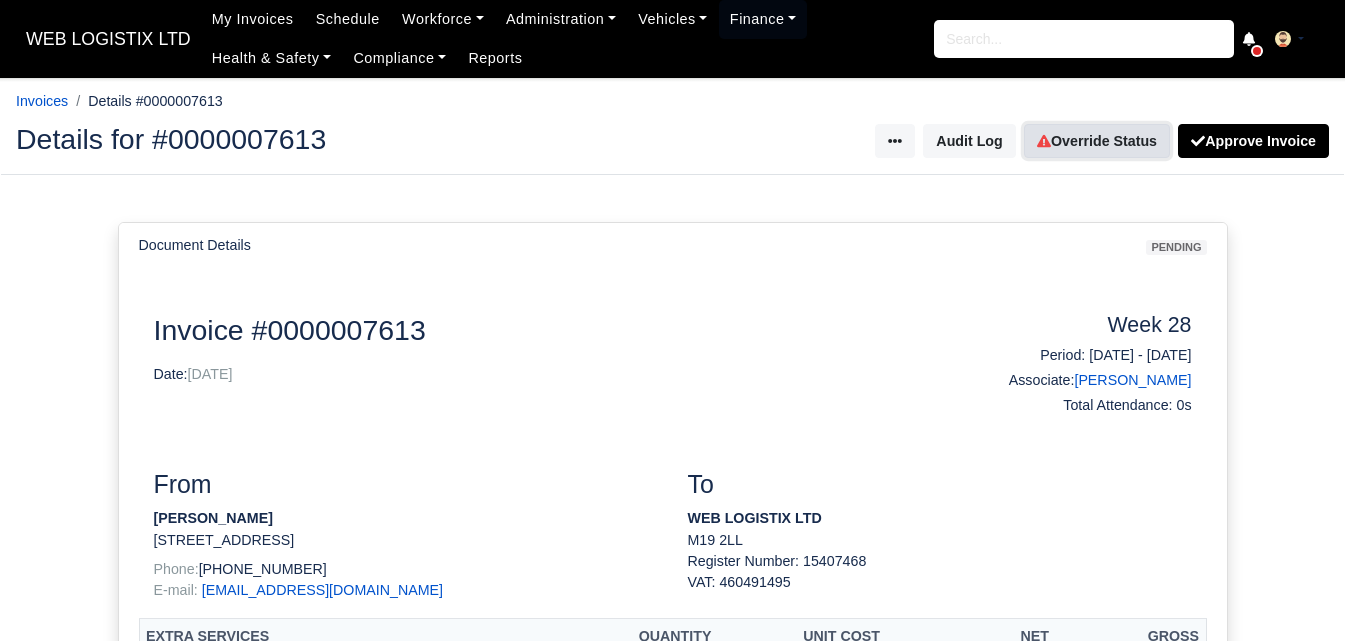 click on "Override Status" at bounding box center (1097, 141) 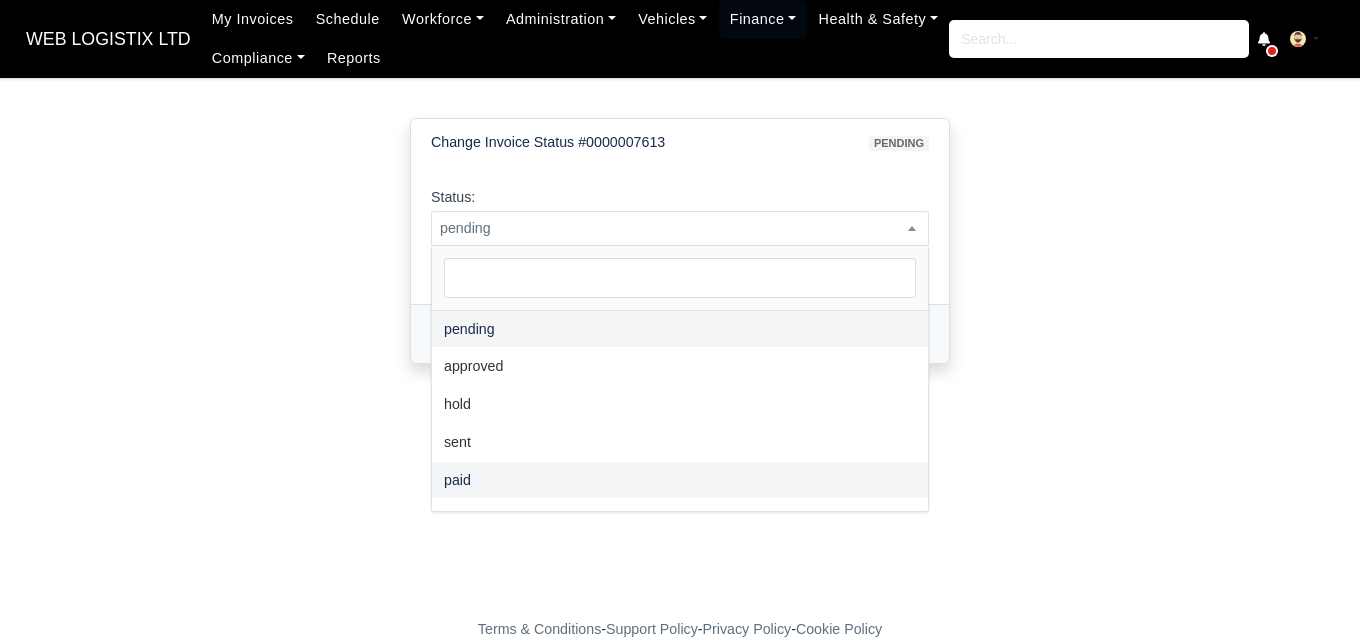 scroll, scrollTop: 0, scrollLeft: 0, axis: both 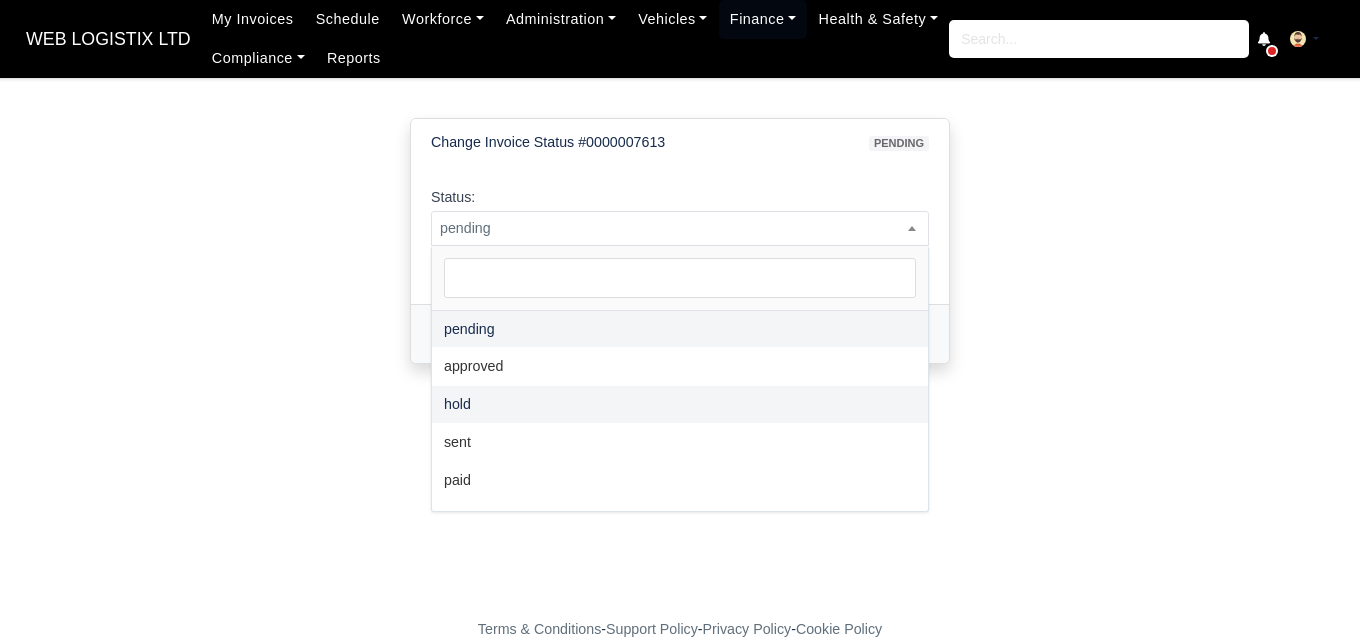 select on "hold" 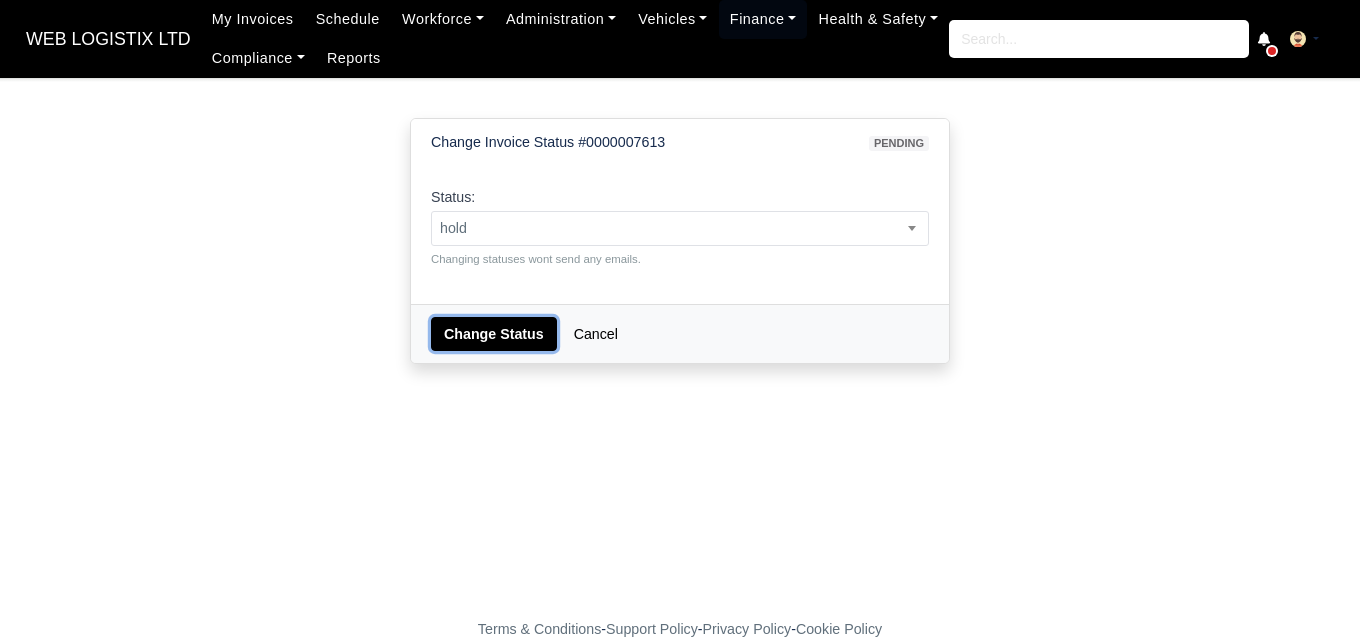 click on "Change Status" at bounding box center [494, 334] 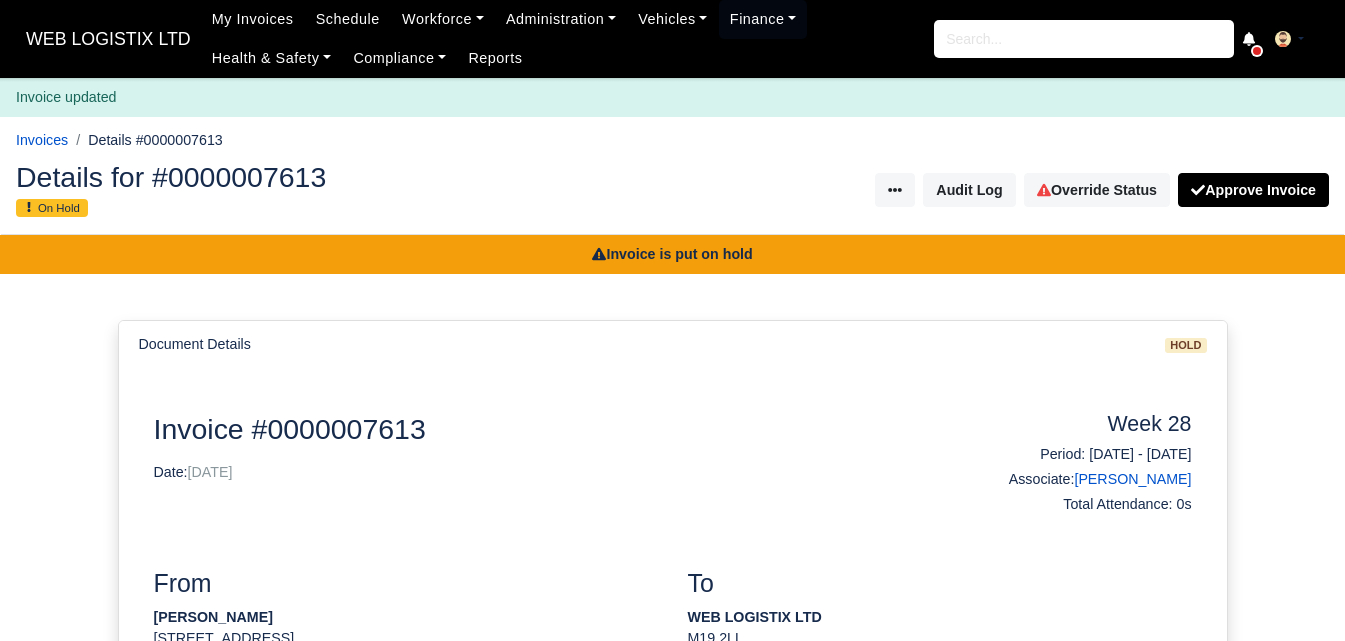 scroll, scrollTop: 0, scrollLeft: 0, axis: both 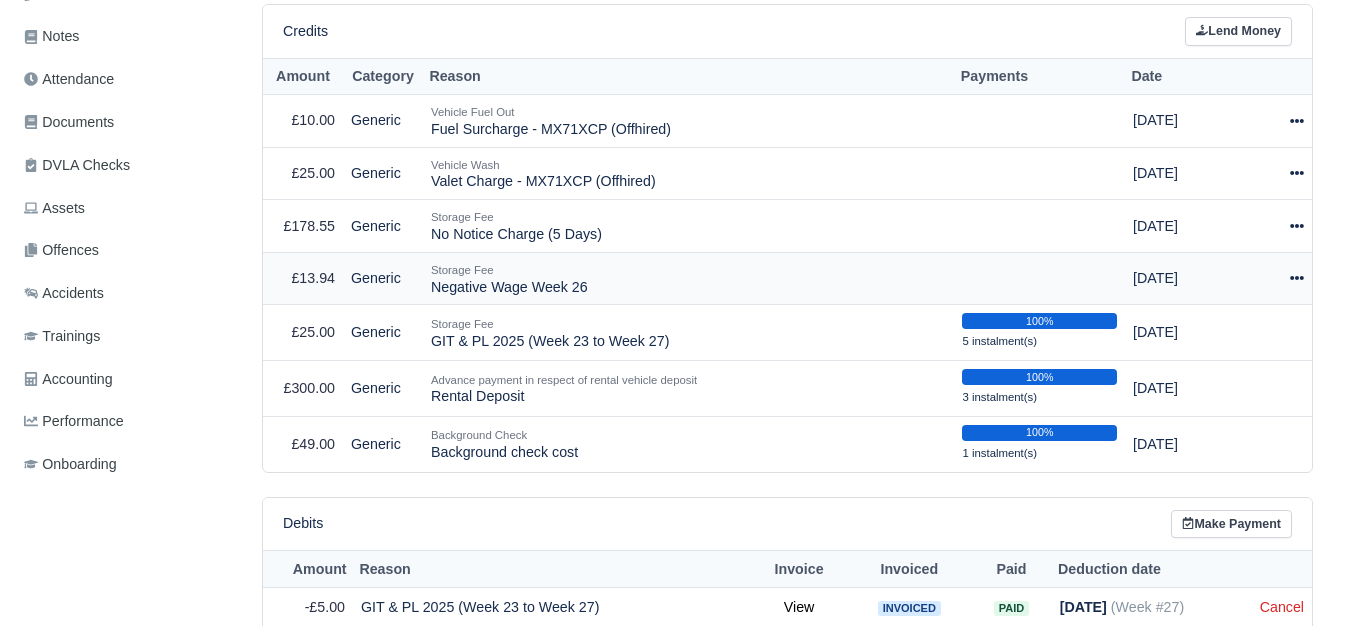 click at bounding box center (1283, 278) 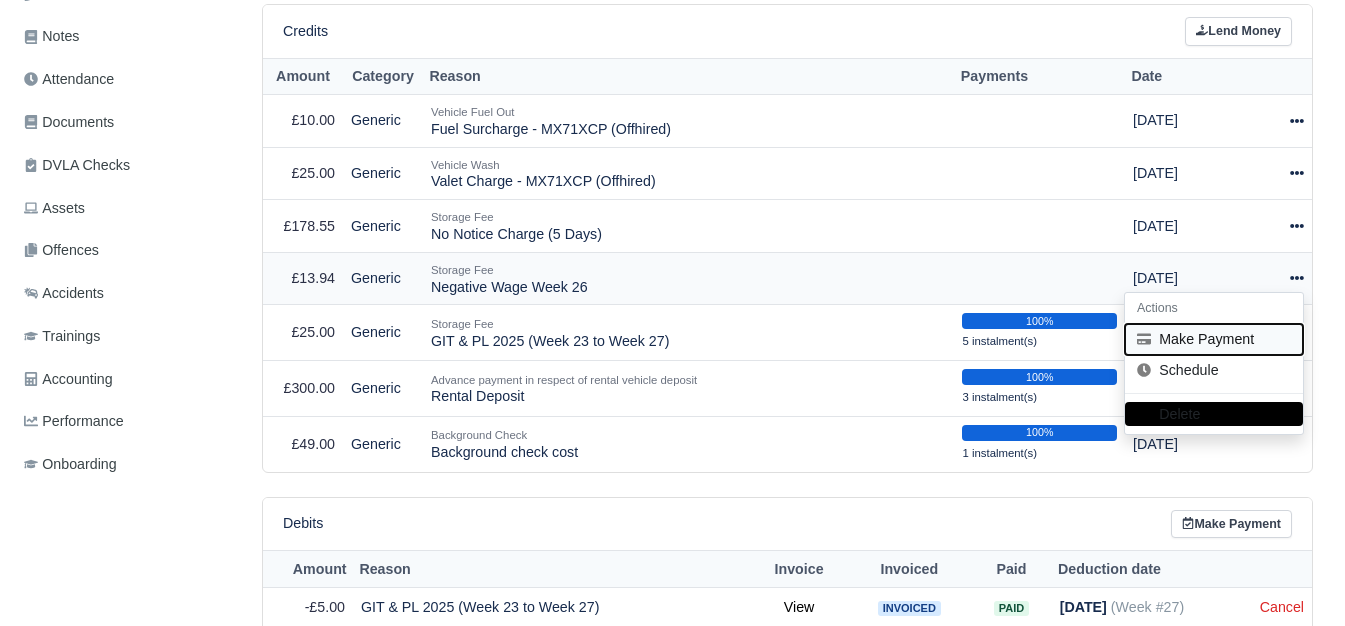click on "Make Payment" at bounding box center (1214, 339) 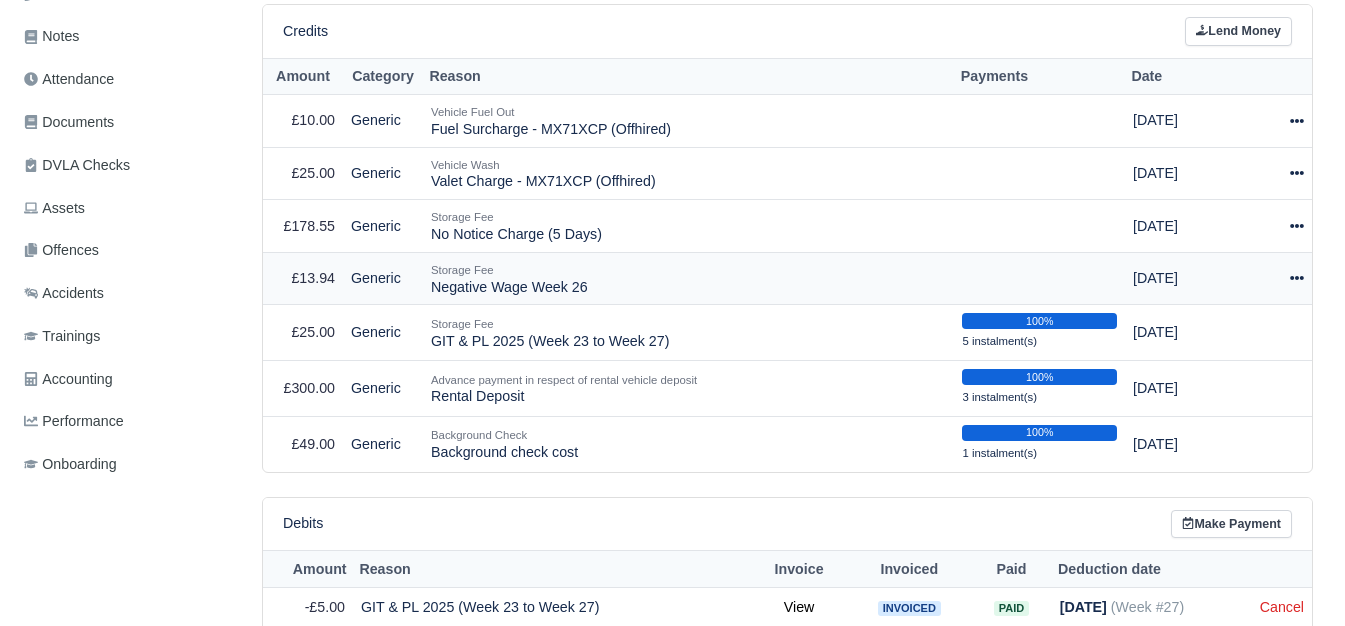 select on "5689" 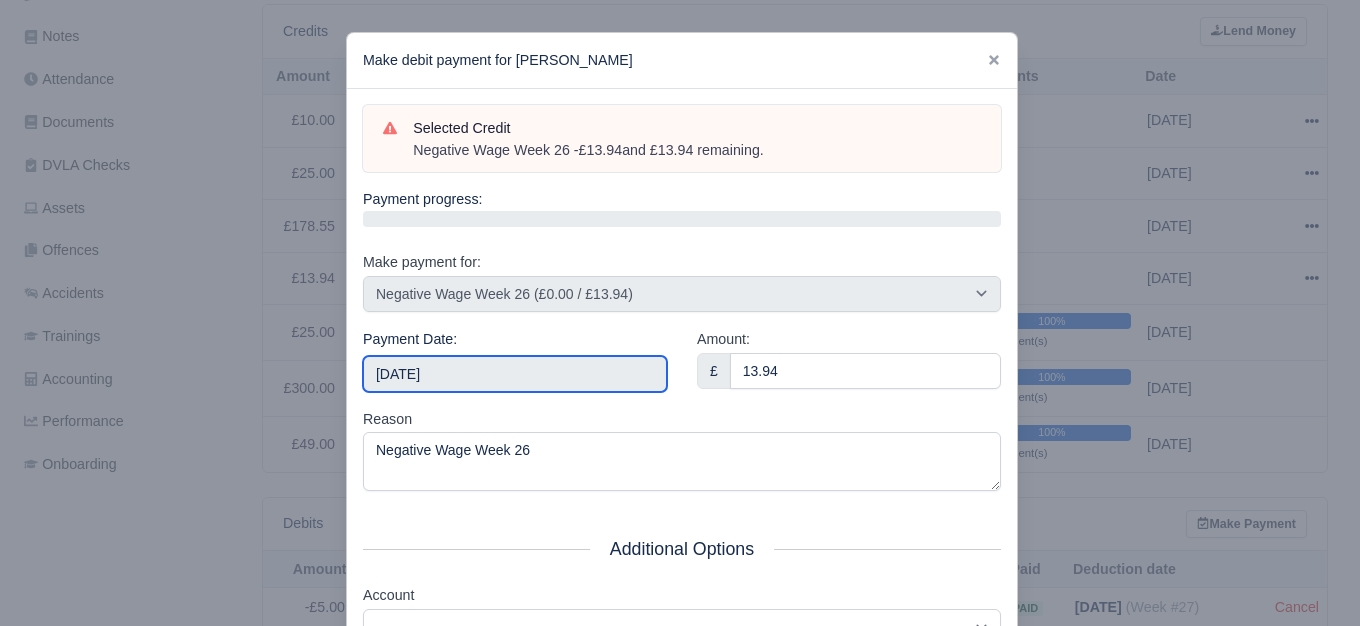 click on "[DATE]" at bounding box center [515, 374] 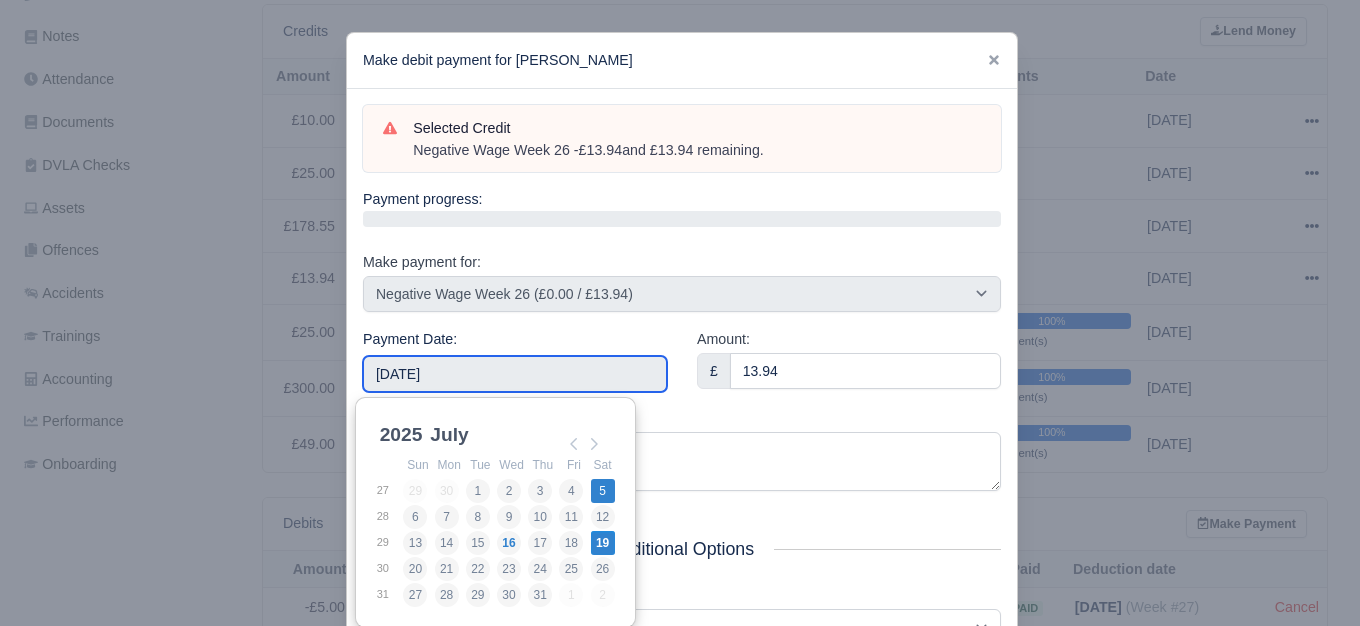 type on "[DATE]" 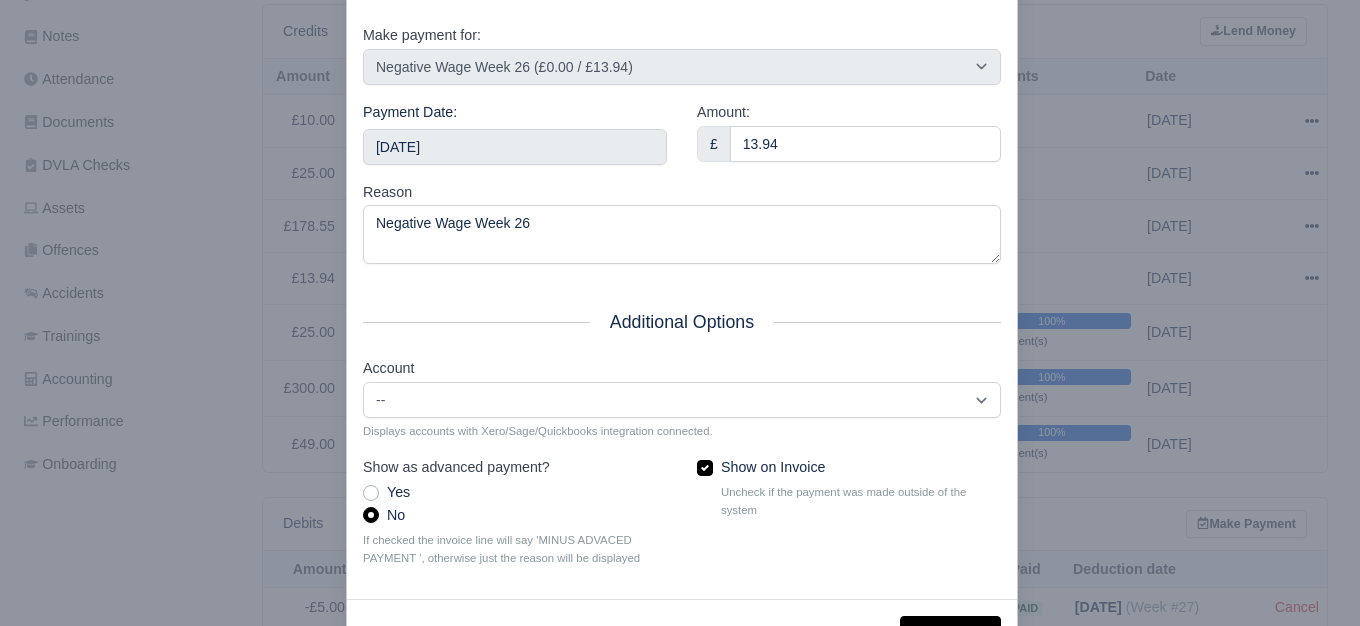 scroll, scrollTop: 302, scrollLeft: 0, axis: vertical 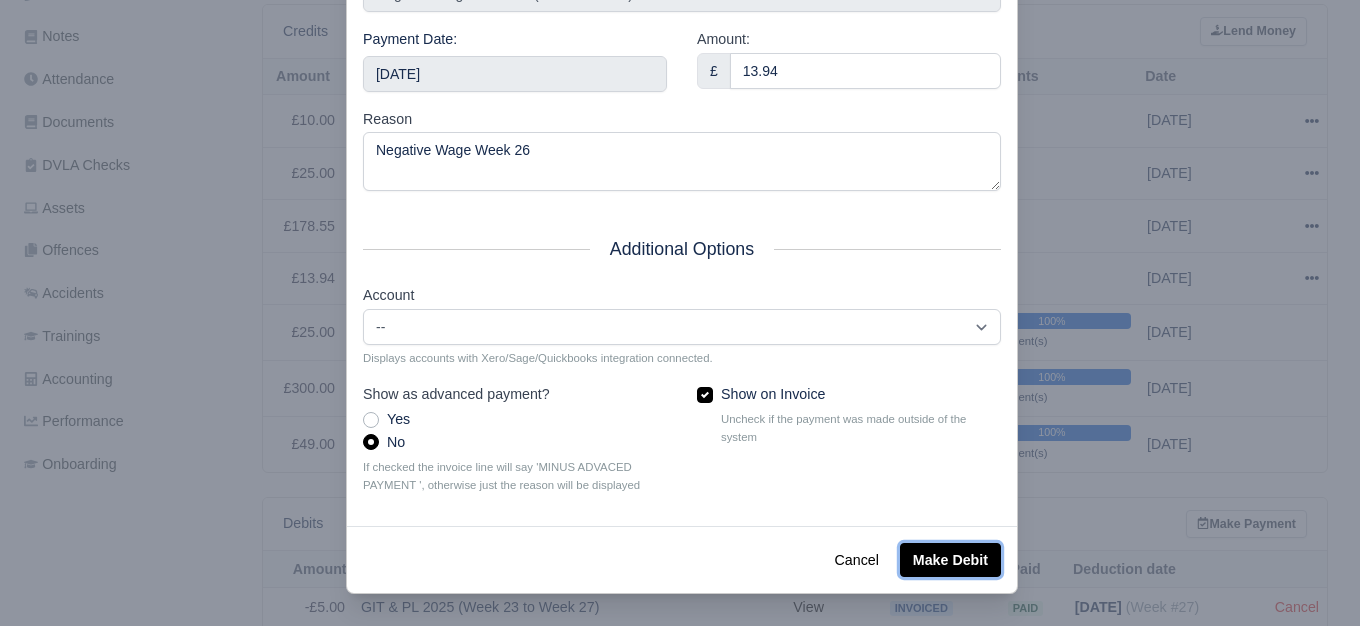 click on "Make Debit" at bounding box center (950, 560) 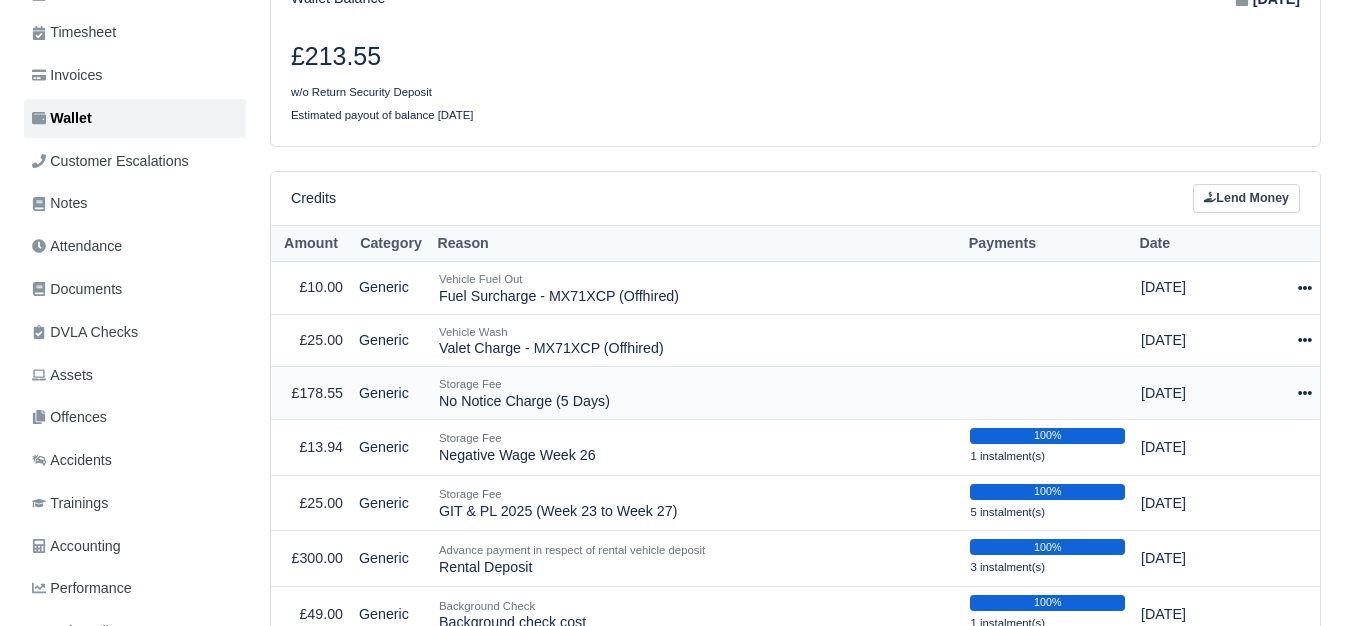 scroll, scrollTop: 500, scrollLeft: 0, axis: vertical 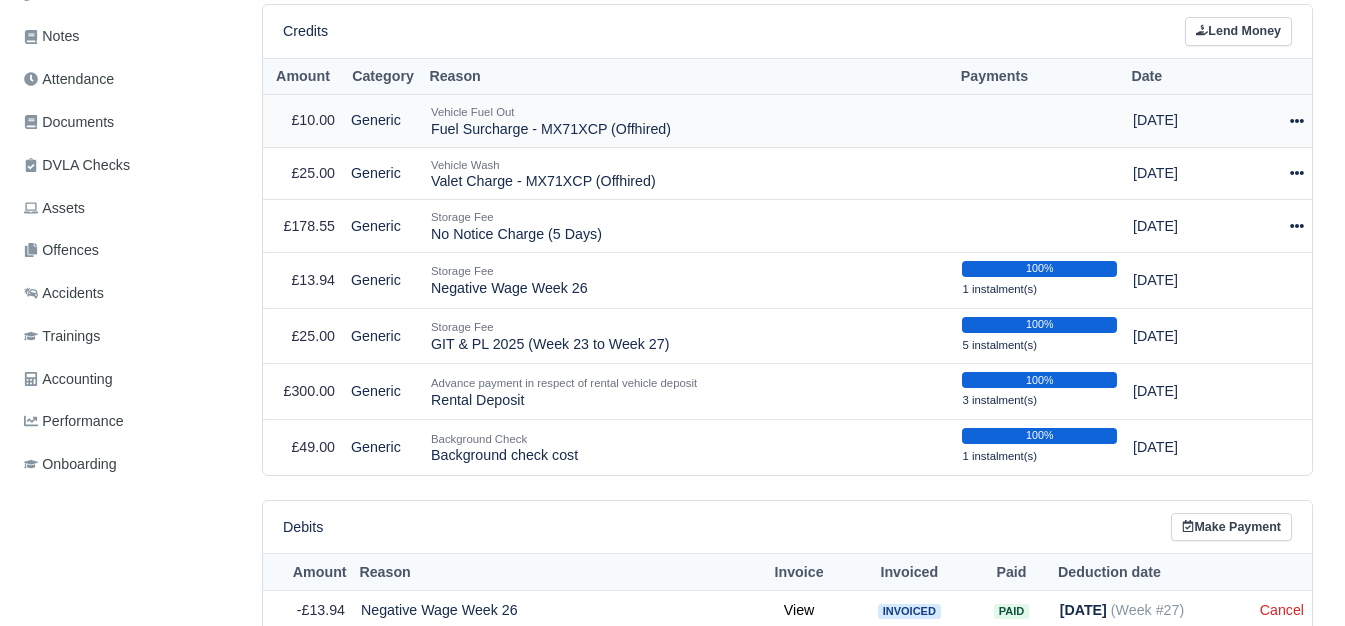 click 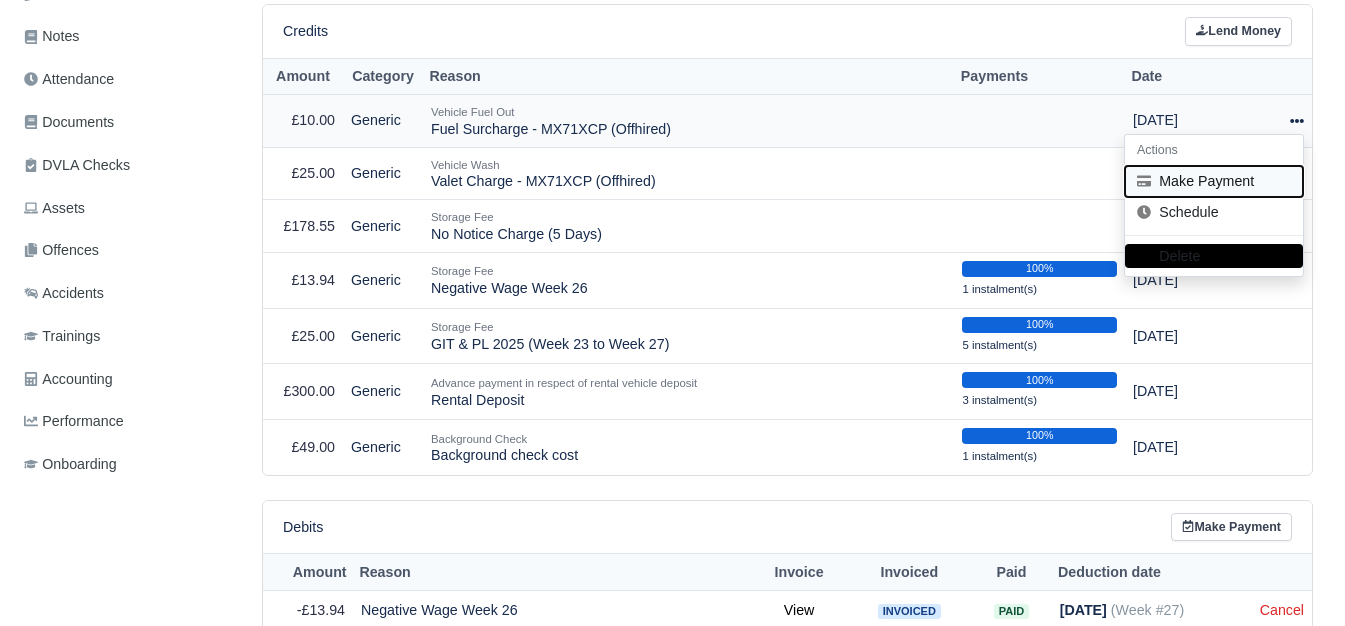 click on "Make Payment" at bounding box center [1214, 181] 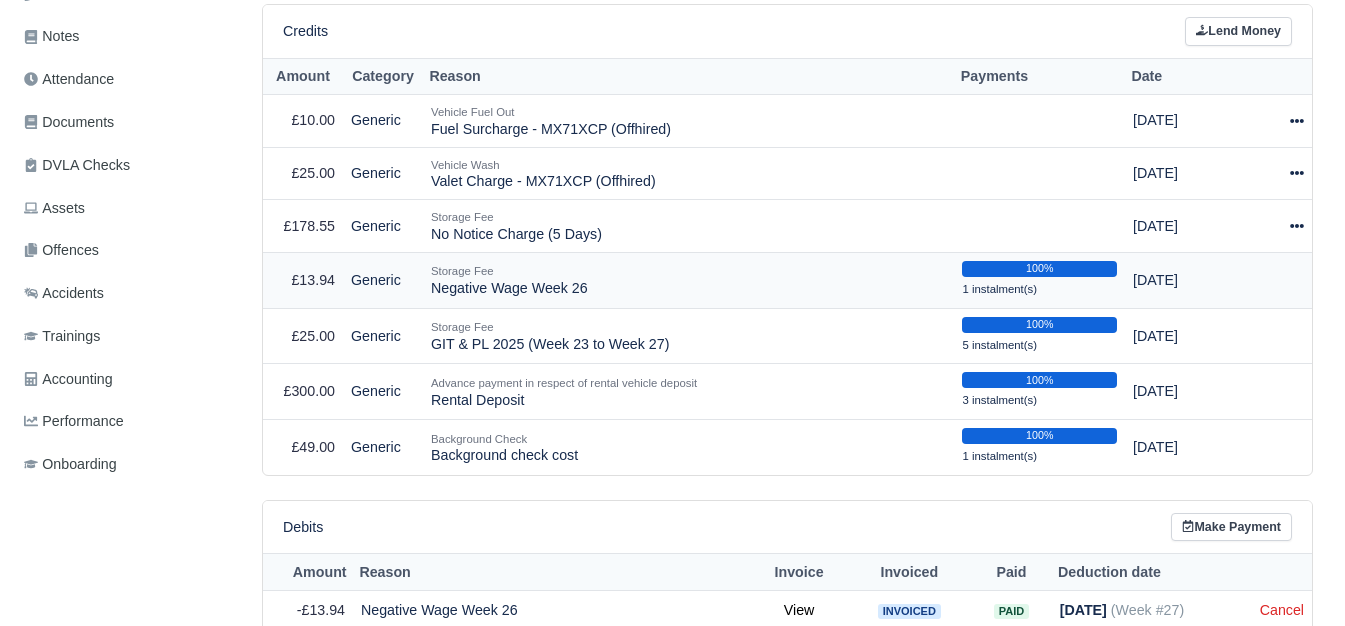 select on "5370" 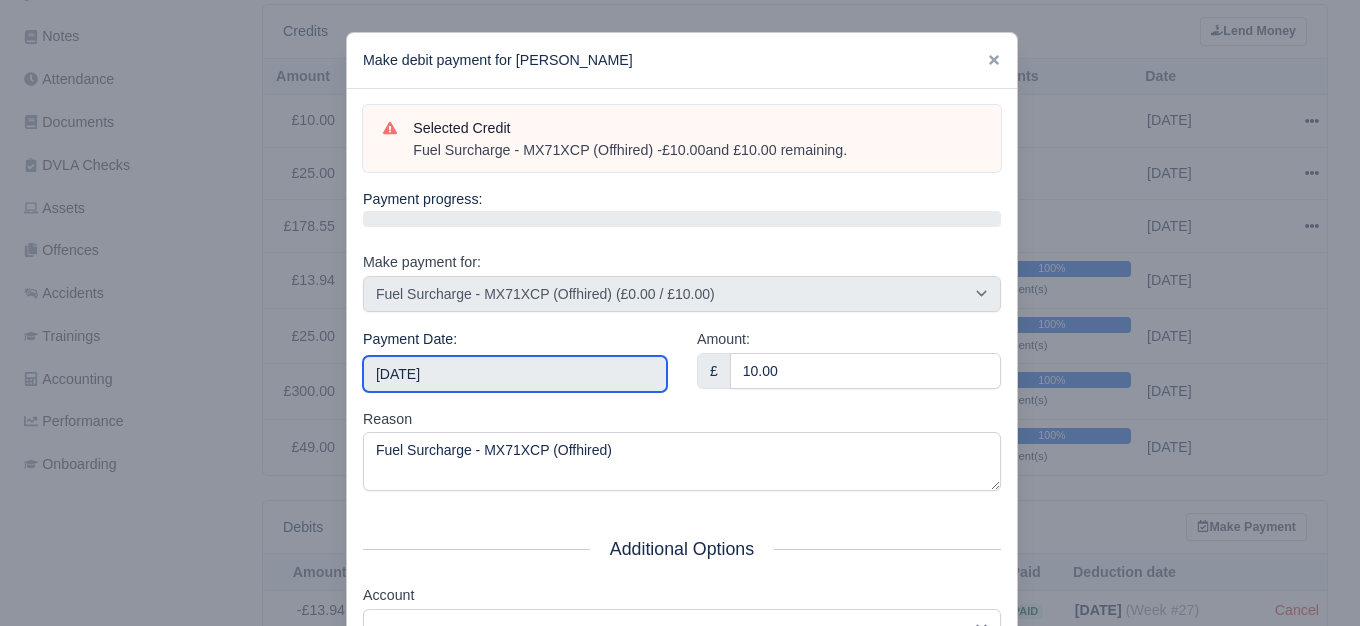 click on "2025-07-19" at bounding box center (515, 374) 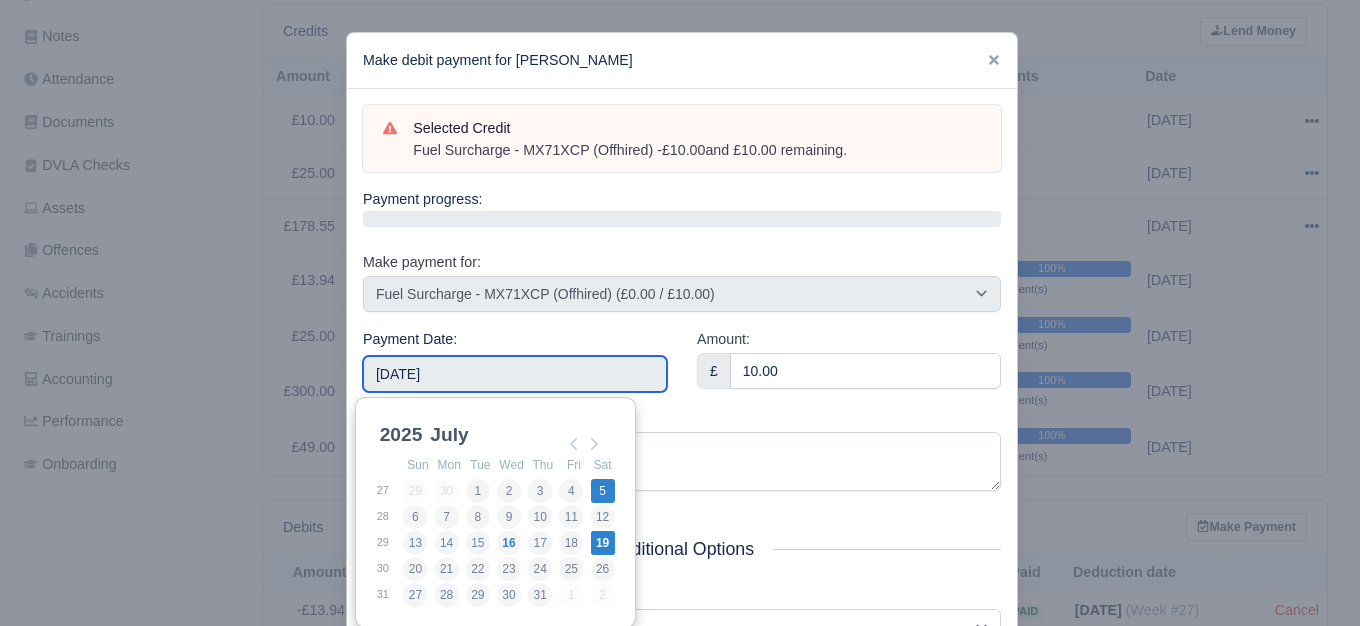 type on "2025-07-05" 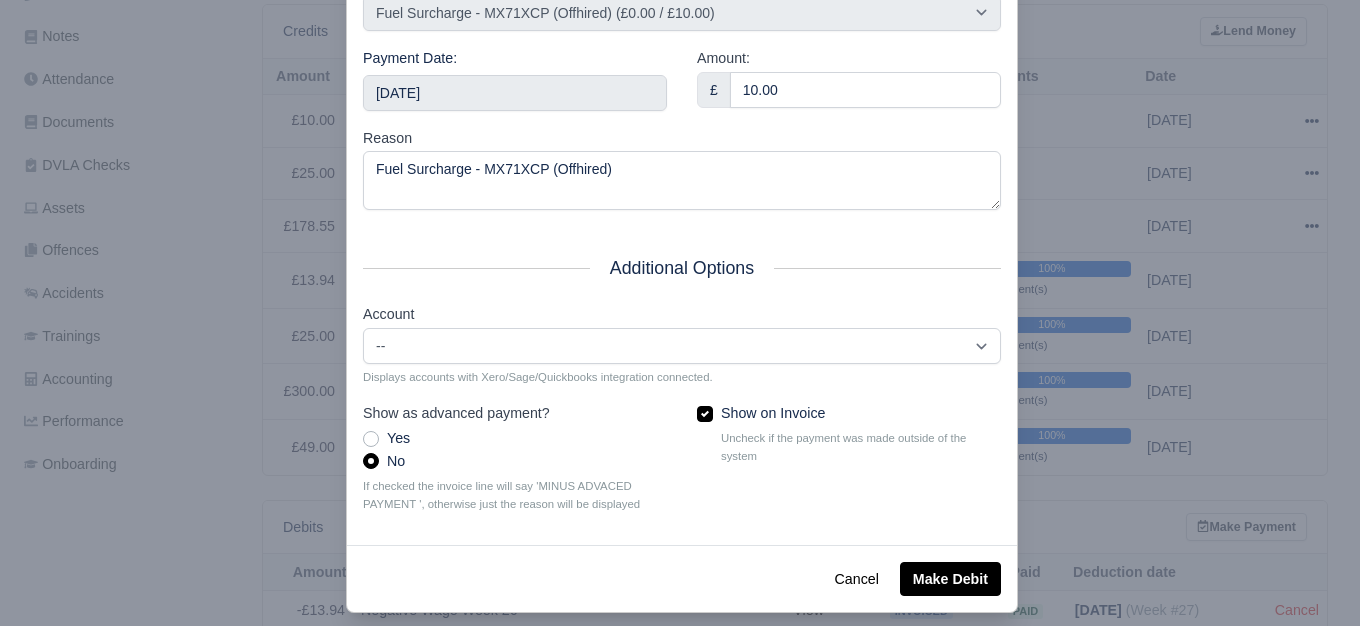 scroll, scrollTop: 302, scrollLeft: 0, axis: vertical 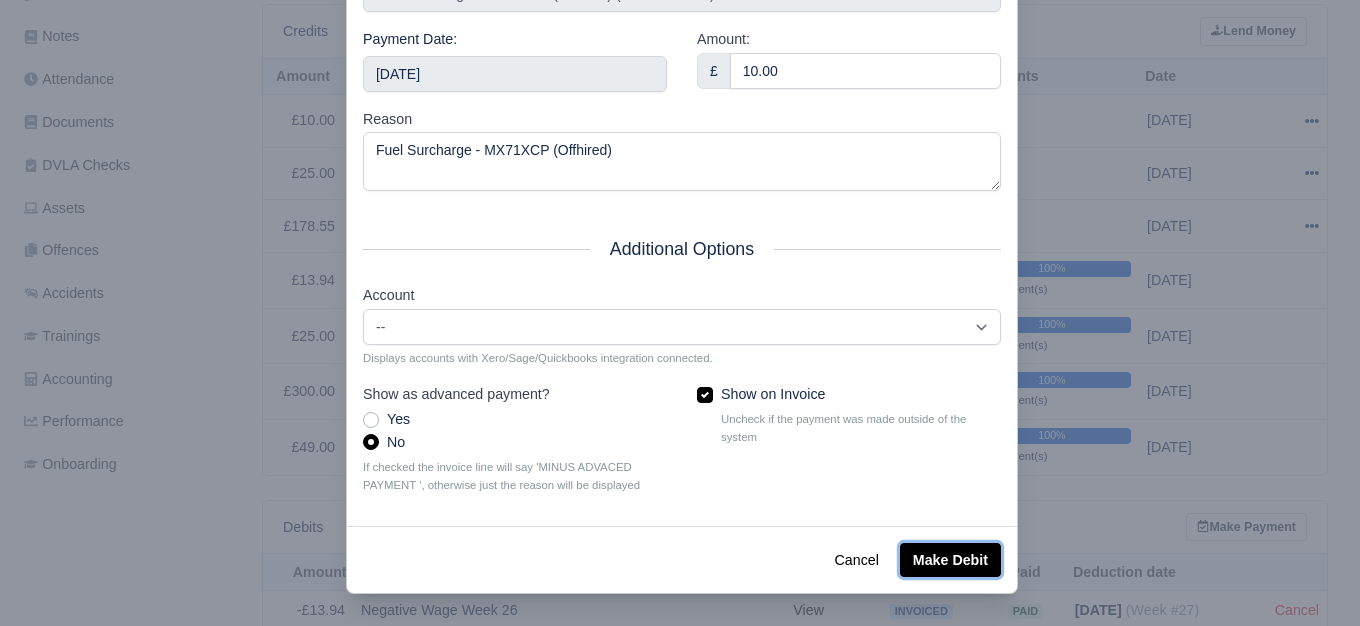 click on "Make Debit" at bounding box center (950, 560) 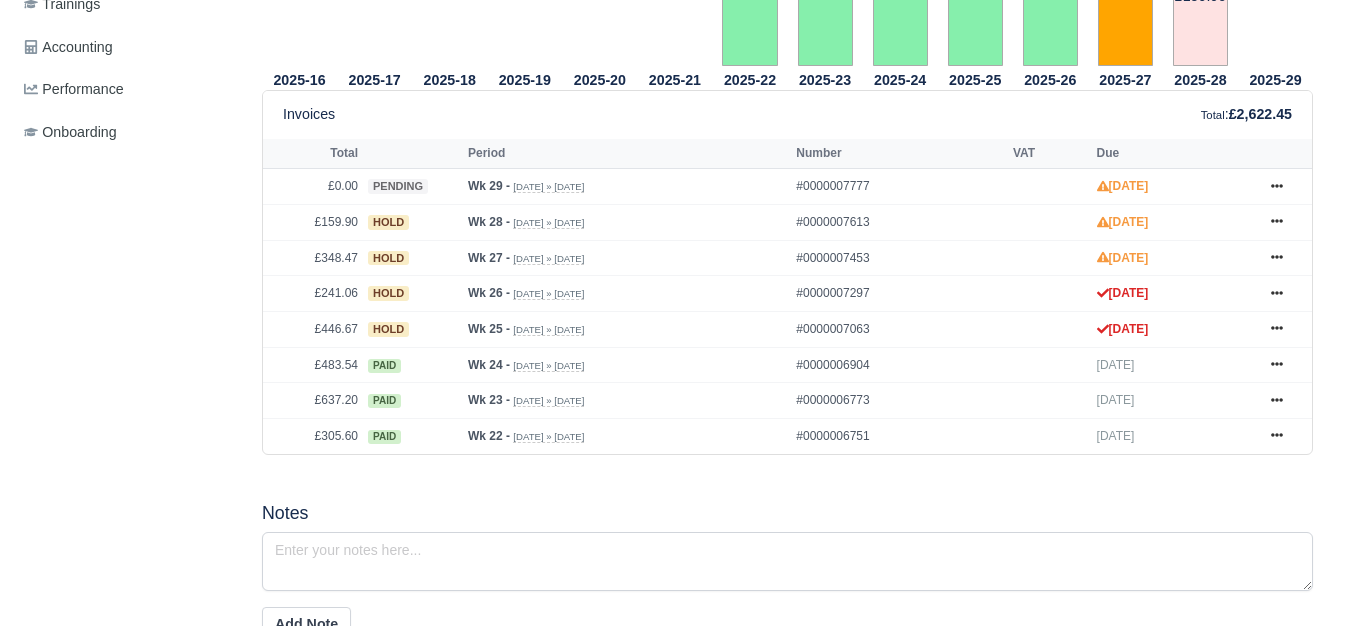 scroll, scrollTop: 832, scrollLeft: 0, axis: vertical 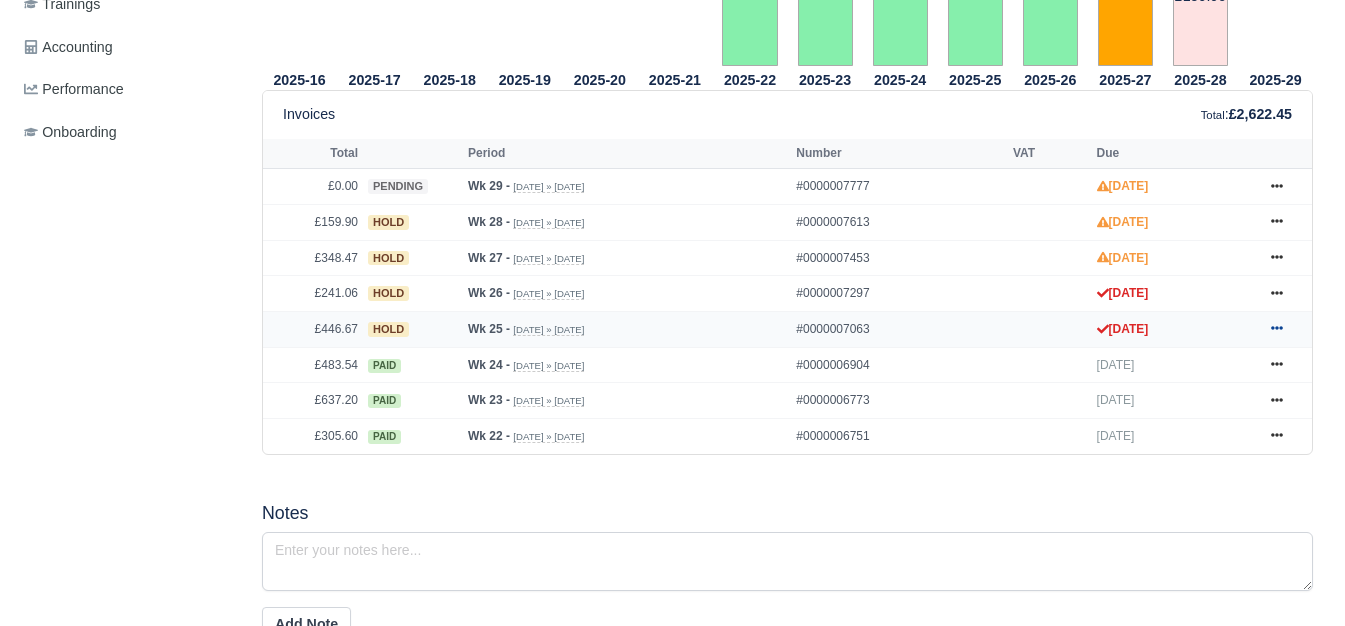 click 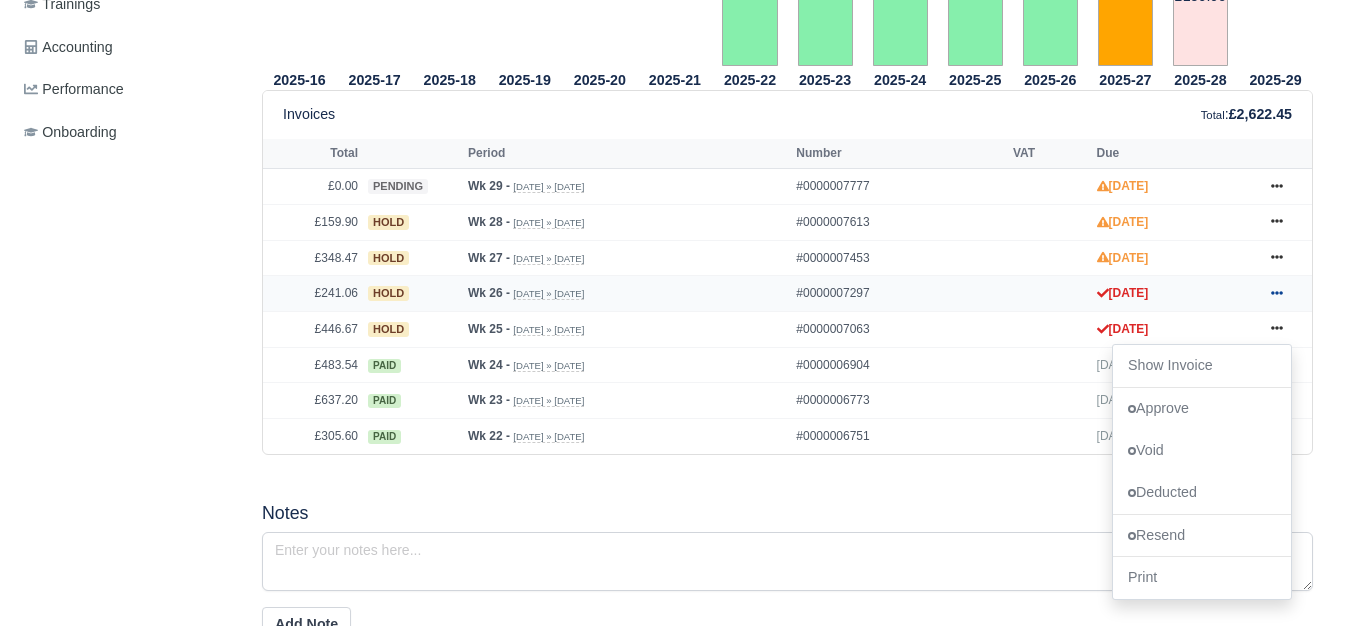 click 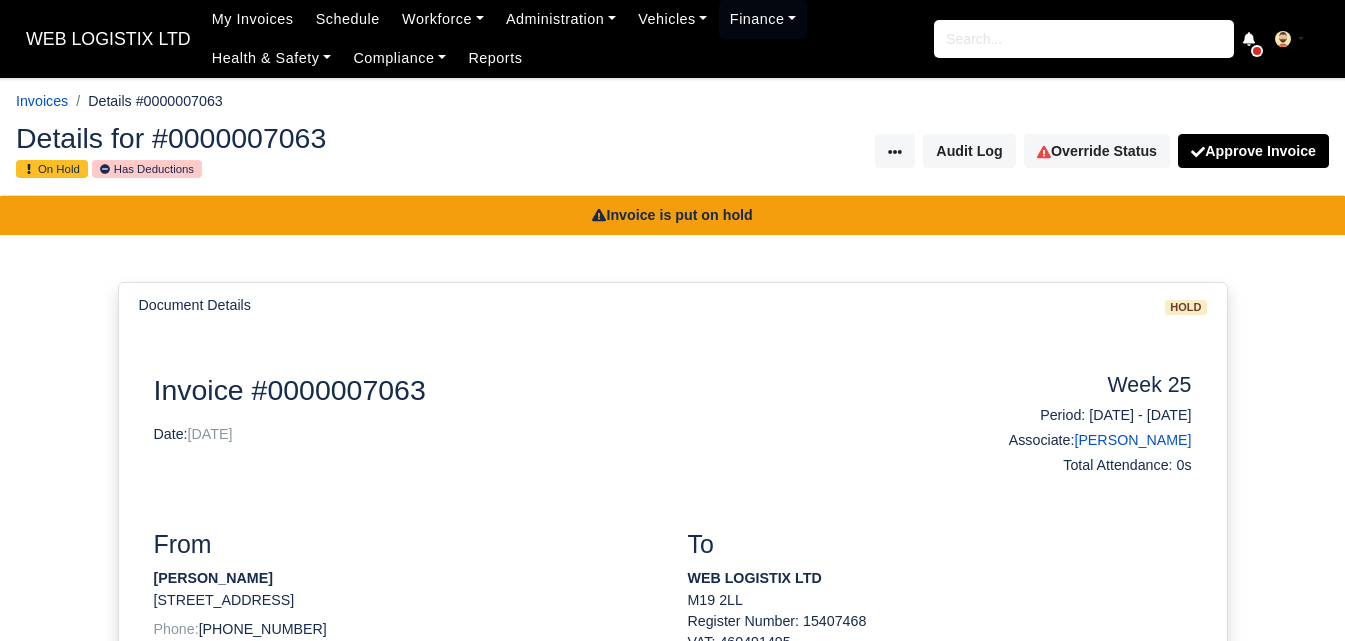 scroll, scrollTop: 0, scrollLeft: 0, axis: both 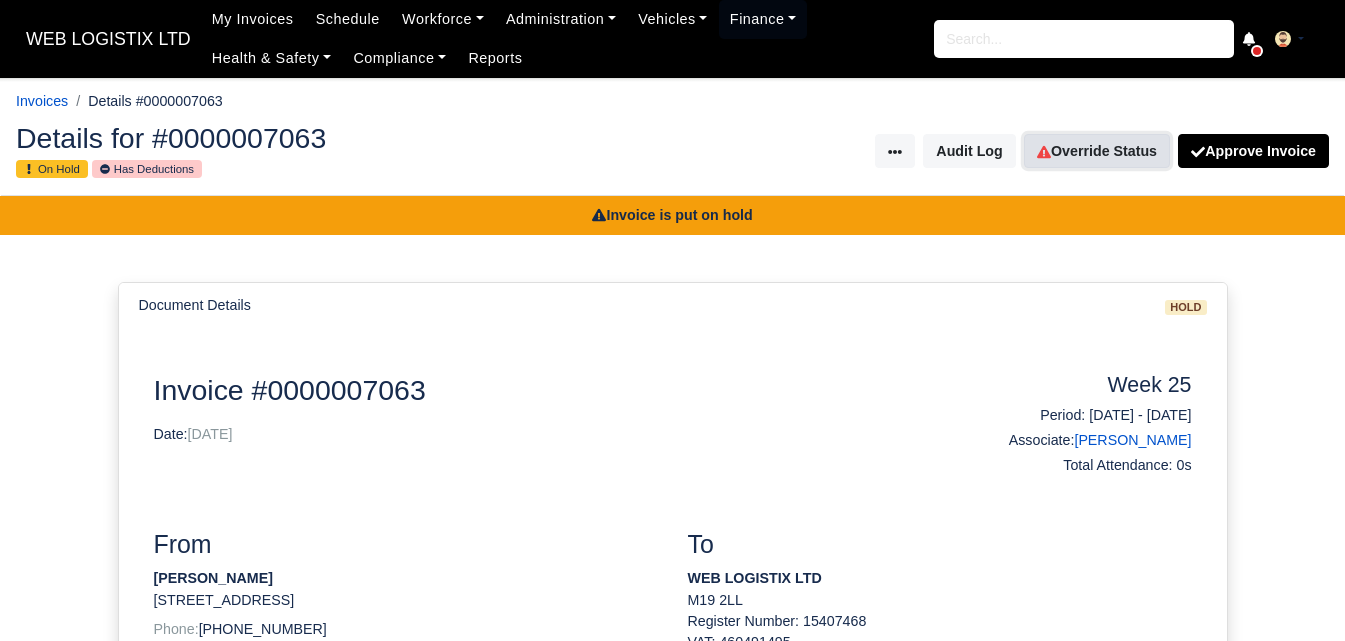 click on "Override Status" at bounding box center (1097, 151) 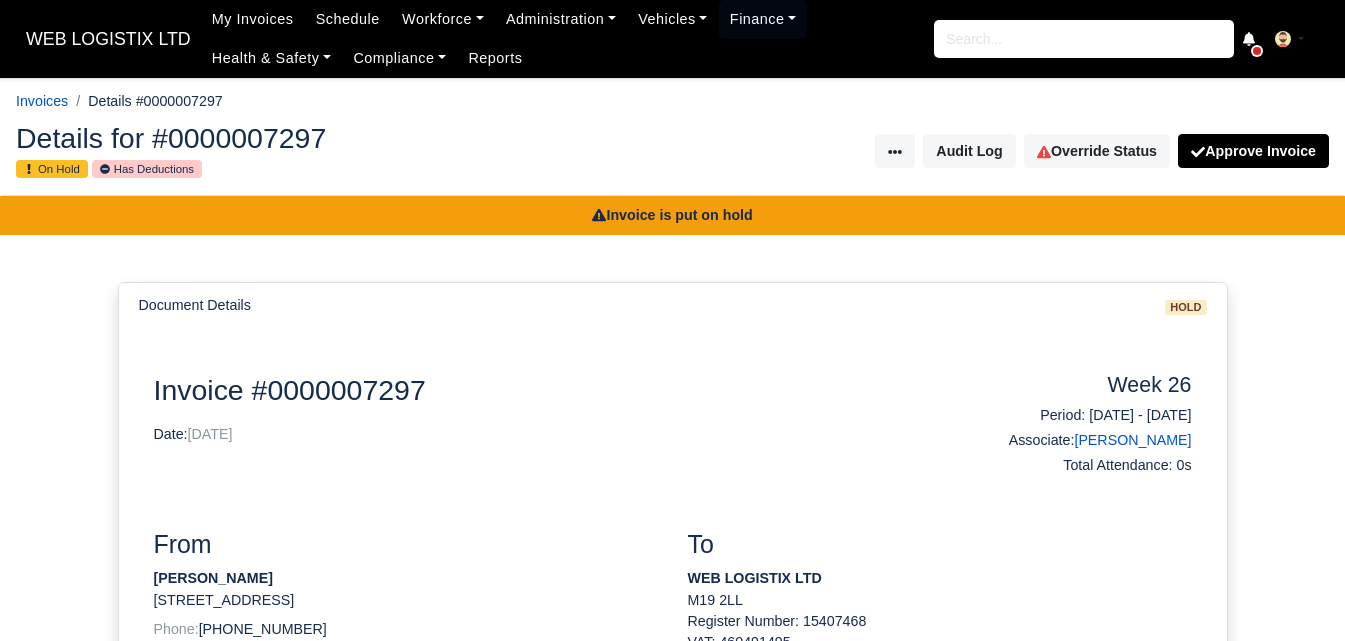 scroll, scrollTop: 0, scrollLeft: 0, axis: both 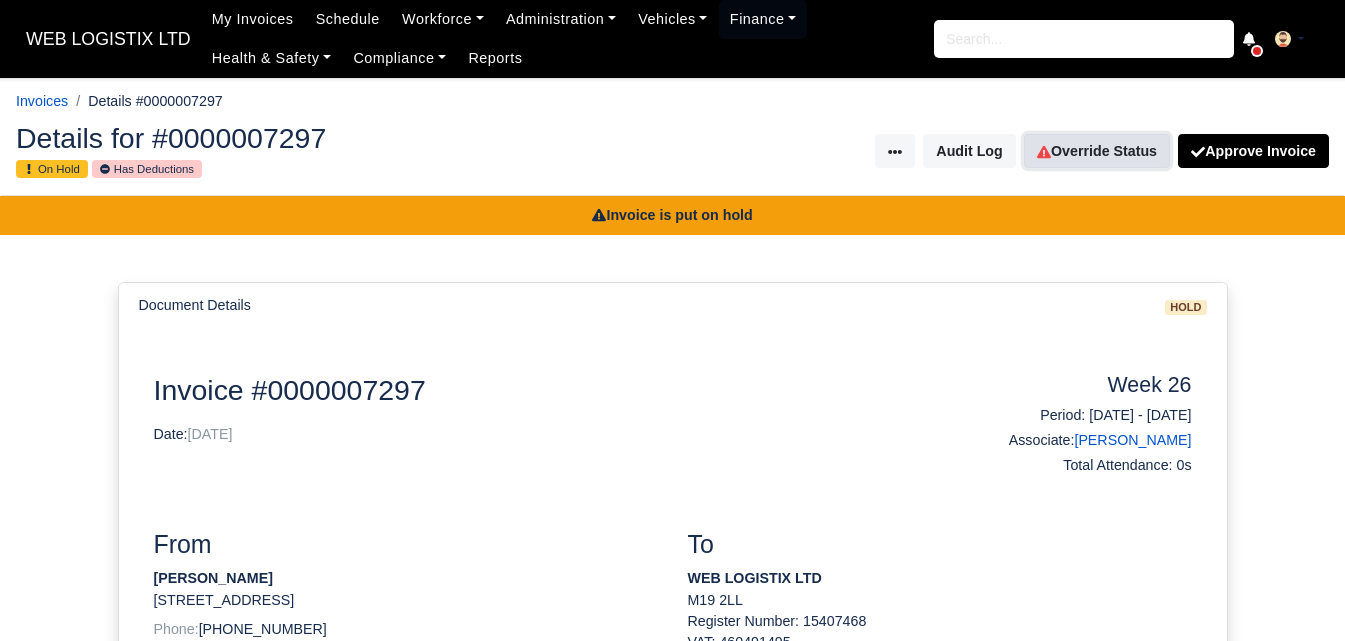 click on "Override Status" at bounding box center (1097, 151) 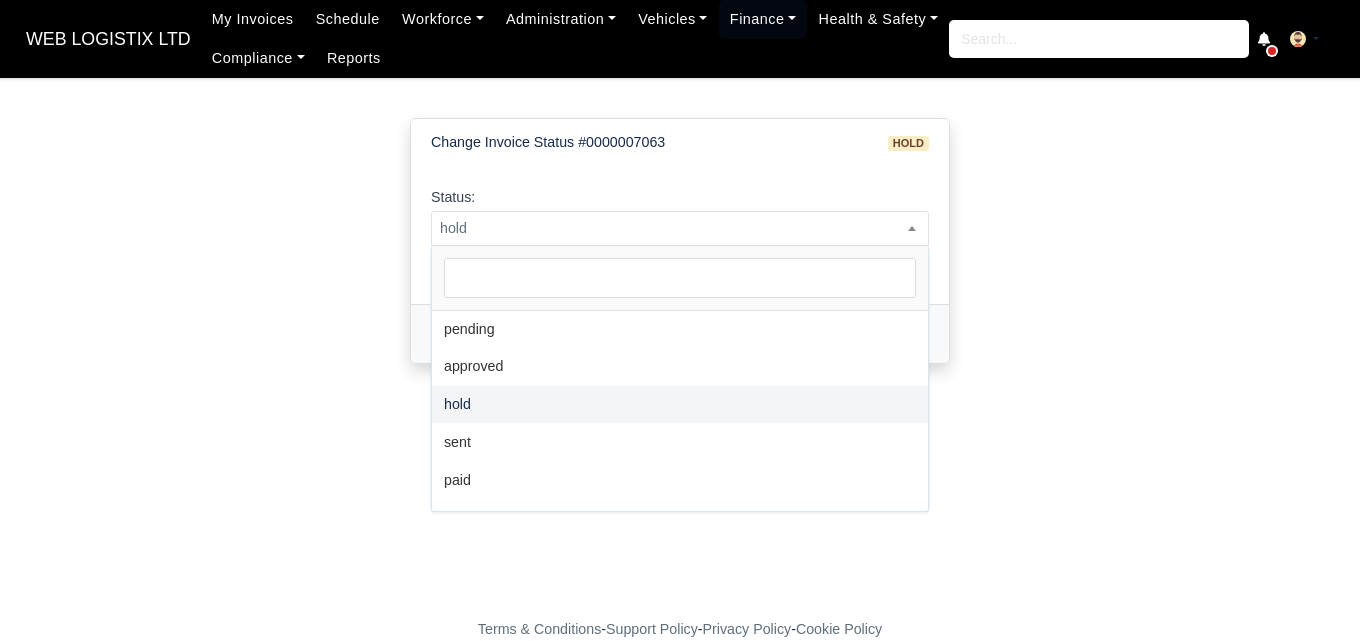 scroll, scrollTop: 0, scrollLeft: 0, axis: both 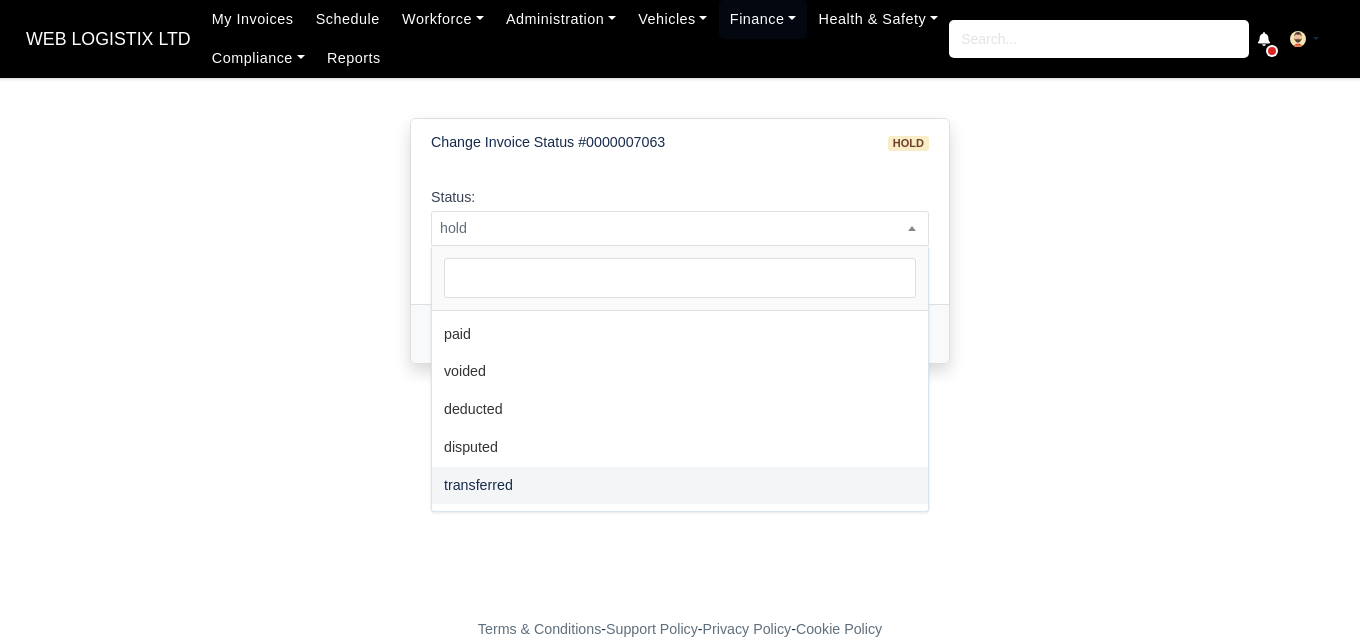 select on "transferred" 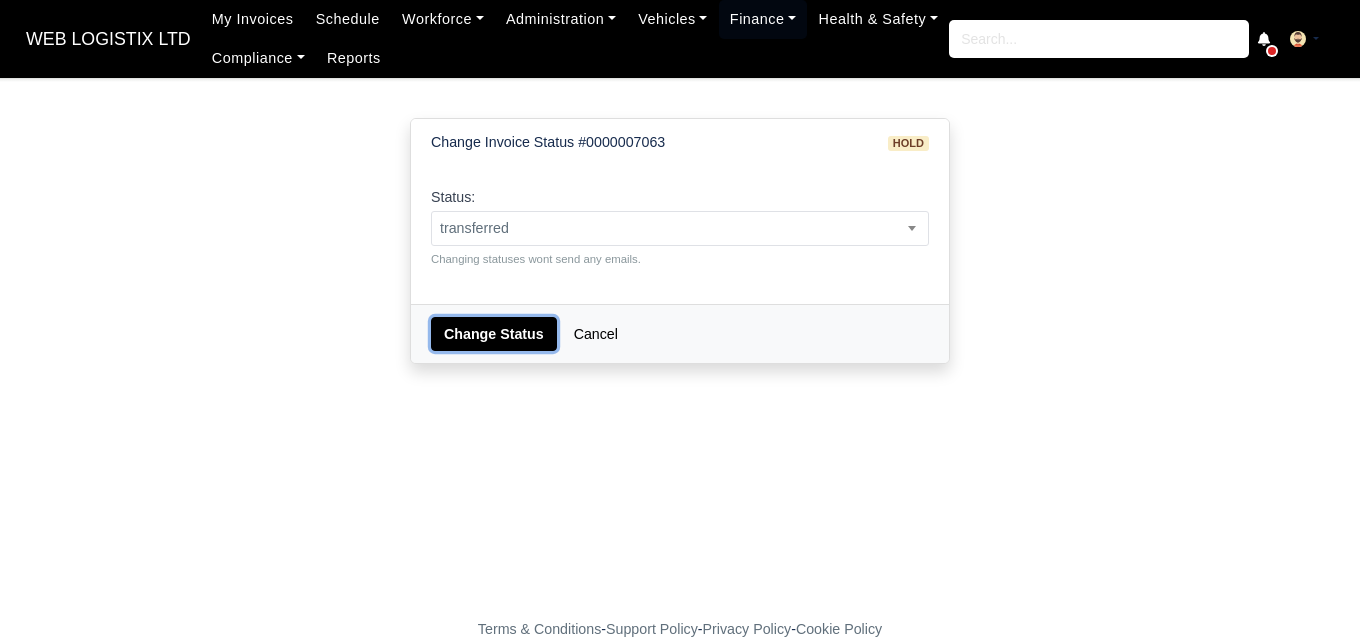 drag, startPoint x: 509, startPoint y: 329, endPoint x: 523, endPoint y: 306, distance: 26.925823 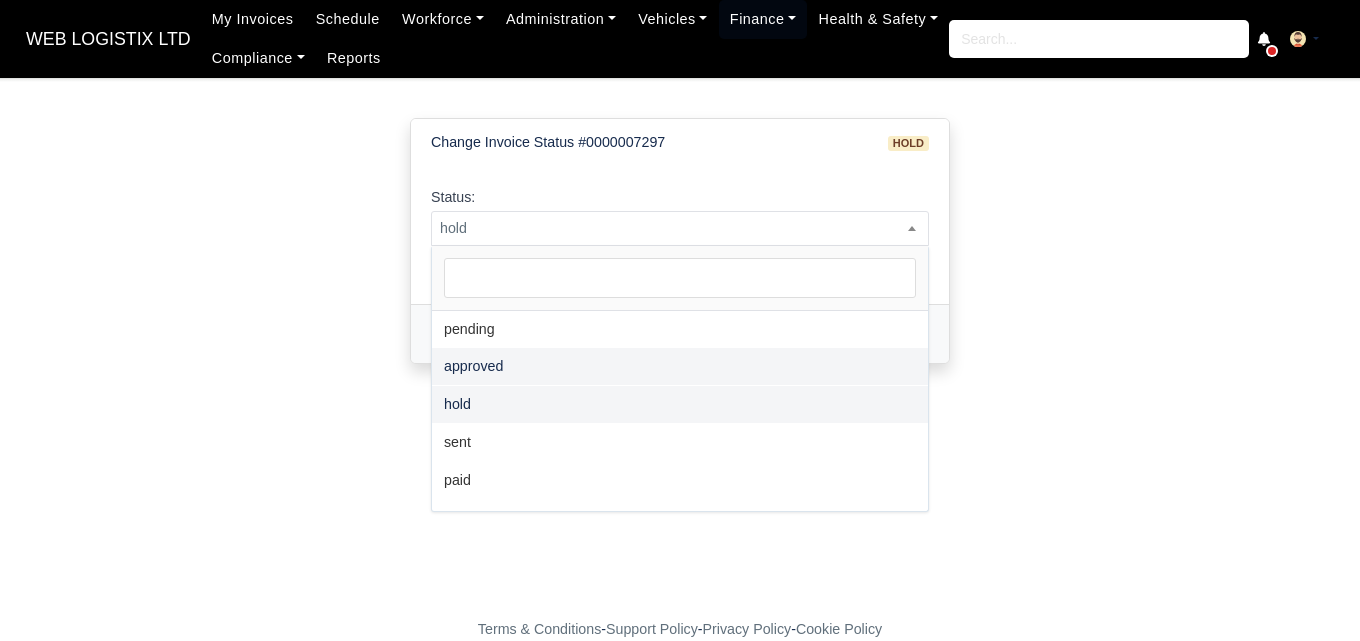 scroll, scrollTop: 0, scrollLeft: 0, axis: both 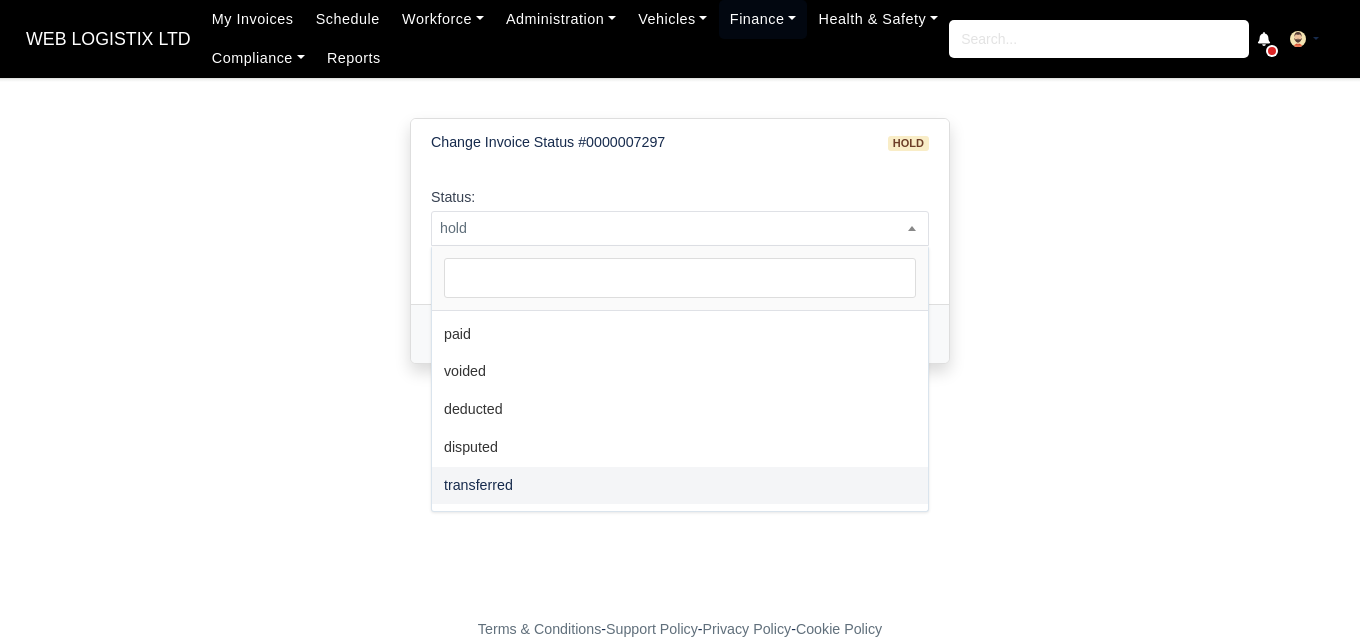 select on "transferred" 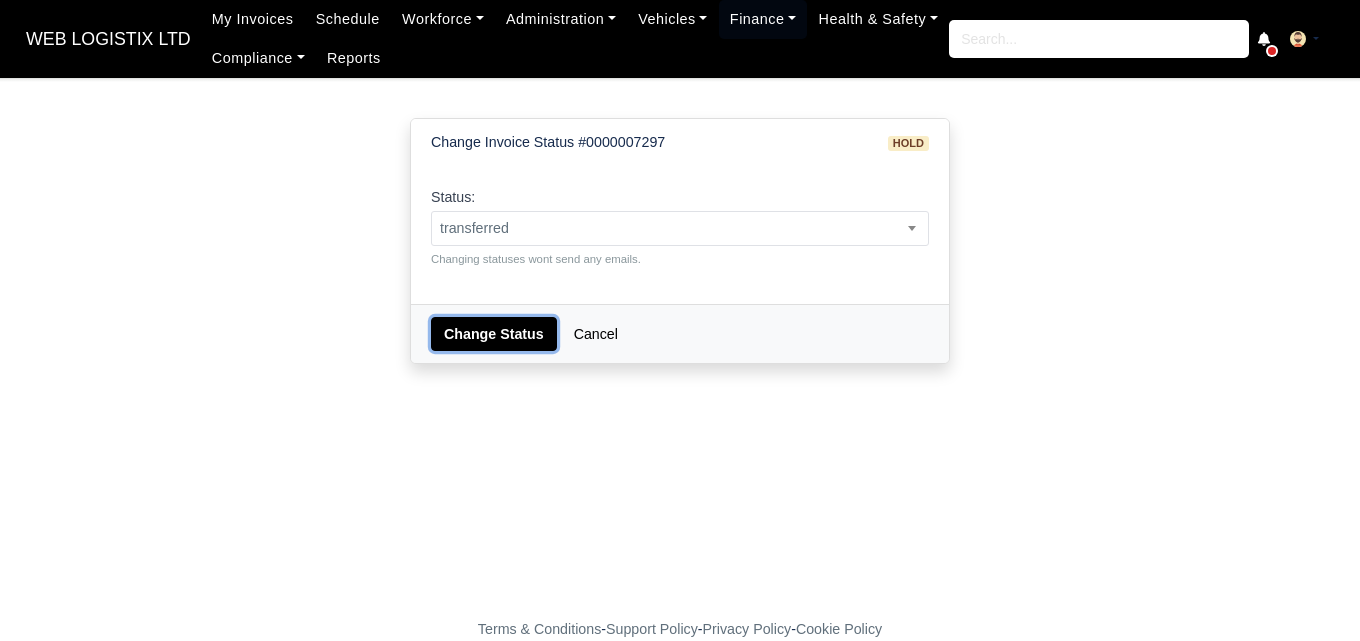 click on "Change Status" at bounding box center [494, 334] 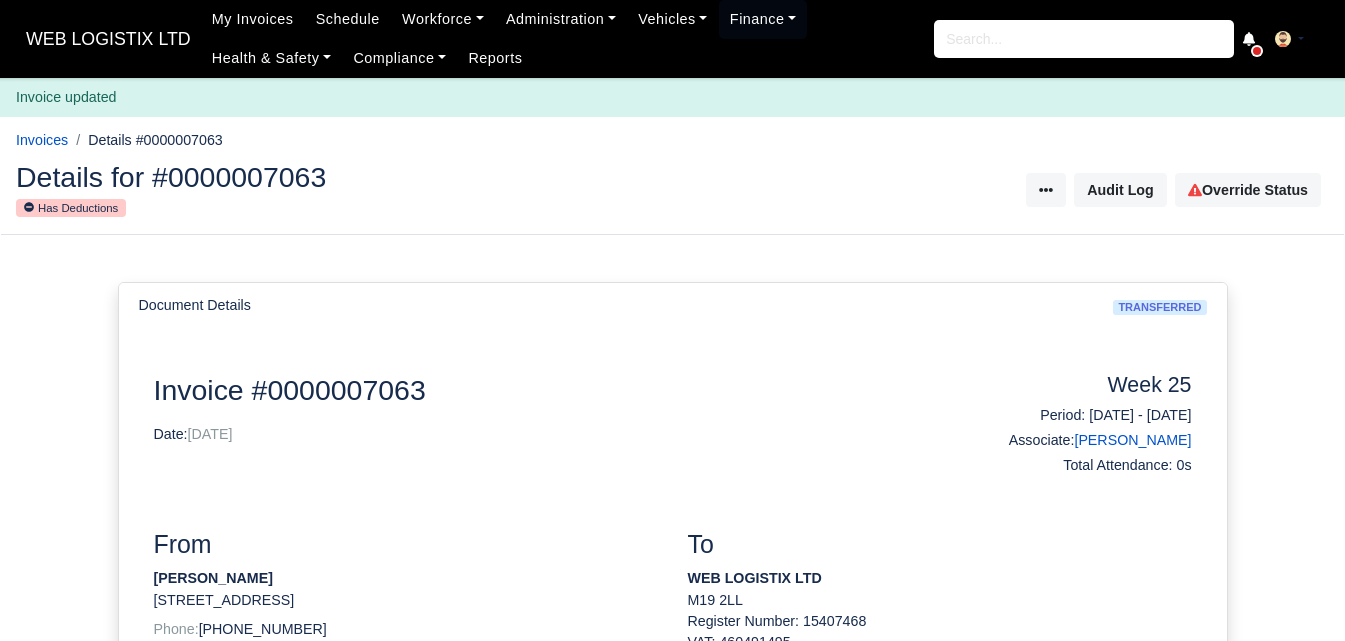 scroll, scrollTop: 0, scrollLeft: 0, axis: both 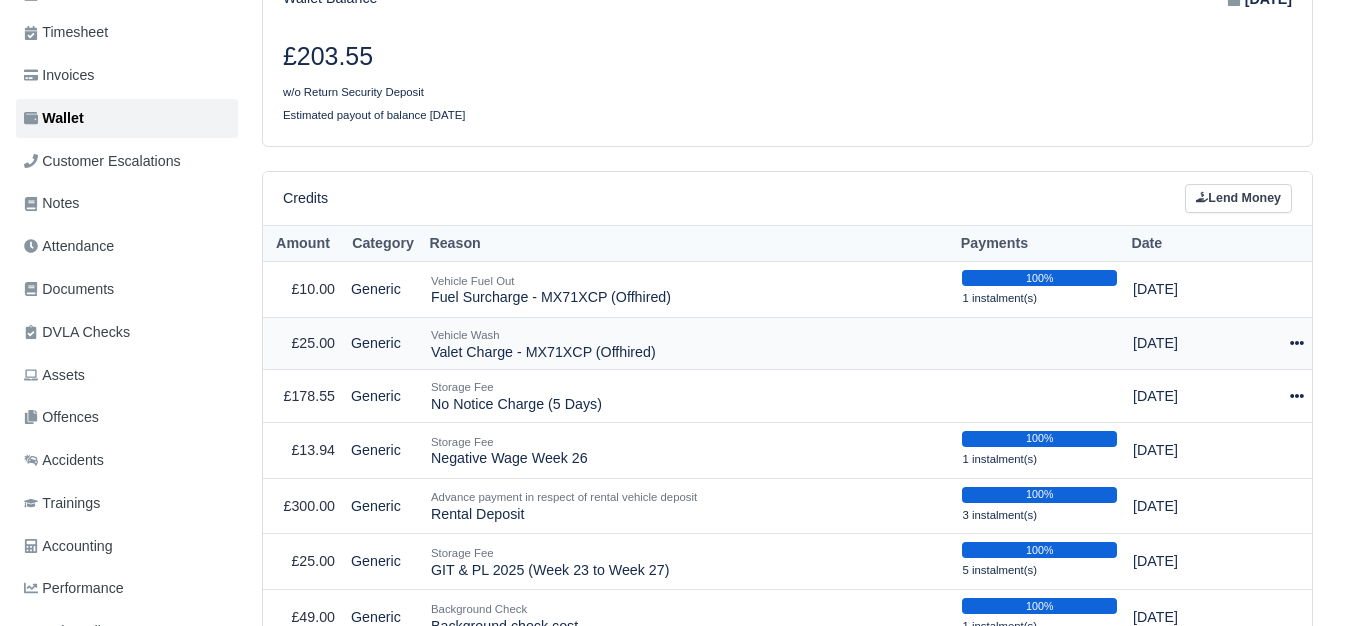 click 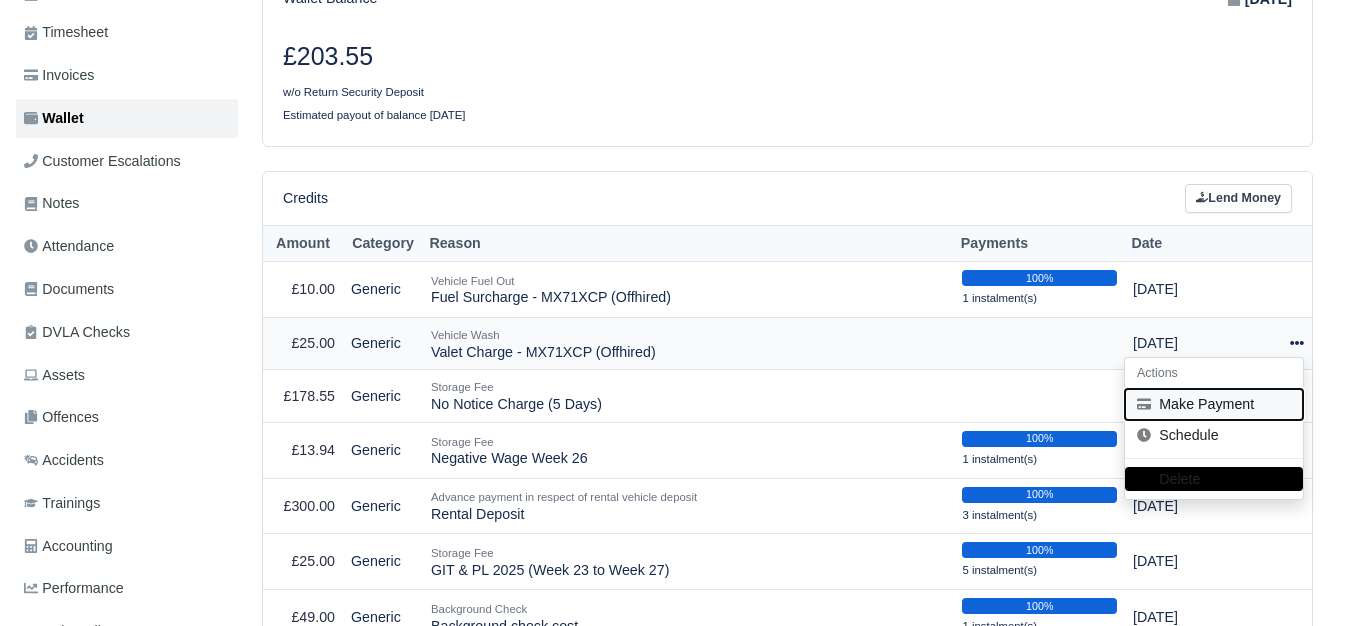 click on "Make Payment" at bounding box center (1214, 404) 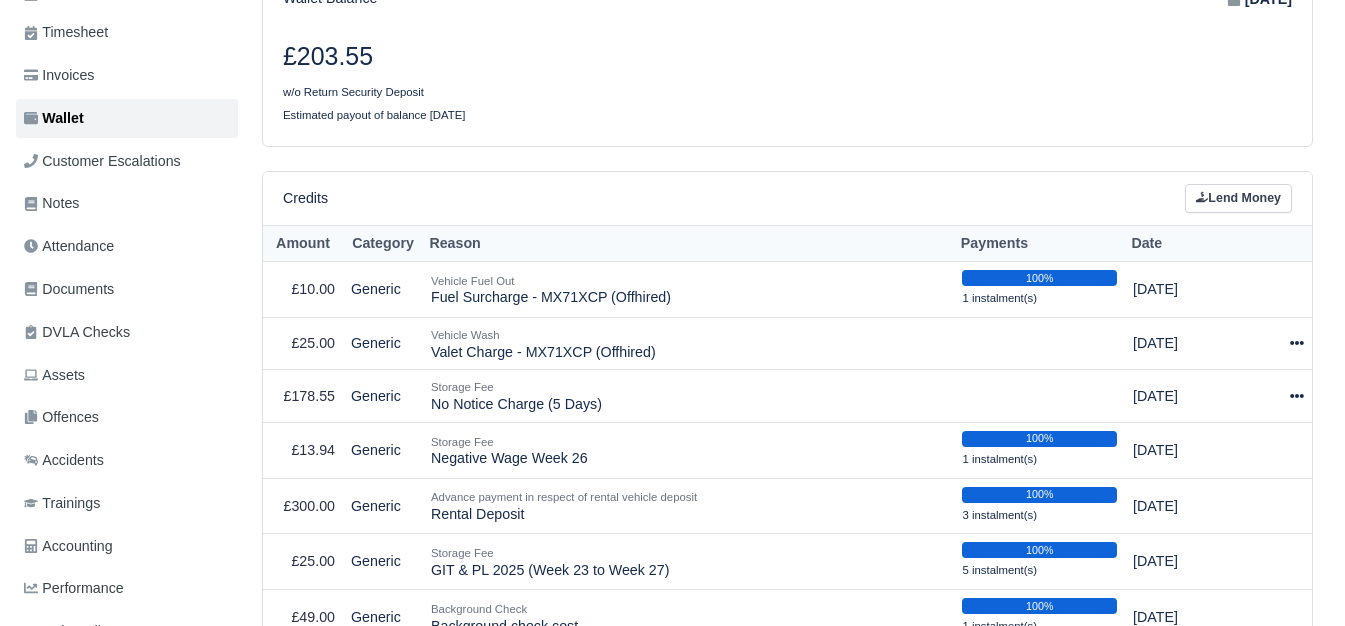 select on "5371" 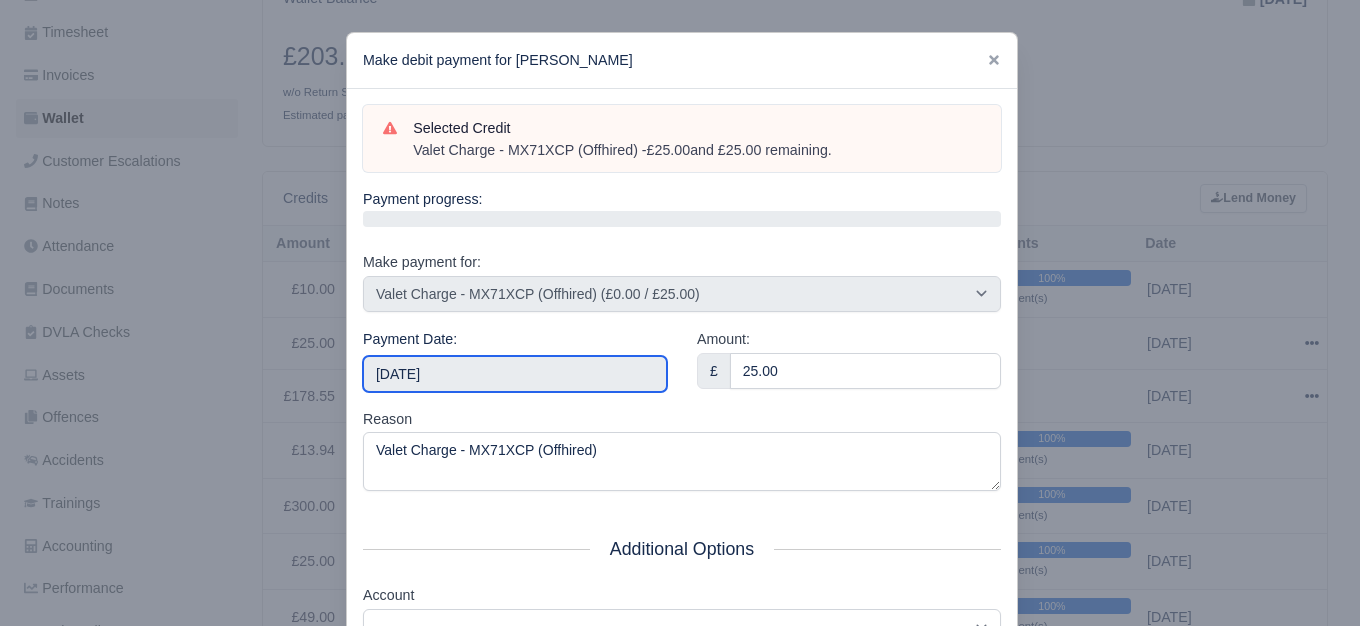 click on "[DATE]" at bounding box center (515, 374) 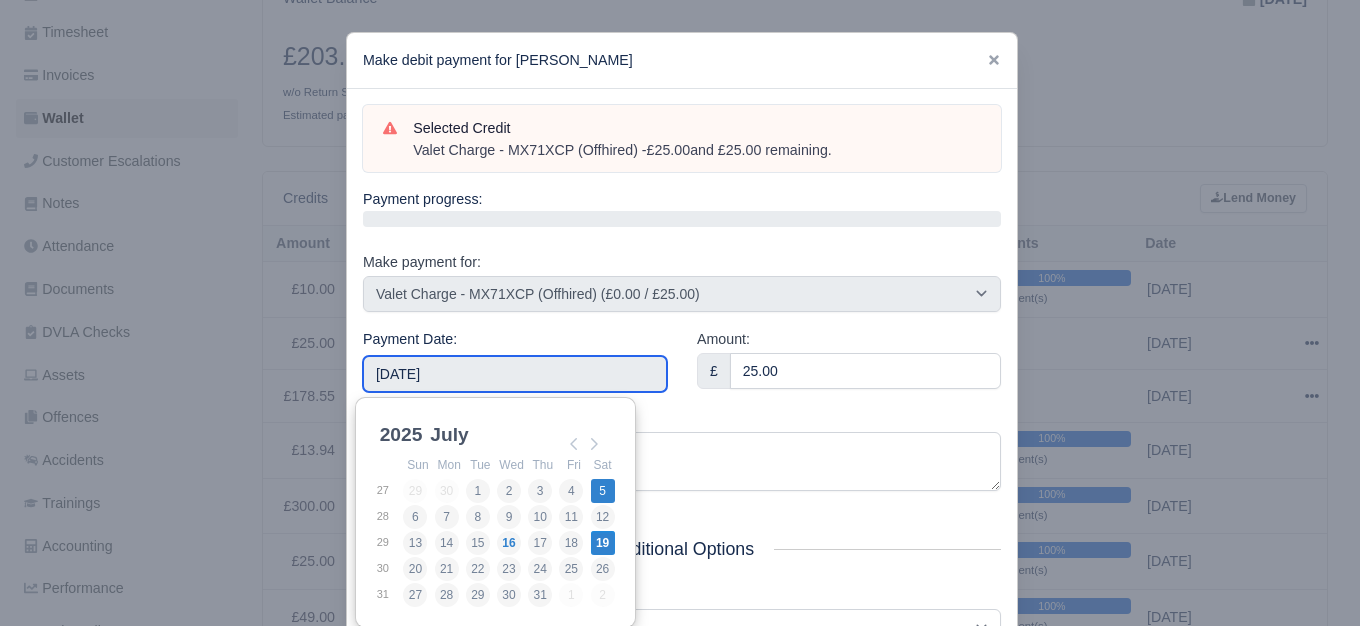 type on "[DATE]" 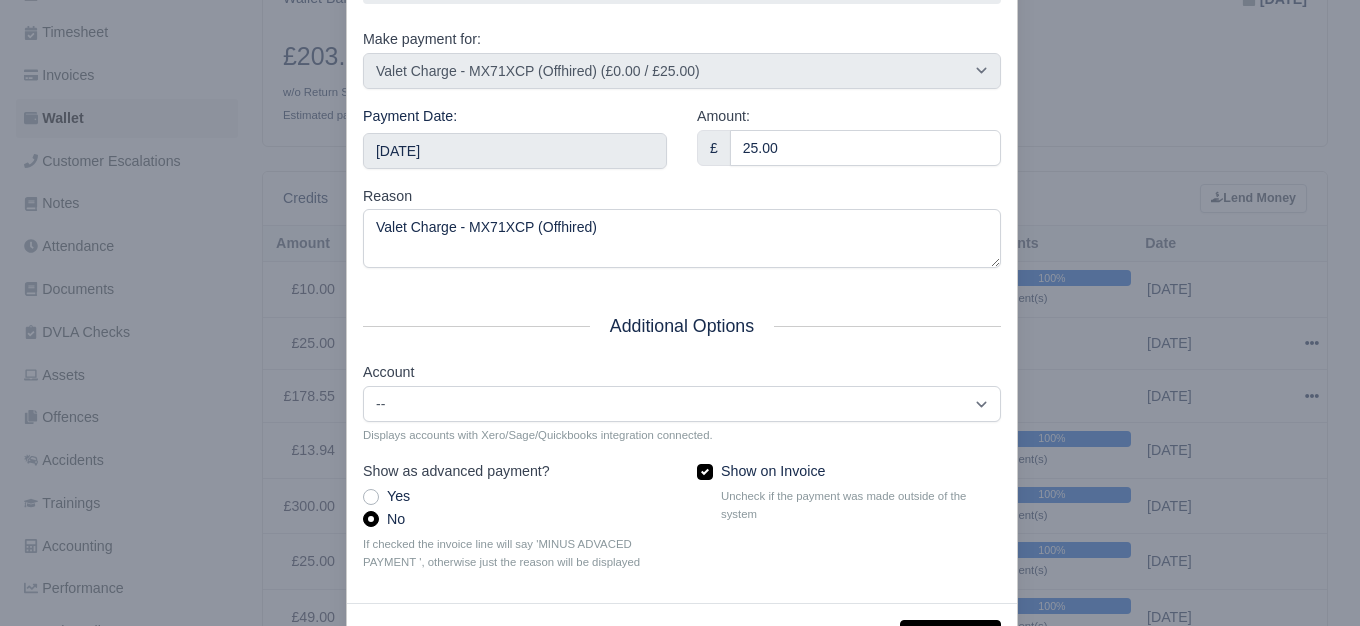 scroll, scrollTop: 302, scrollLeft: 0, axis: vertical 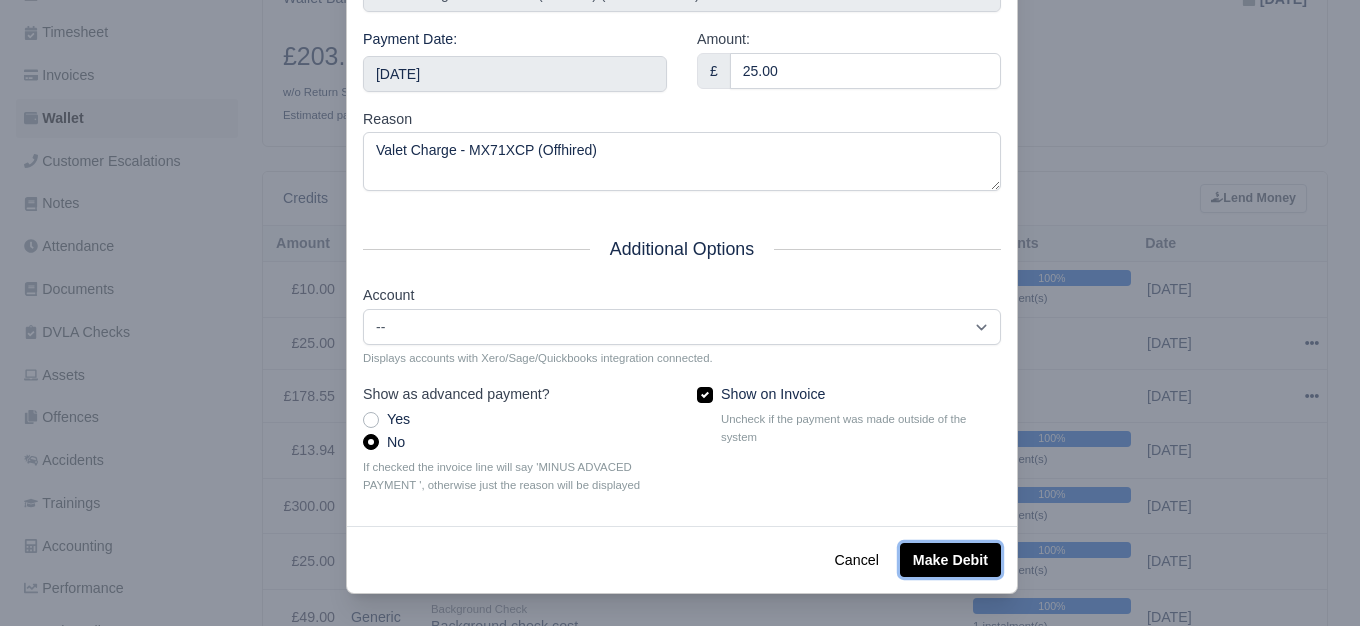 click on "Make Debit" at bounding box center [950, 560] 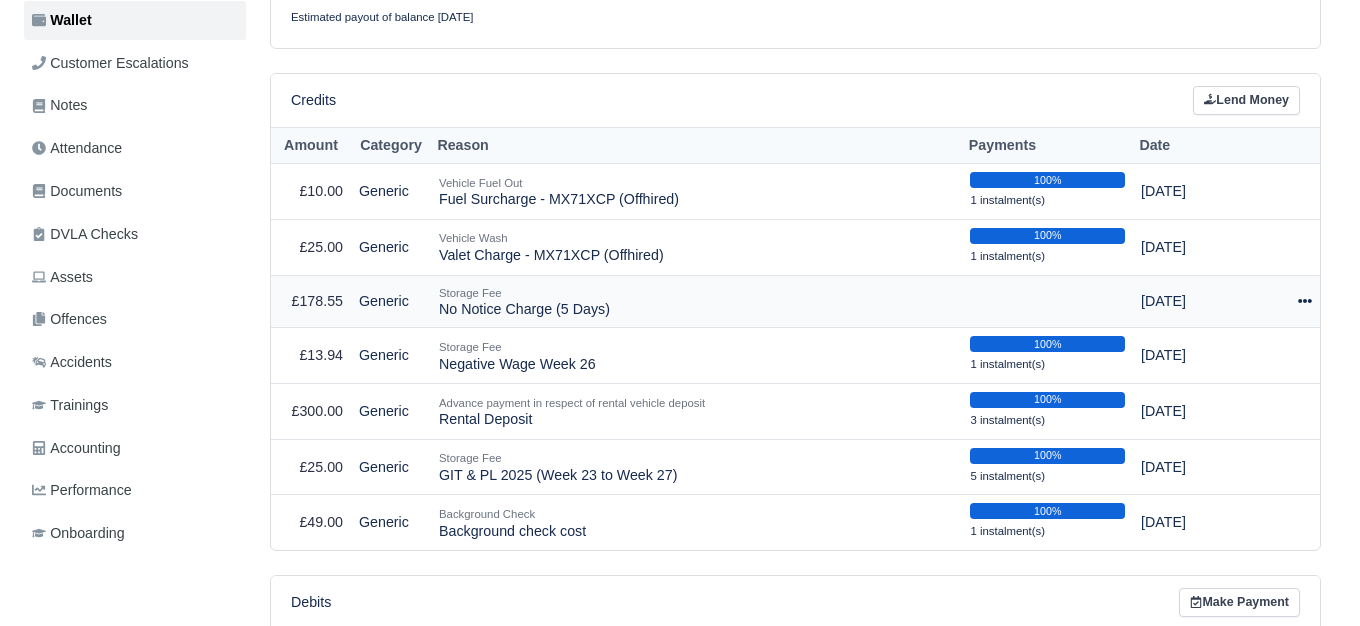 scroll, scrollTop: 500, scrollLeft: 0, axis: vertical 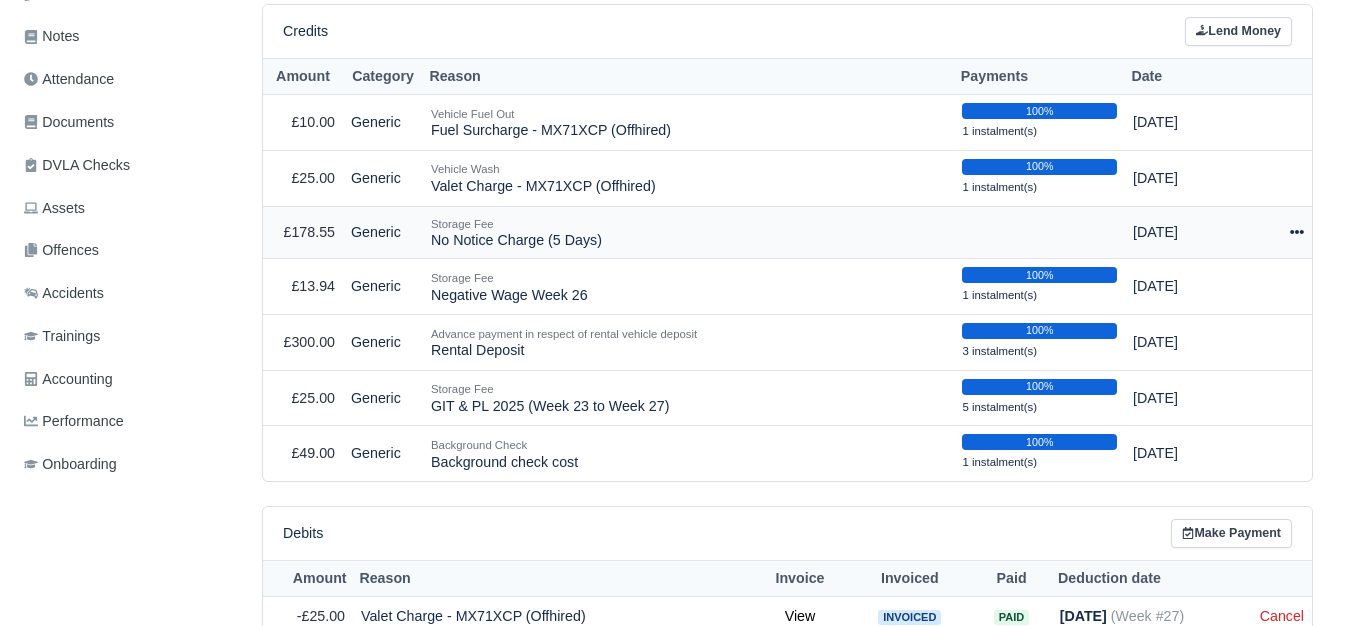 click 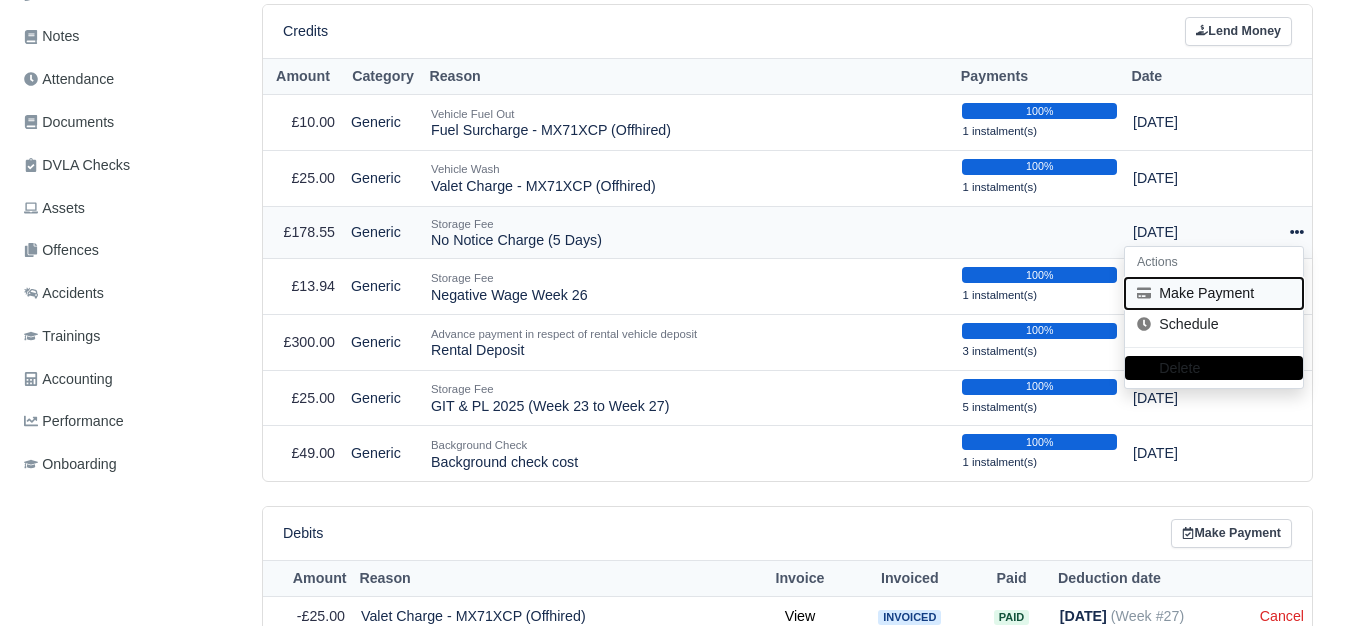 click on "Make Payment" at bounding box center [1214, 293] 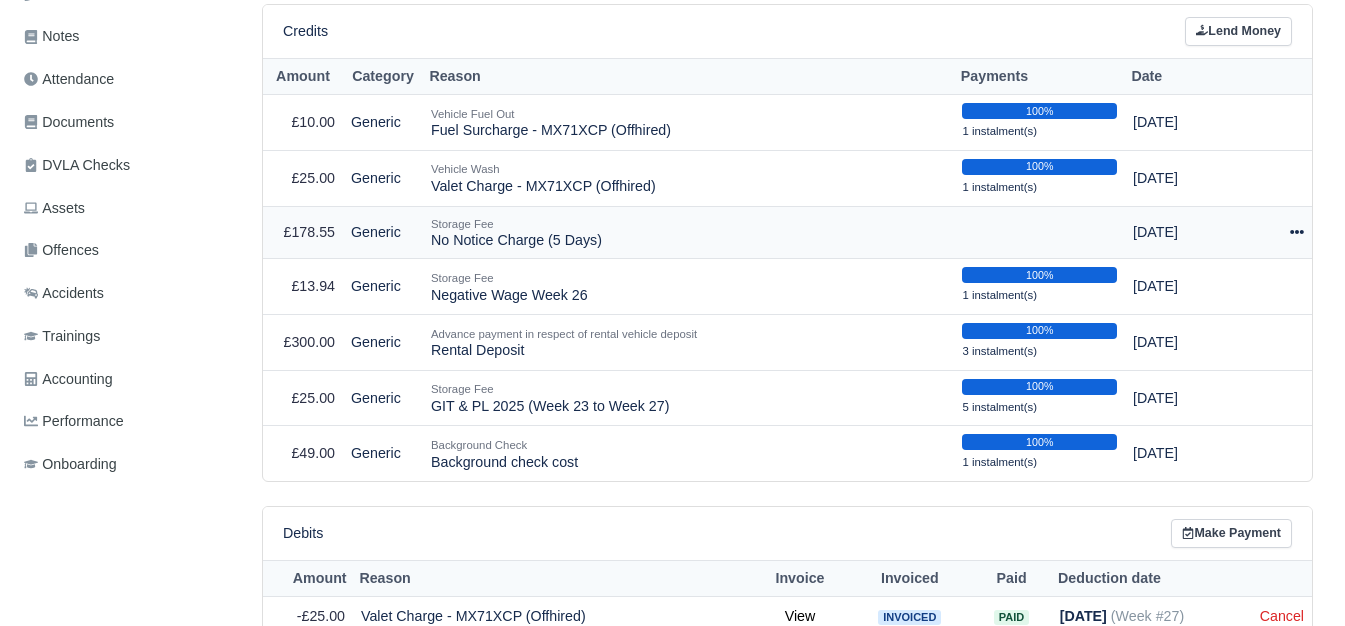 select on "5372" 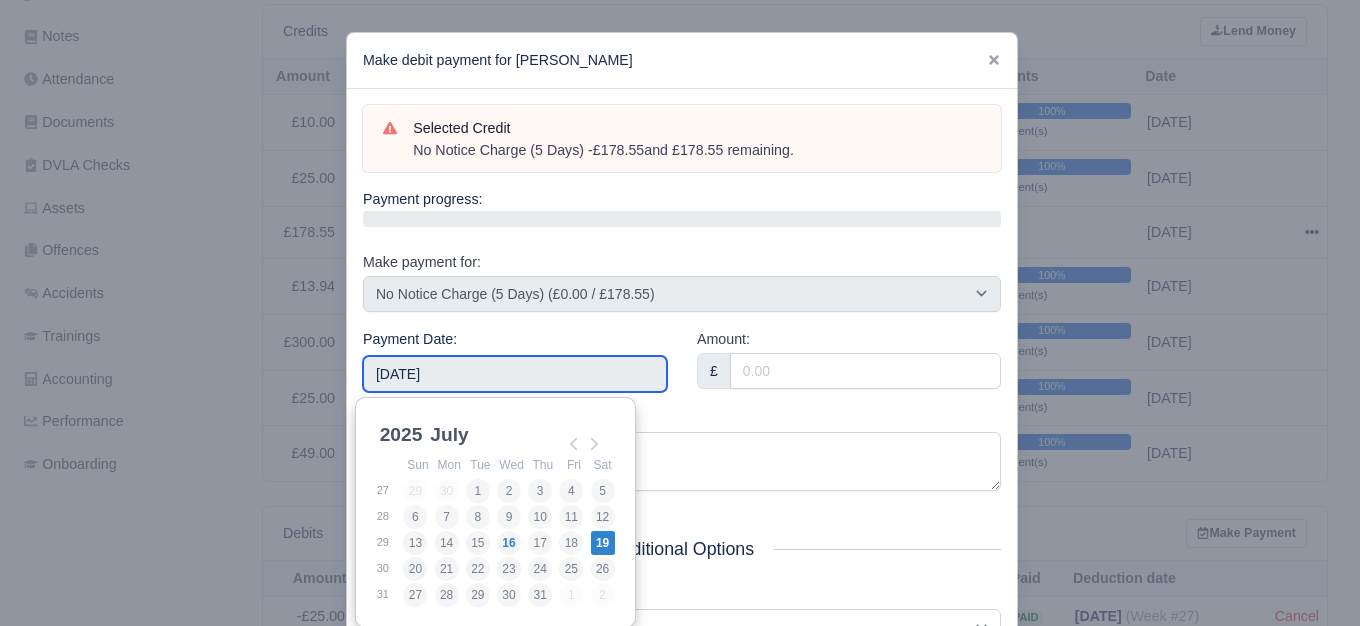 click on "[DATE]" at bounding box center (515, 374) 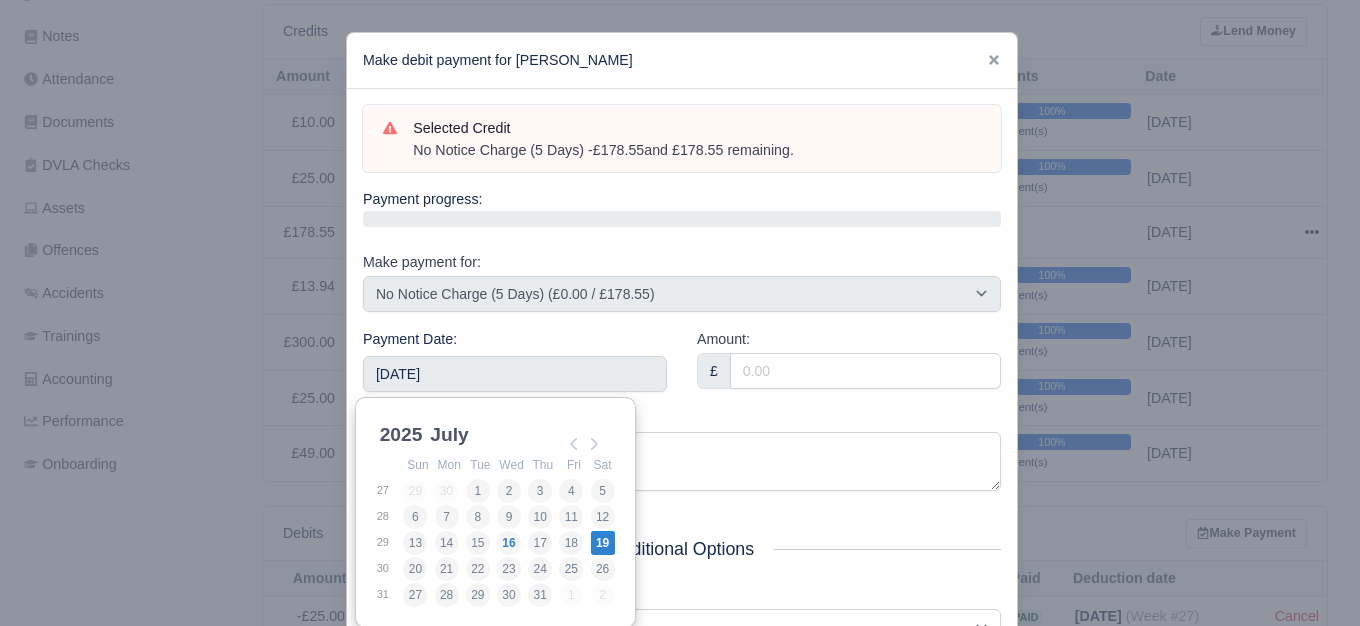 click on "Amount:
£" at bounding box center (849, 358) 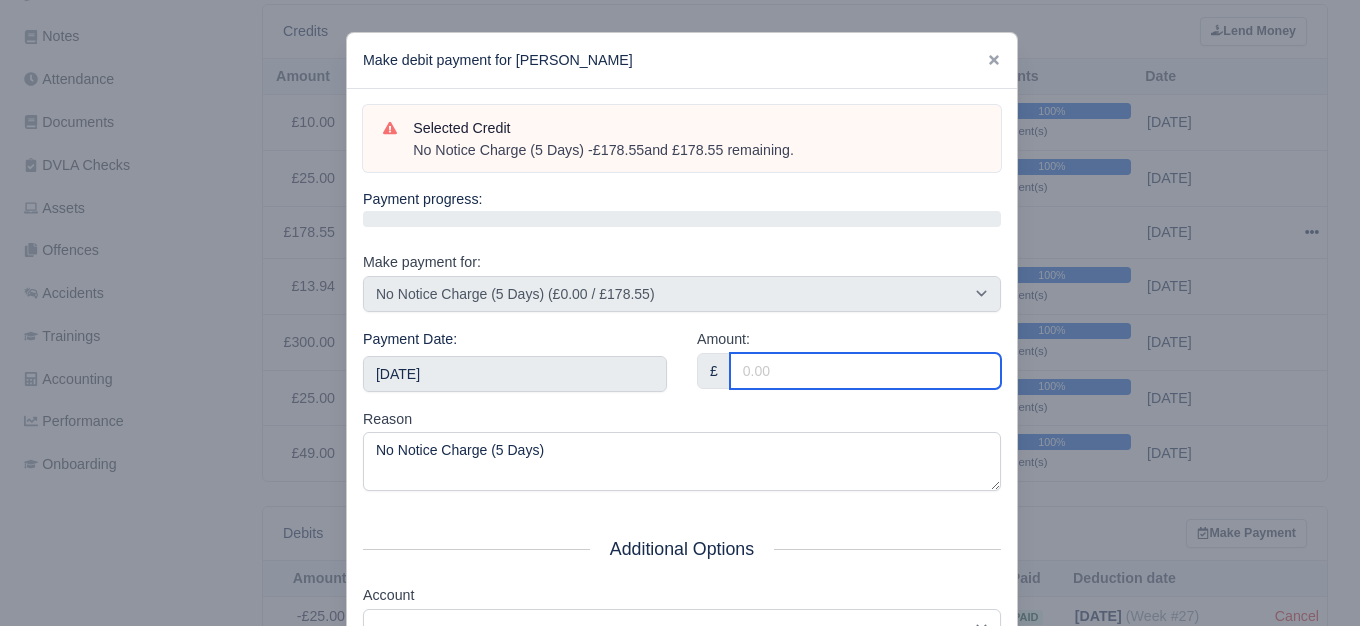 click on "Amount:" at bounding box center [865, 371] 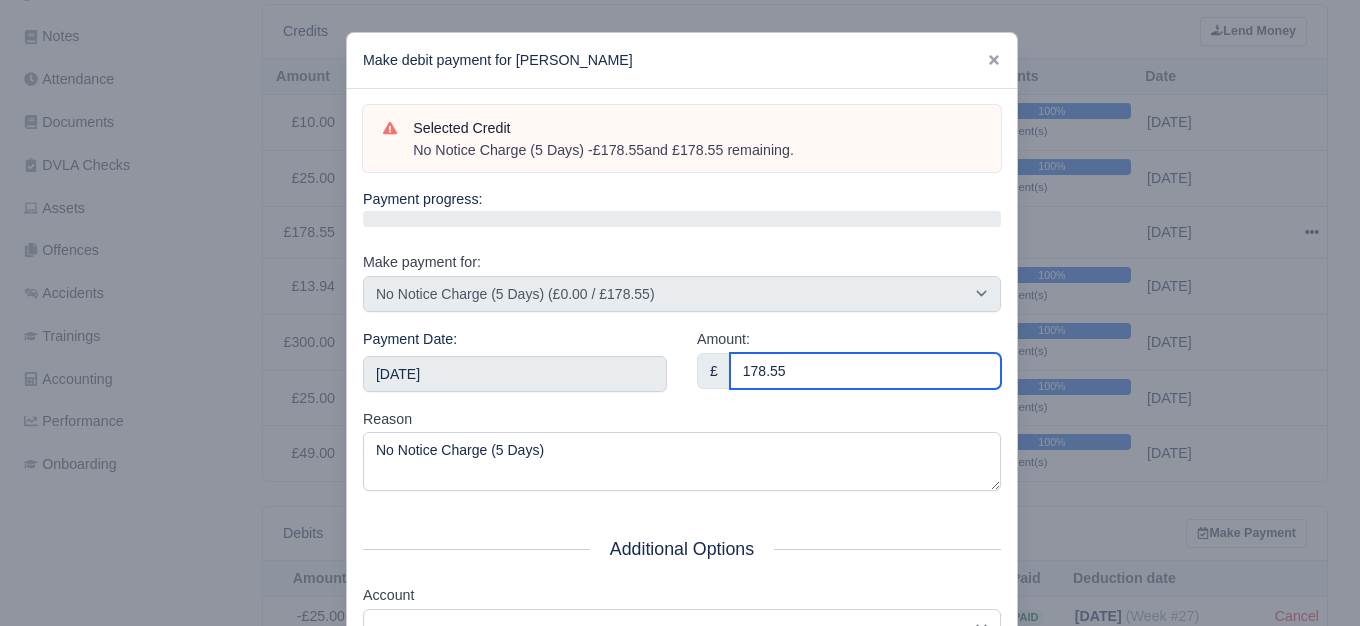 type on "178.55" 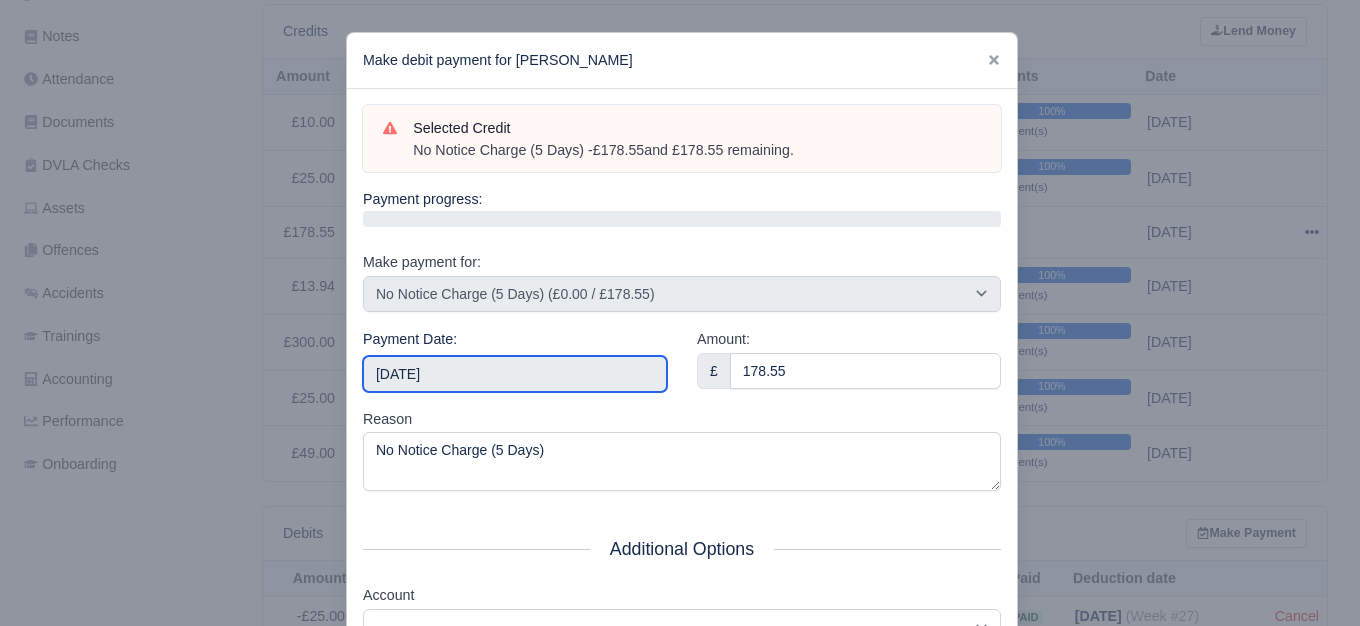 click on "2025-07-19" at bounding box center [515, 374] 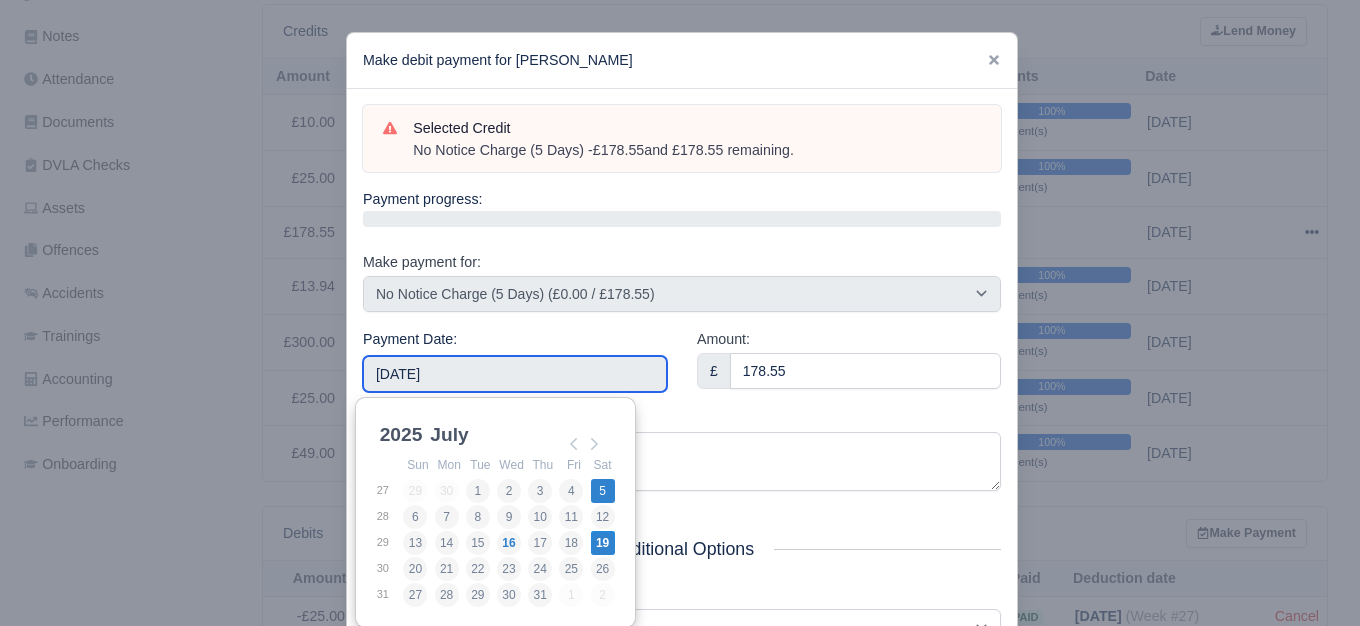type on "2025-07-05" 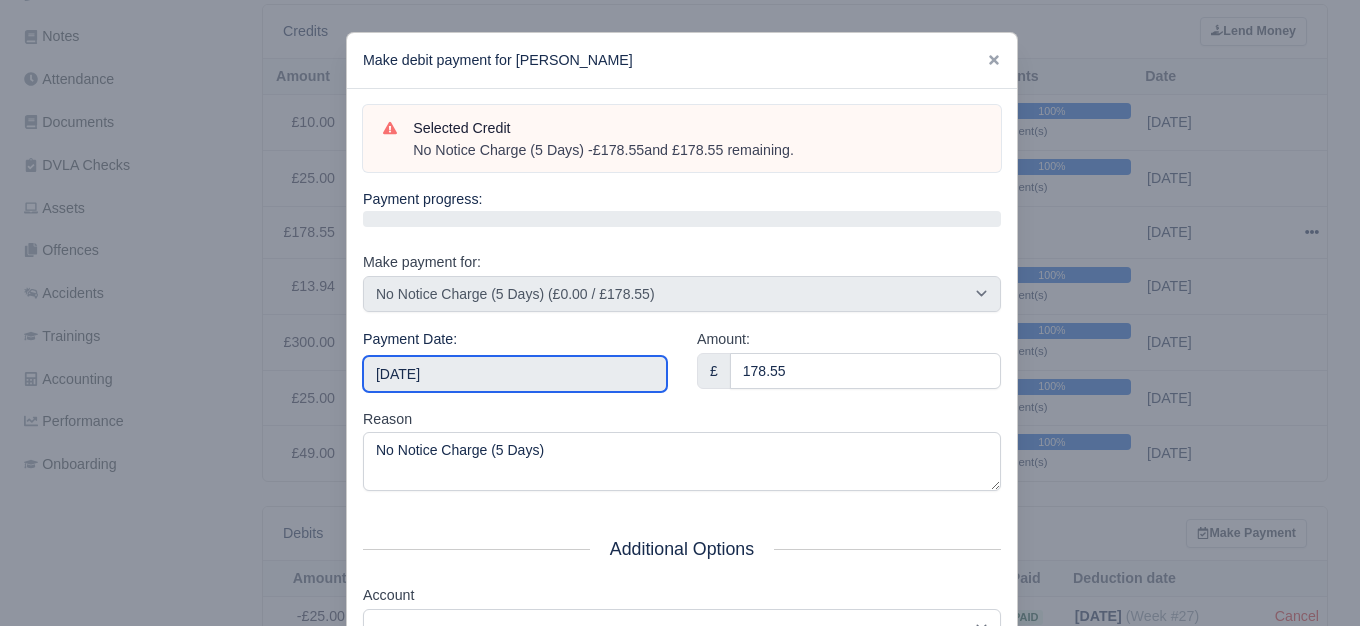 click on "2025-07-05" at bounding box center [515, 374] 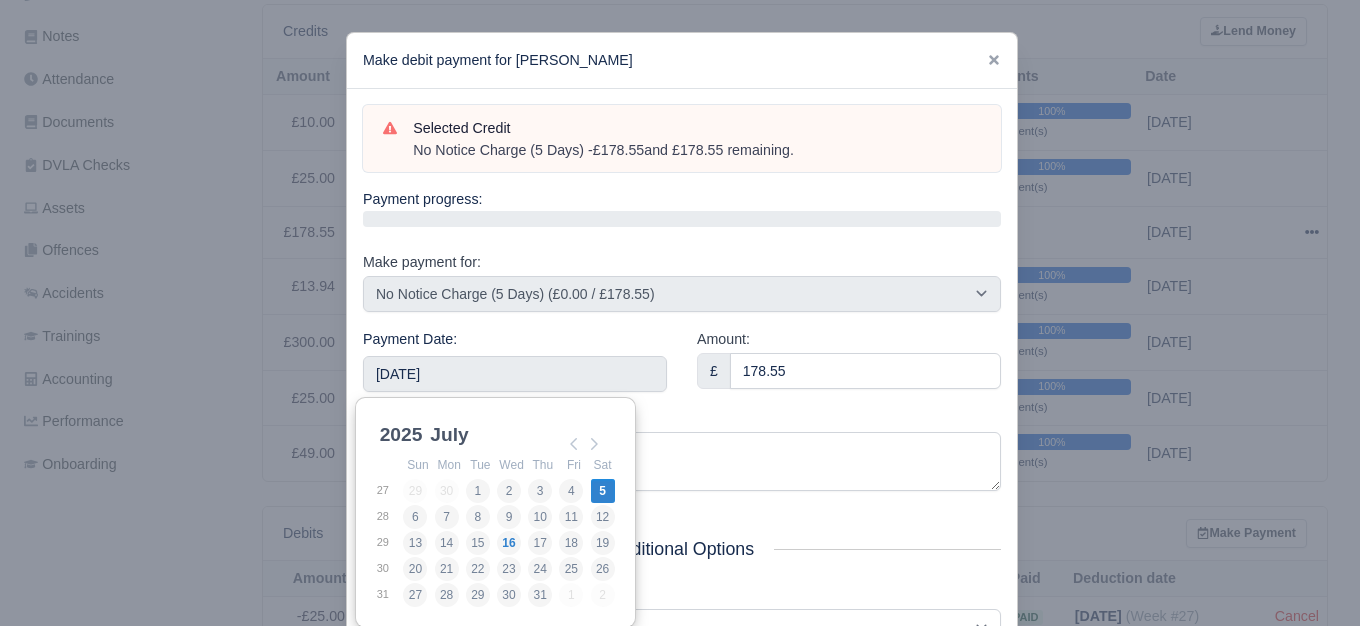 click on "Reason
No Notice Charge (5 Days)" at bounding box center [682, 450] 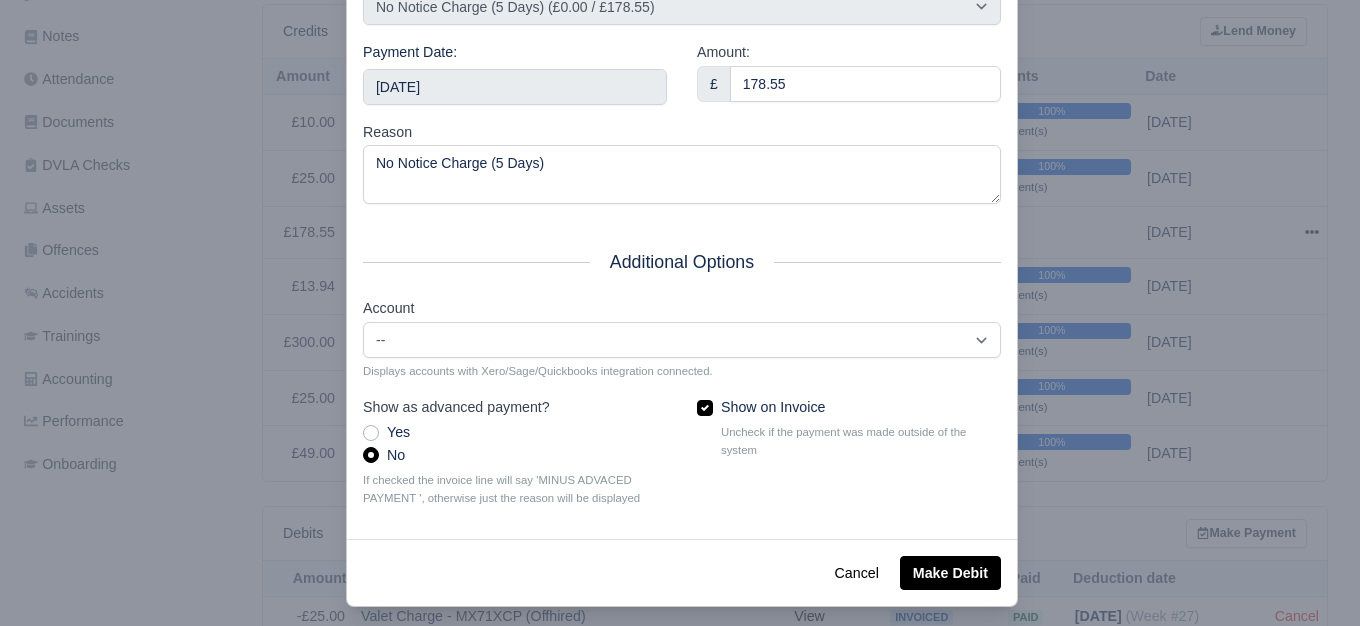 scroll, scrollTop: 302, scrollLeft: 0, axis: vertical 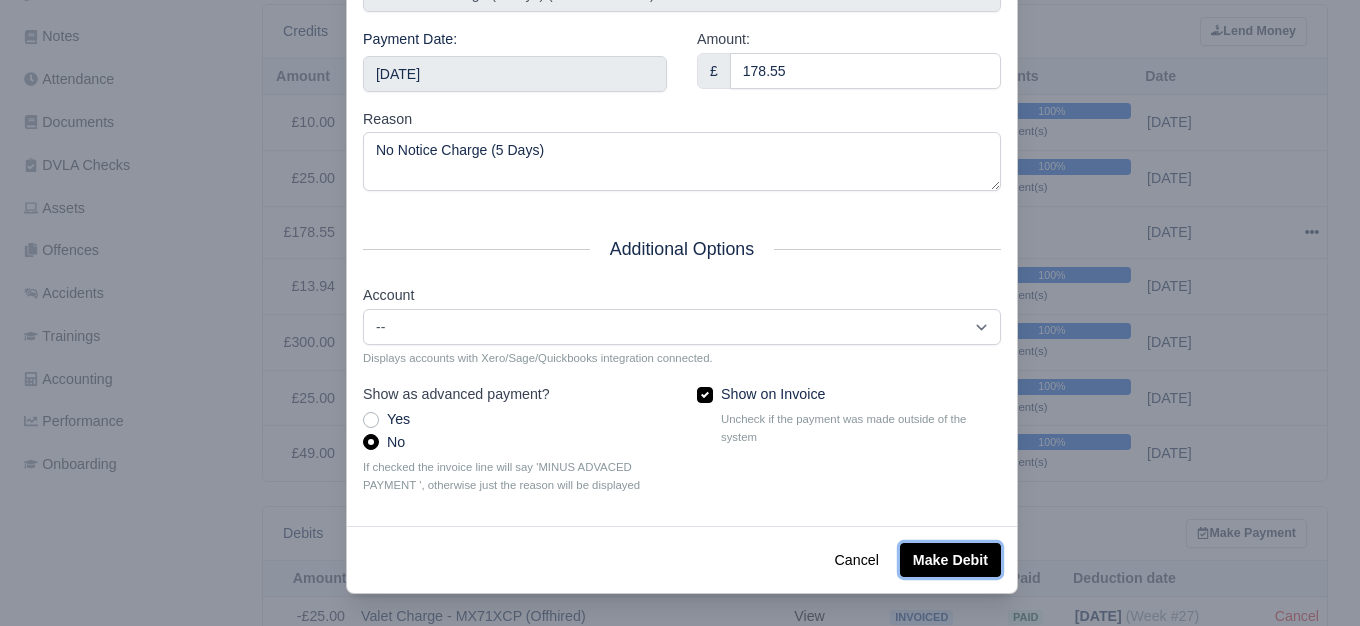 click on "Make Debit" at bounding box center (950, 560) 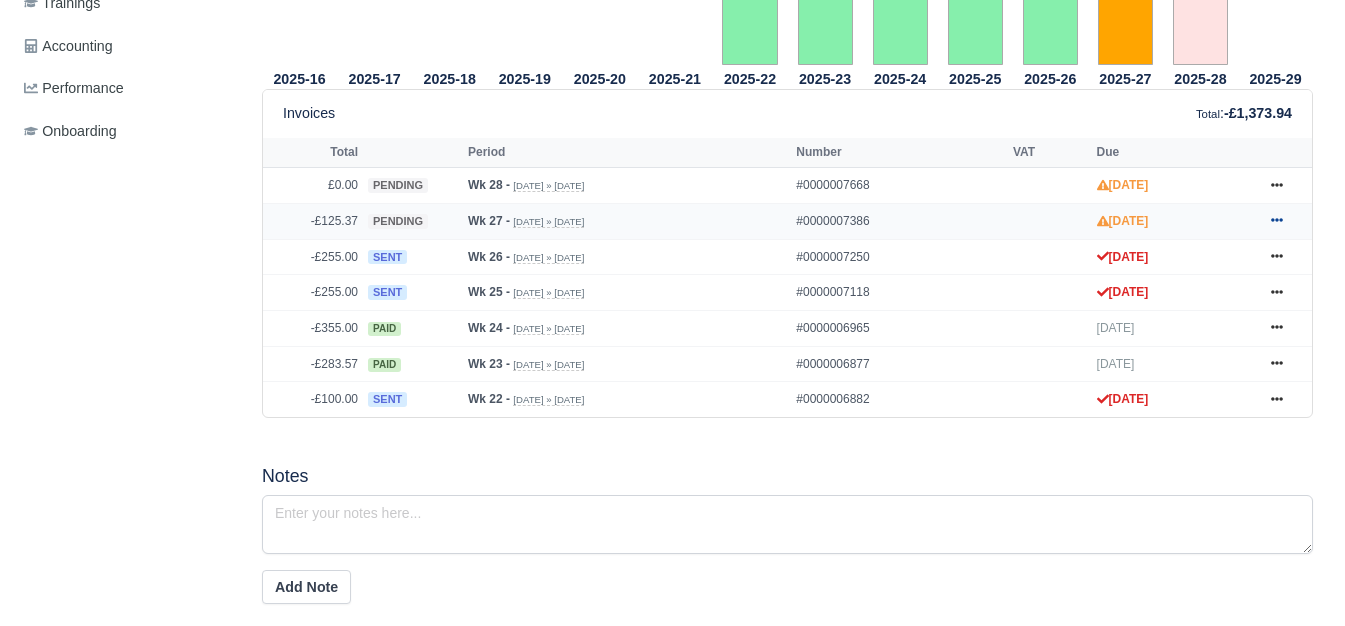 click 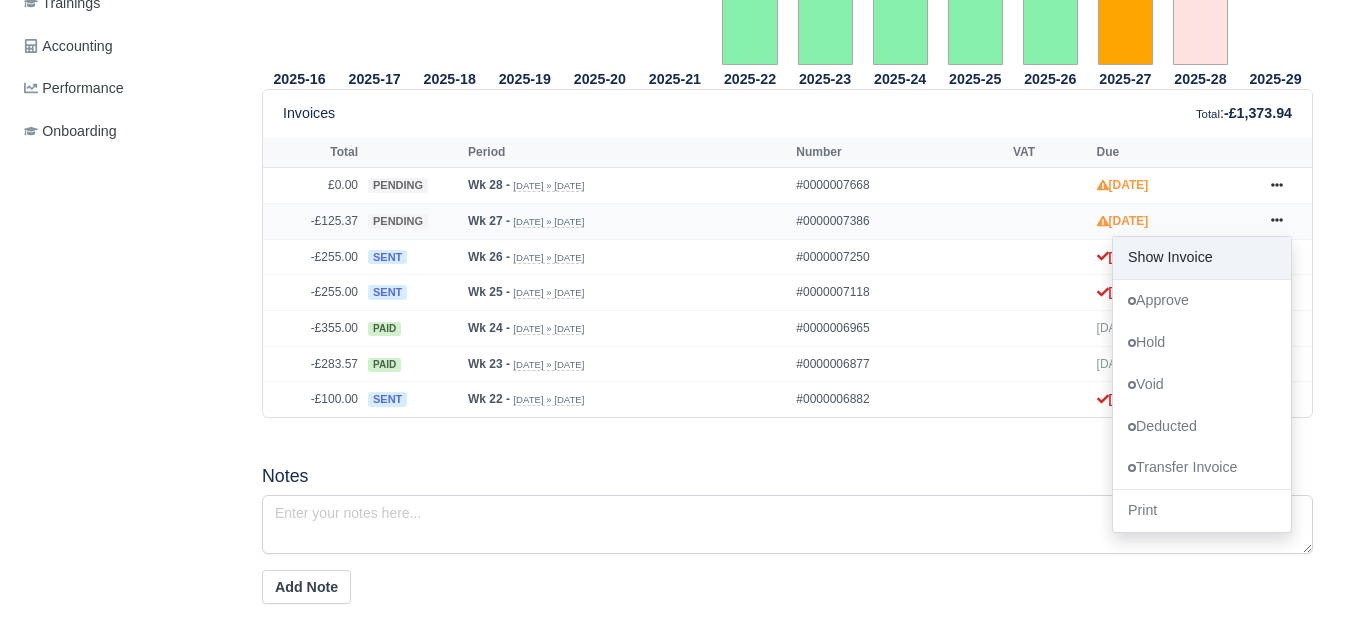 scroll, scrollTop: 833, scrollLeft: 0, axis: vertical 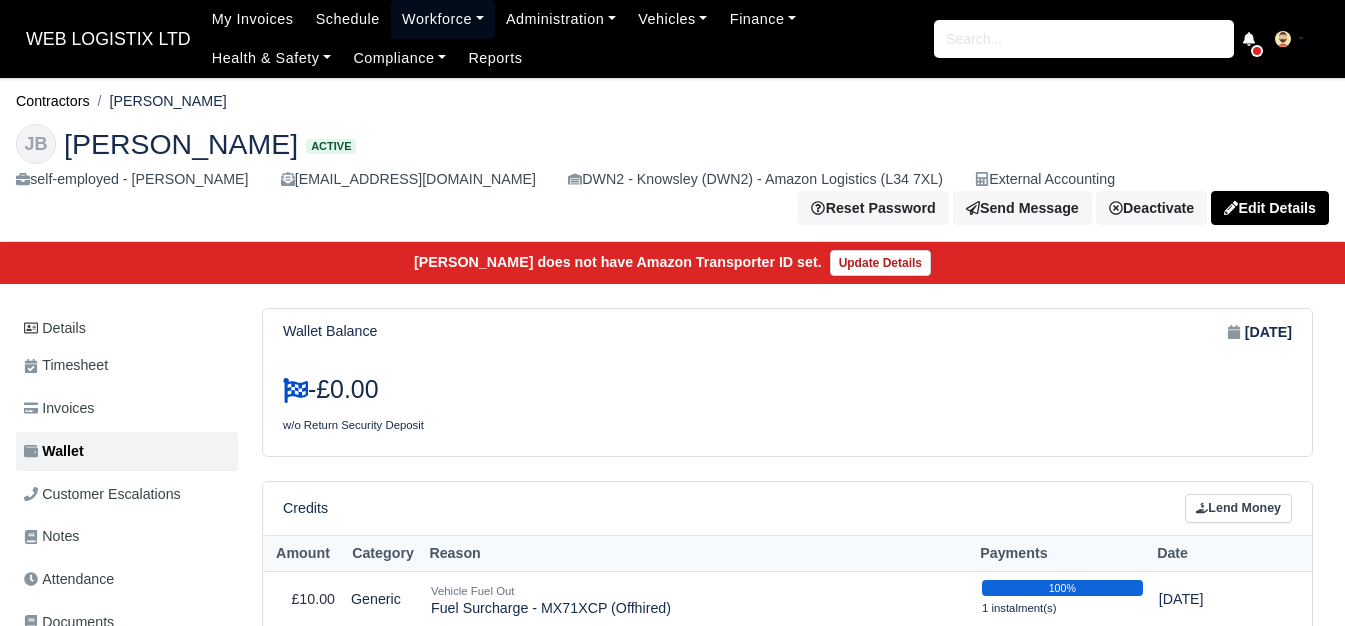 click on "Workforce" at bounding box center [443, 19] 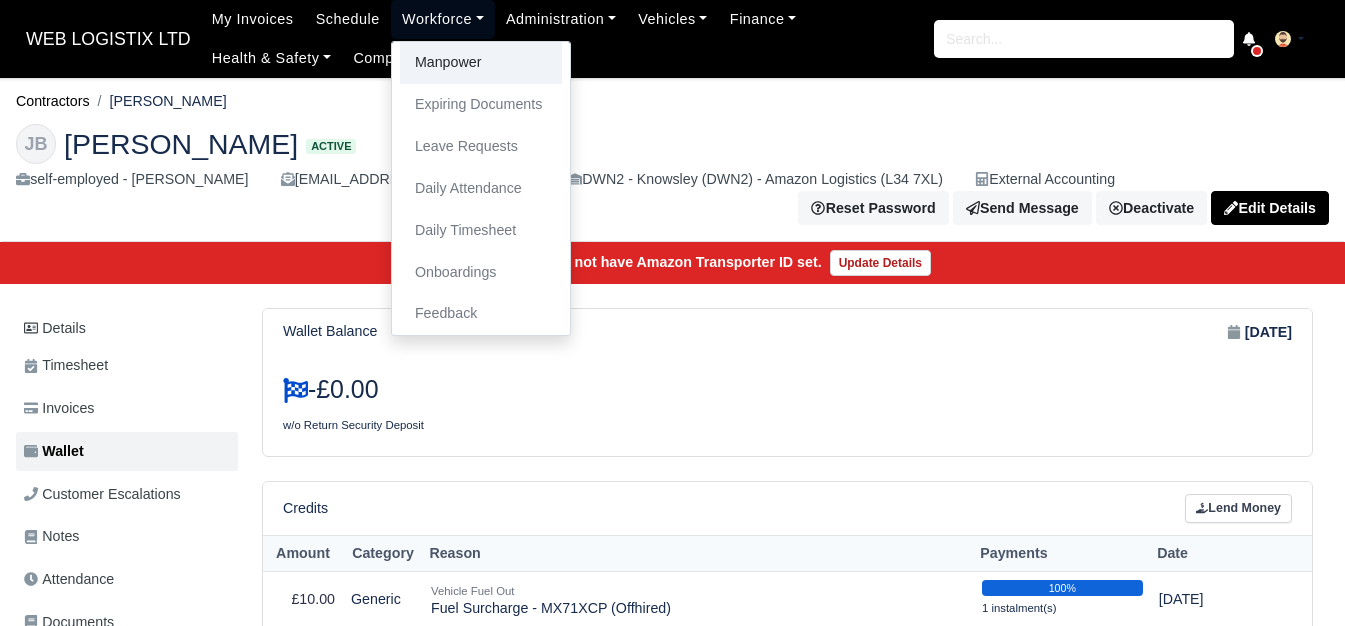 click on "Manpower" at bounding box center [481, 63] 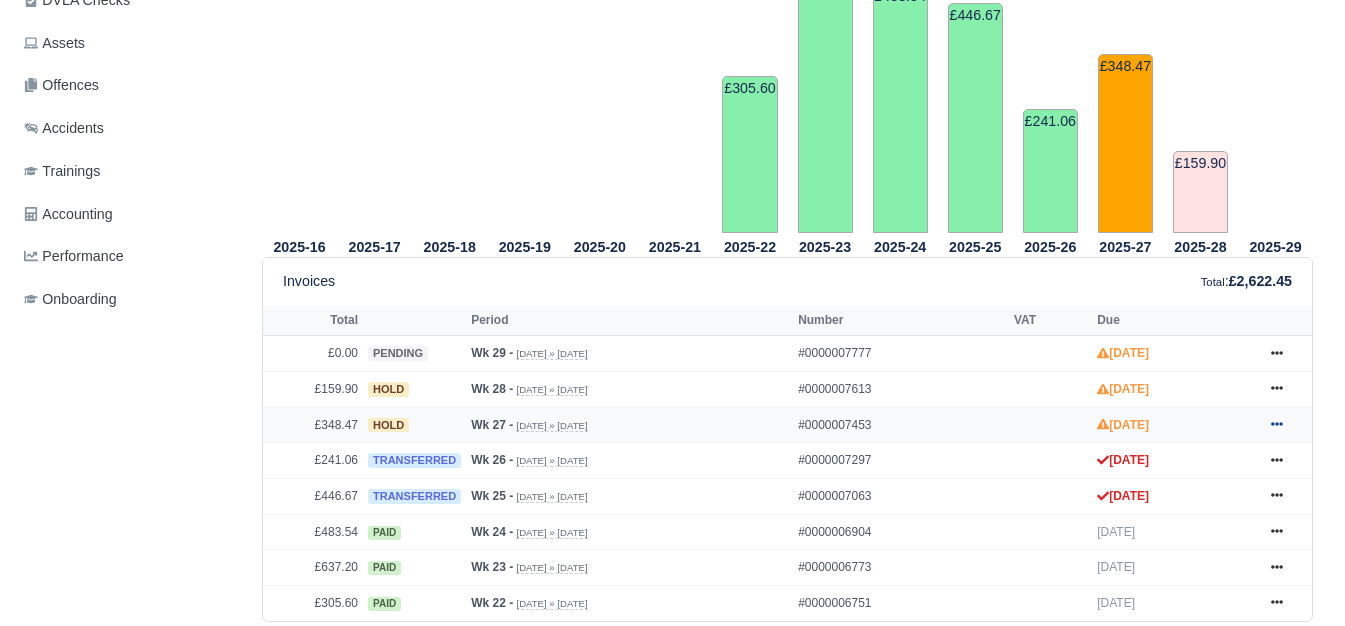 scroll, scrollTop: 665, scrollLeft: 0, axis: vertical 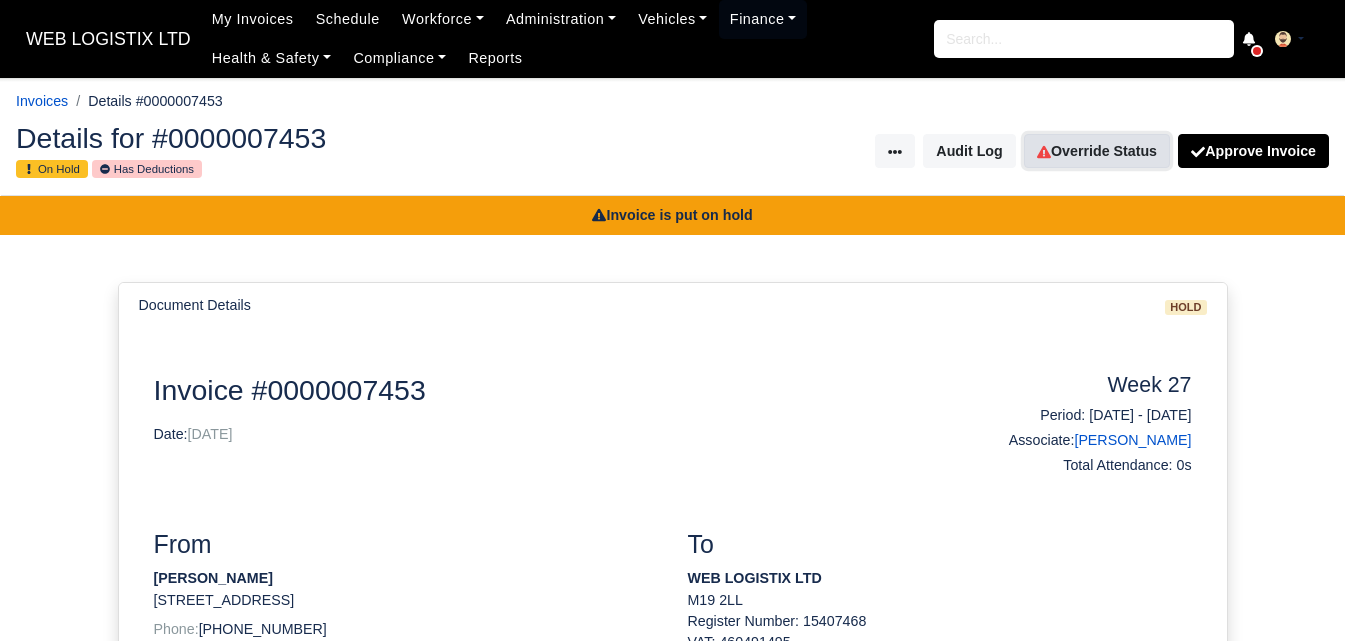 click on "Override Status" at bounding box center (1097, 151) 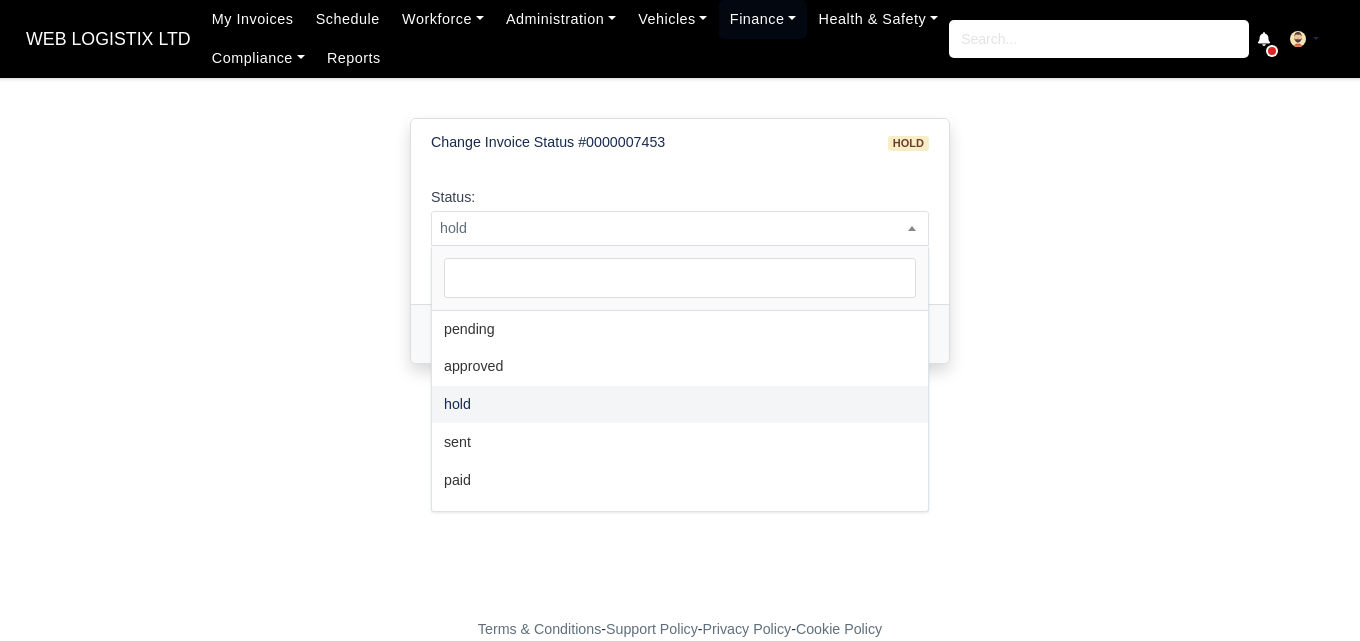 scroll, scrollTop: 0, scrollLeft: 0, axis: both 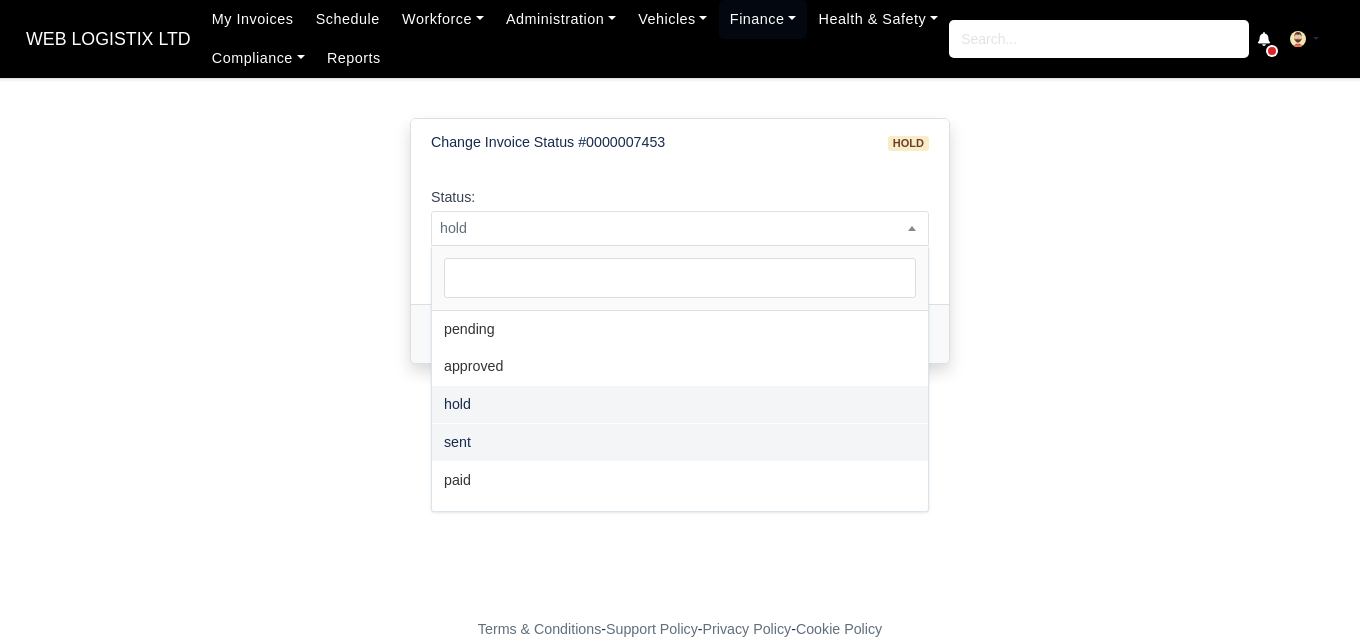 select on "sent" 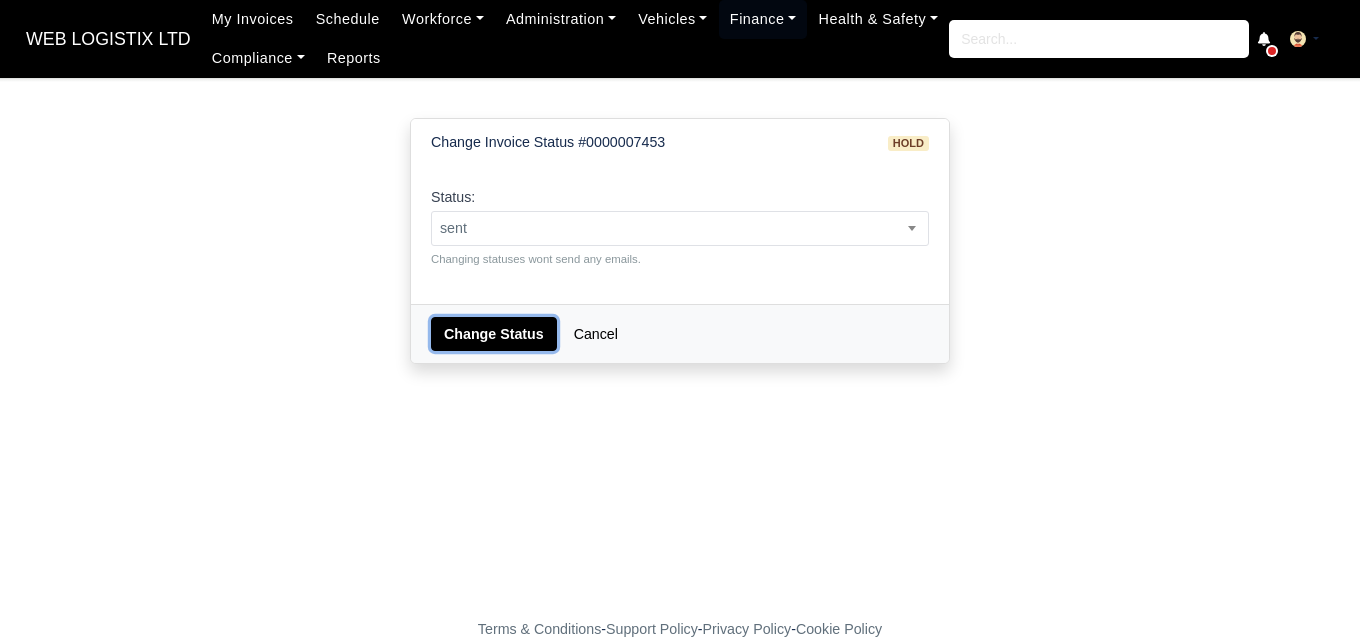 click on "Change Status" at bounding box center [494, 334] 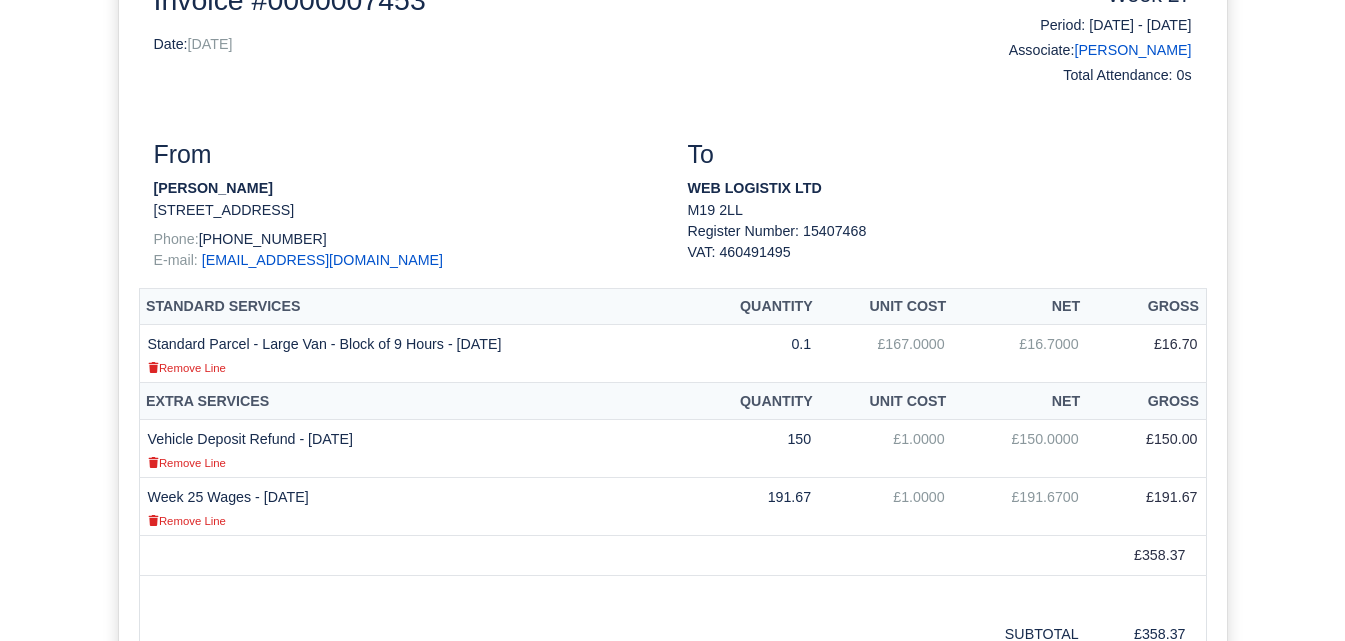 scroll, scrollTop: 573, scrollLeft: 0, axis: vertical 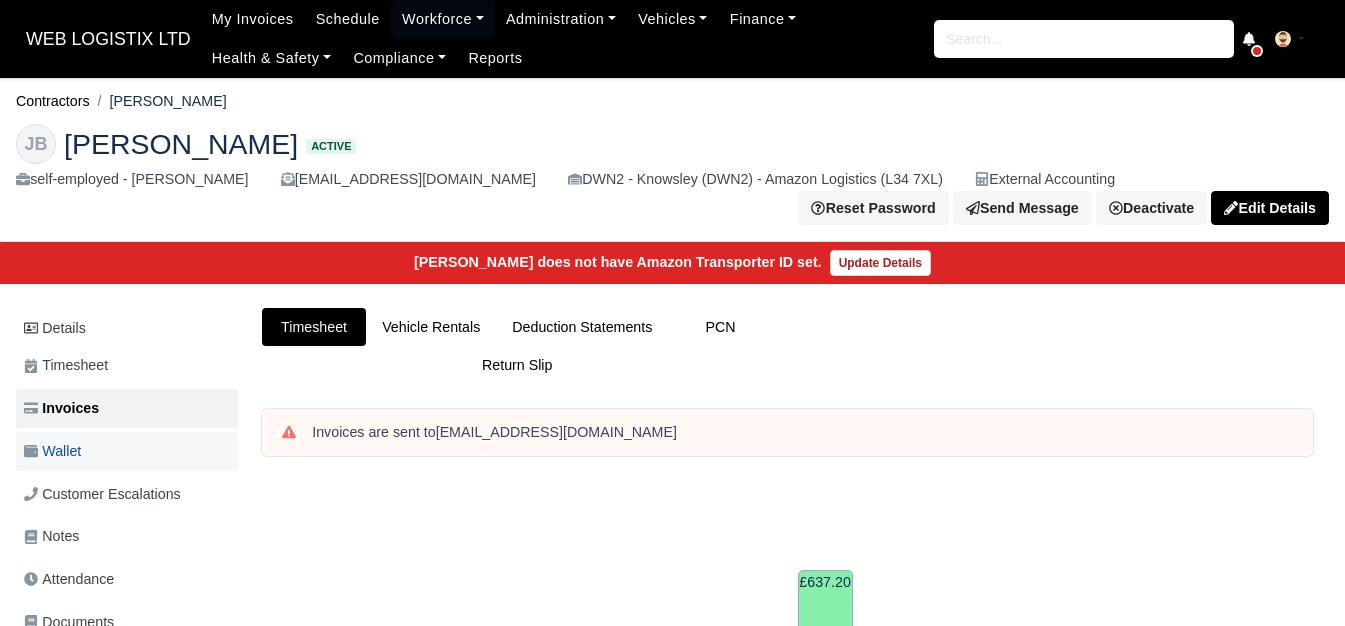click on "Wallet" at bounding box center (52, 451) 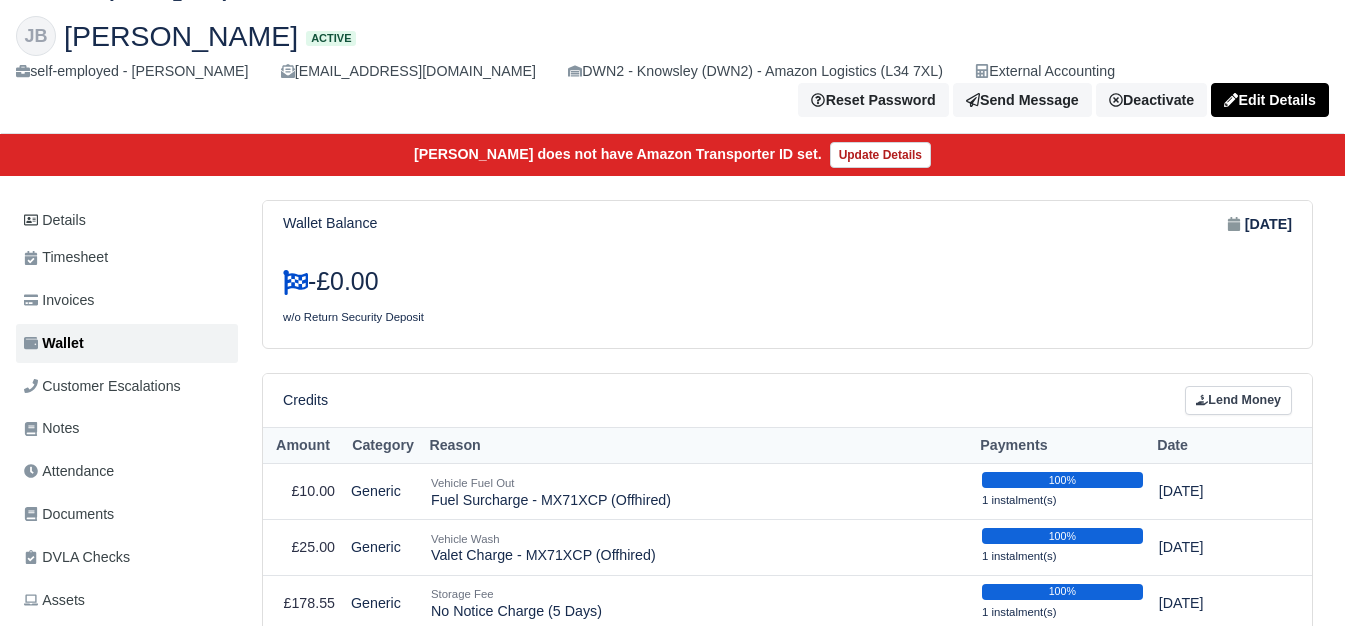 scroll, scrollTop: 0, scrollLeft: 0, axis: both 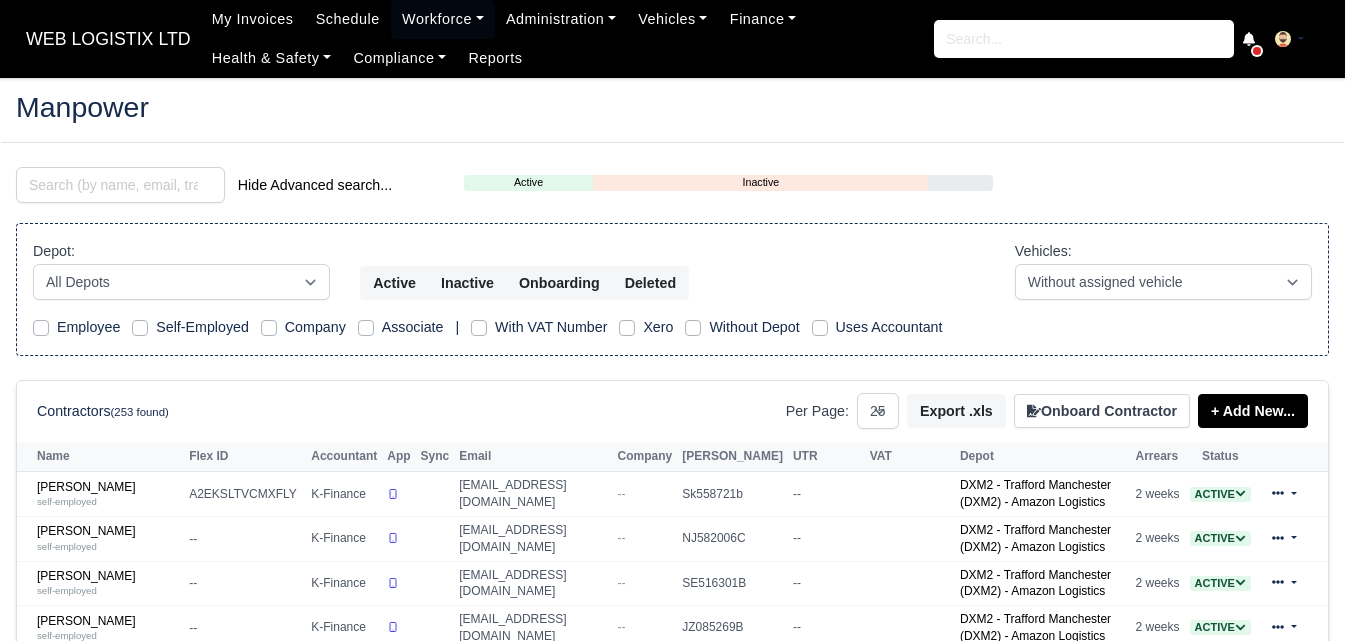 select on "25" 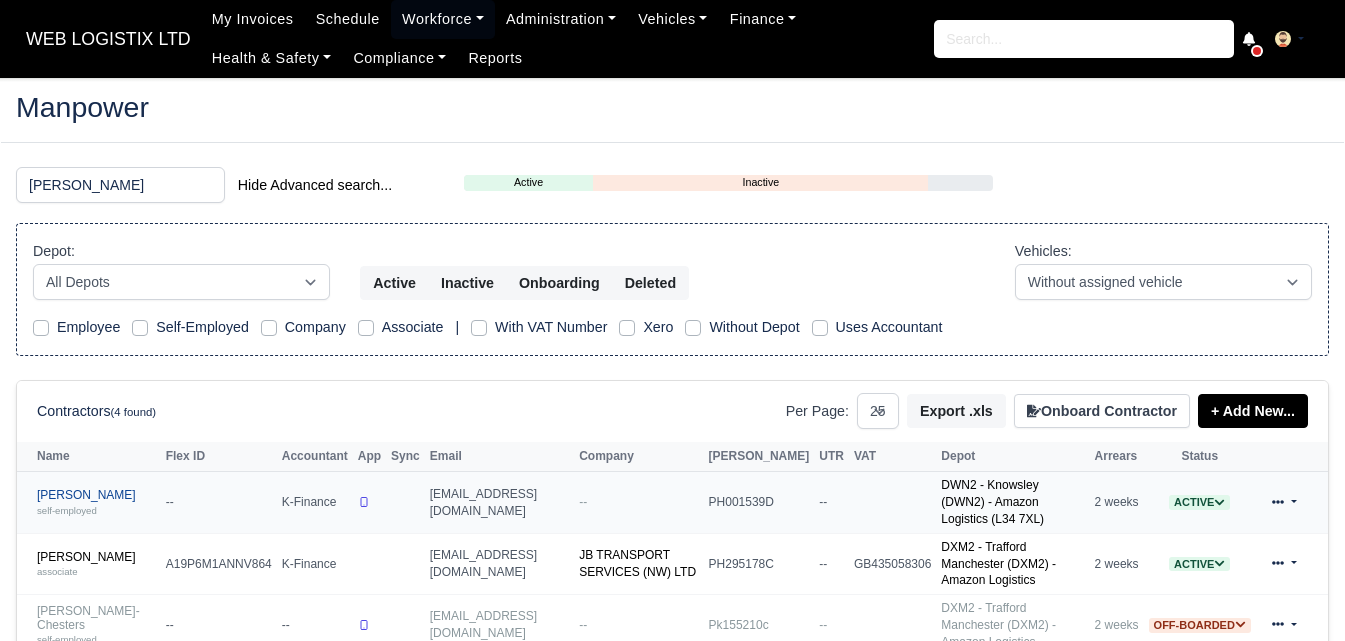 type on "[PERSON_NAME]" 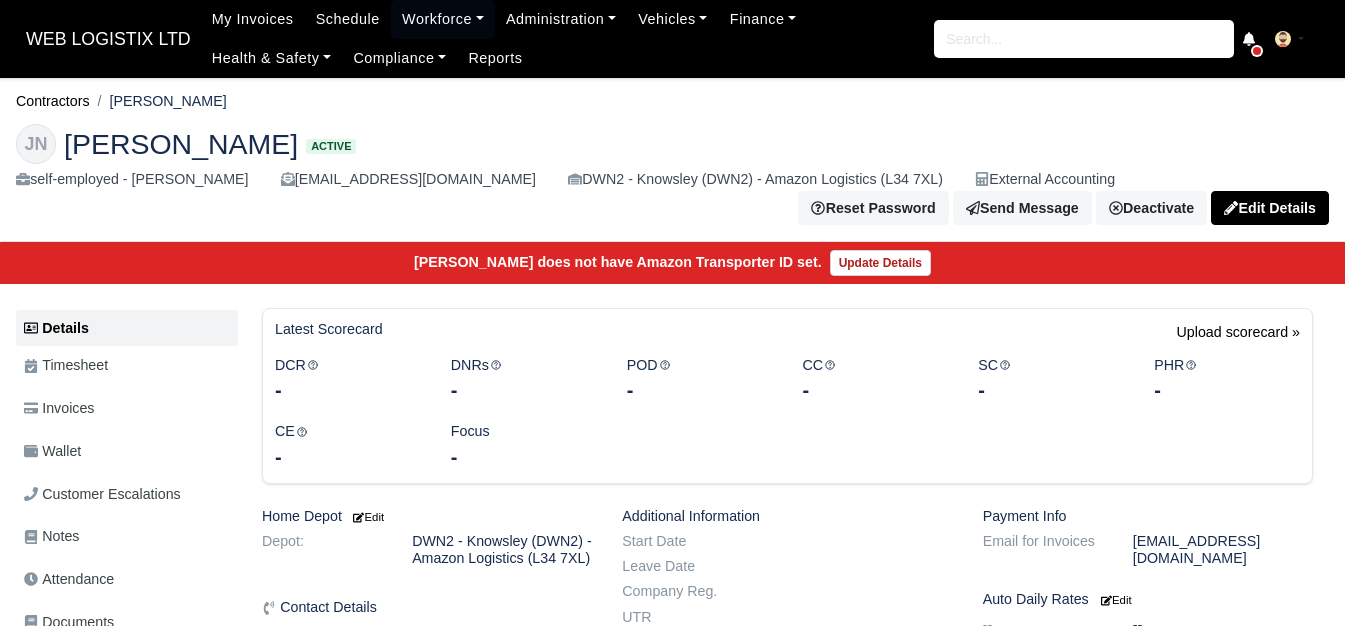 scroll, scrollTop: 0, scrollLeft: 0, axis: both 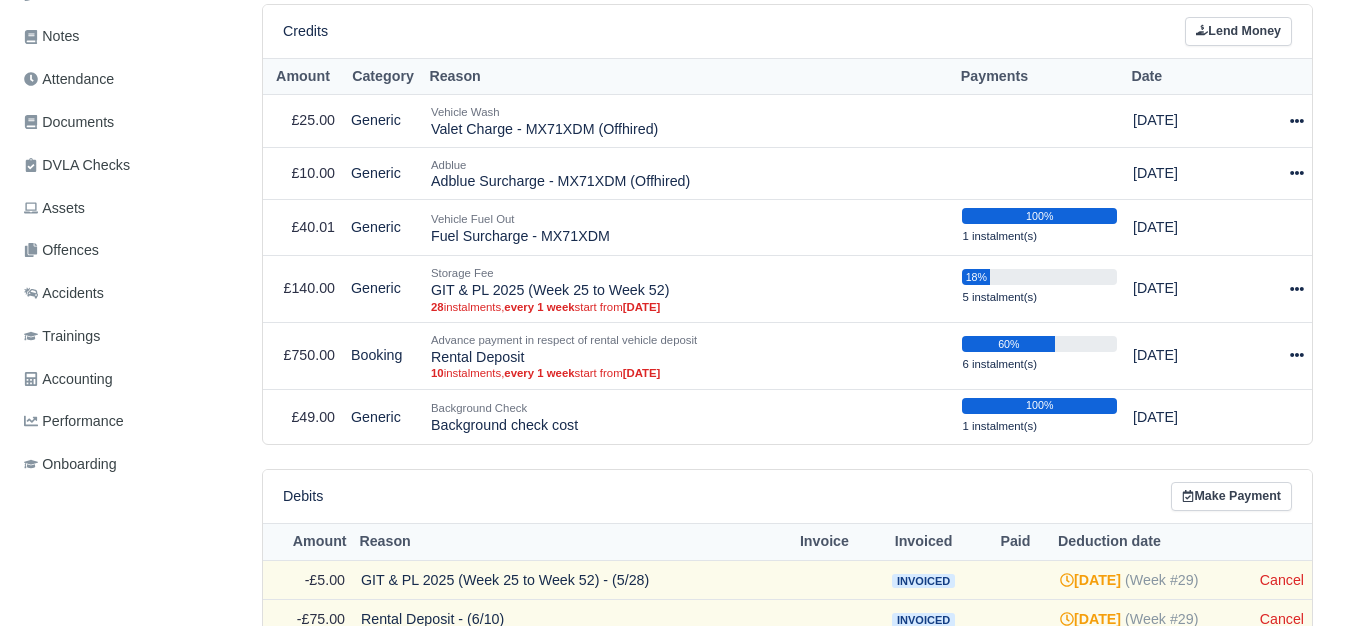 click on "Debits
Make Payment" at bounding box center [787, 496] 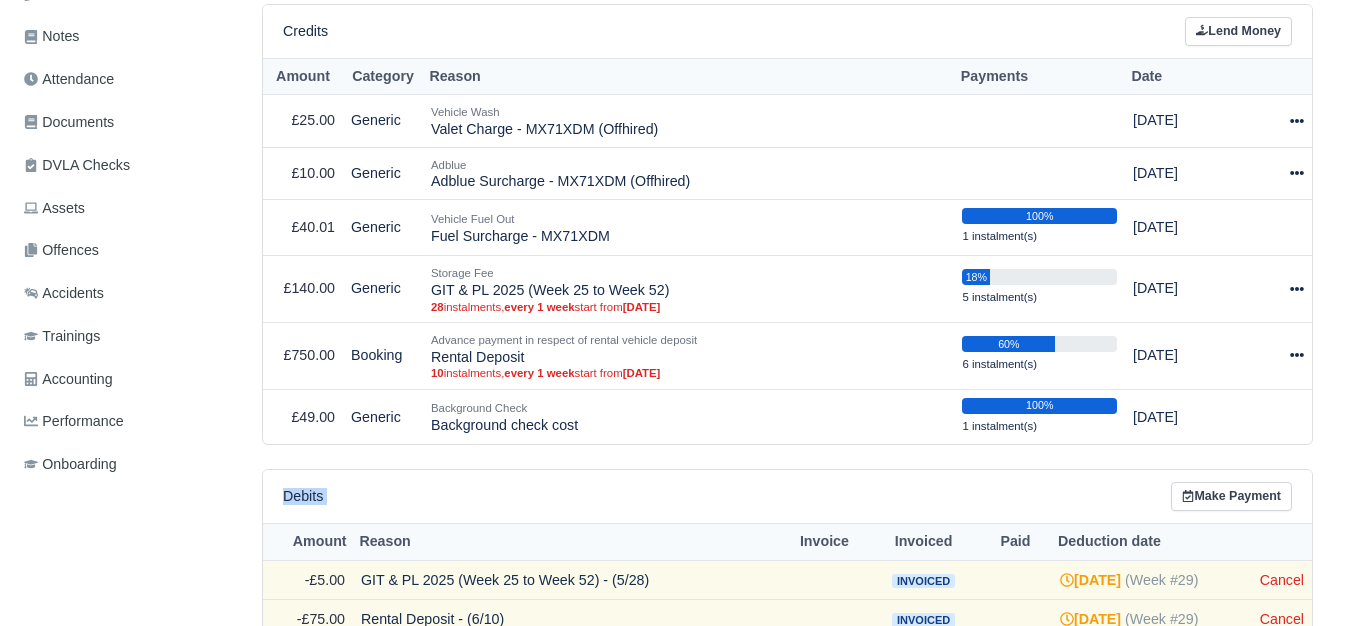 click on "Debits
Make Payment" at bounding box center (787, 496) 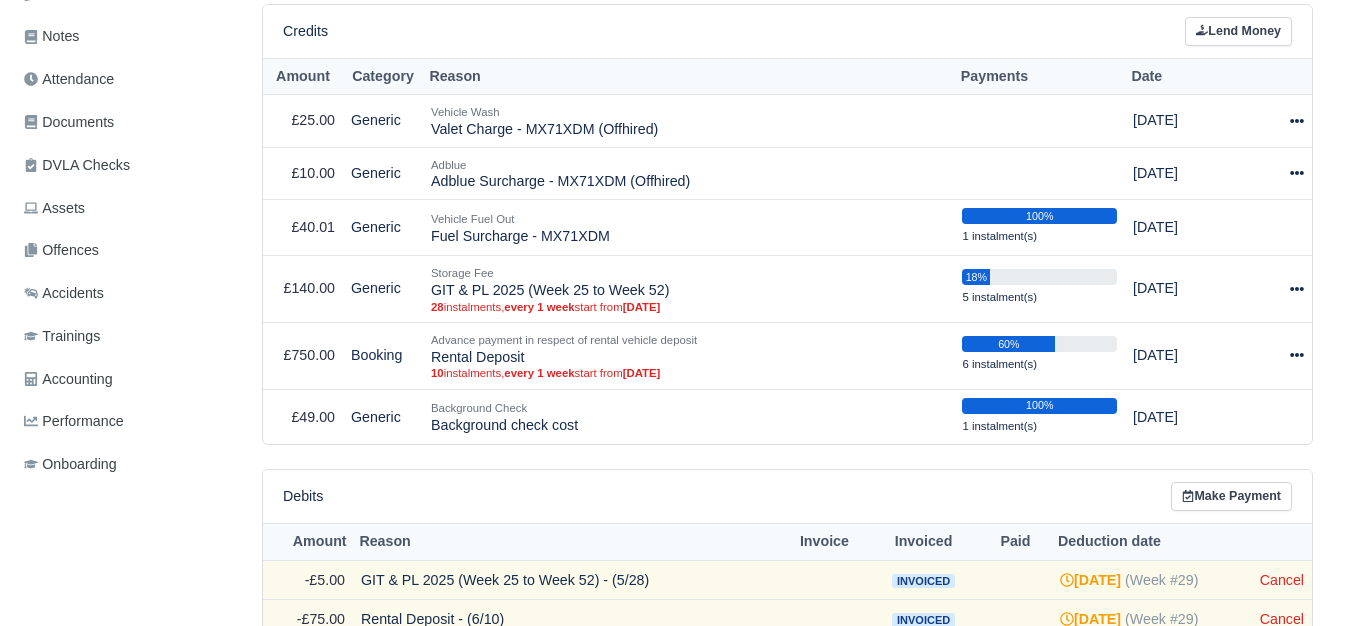 click on "Reason" at bounding box center [567, 541] 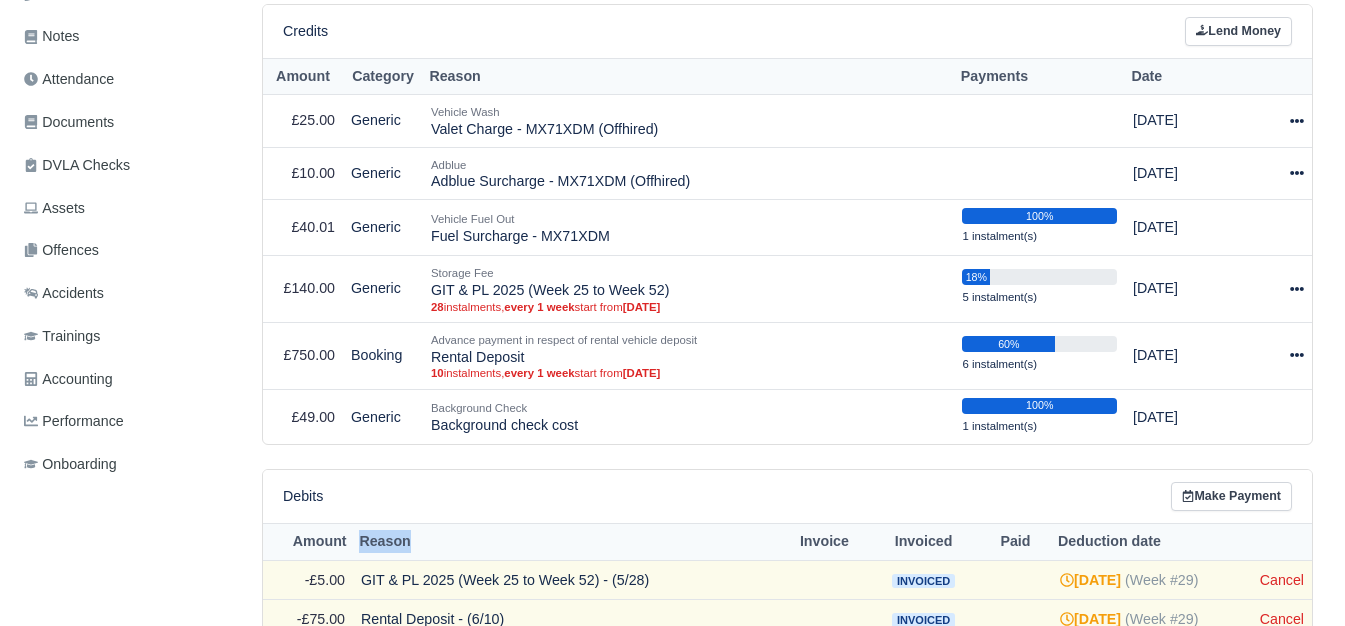 click on "Reason" at bounding box center (567, 541) 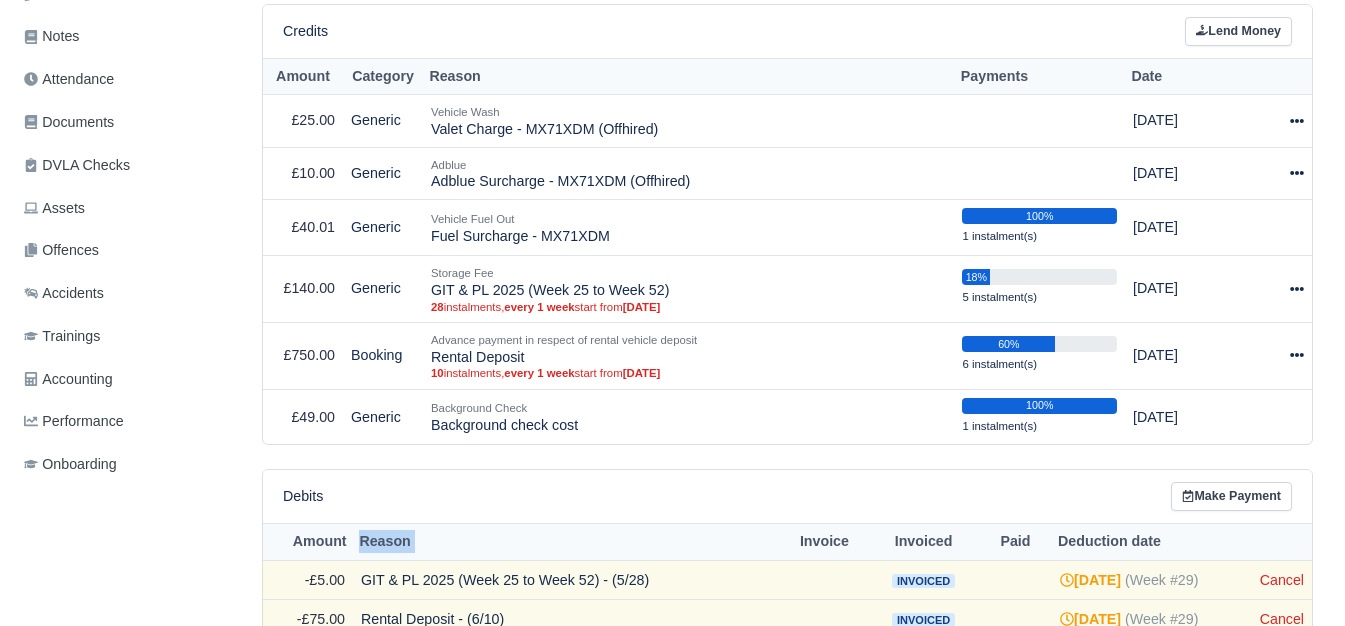 click on "Reason" at bounding box center [567, 541] 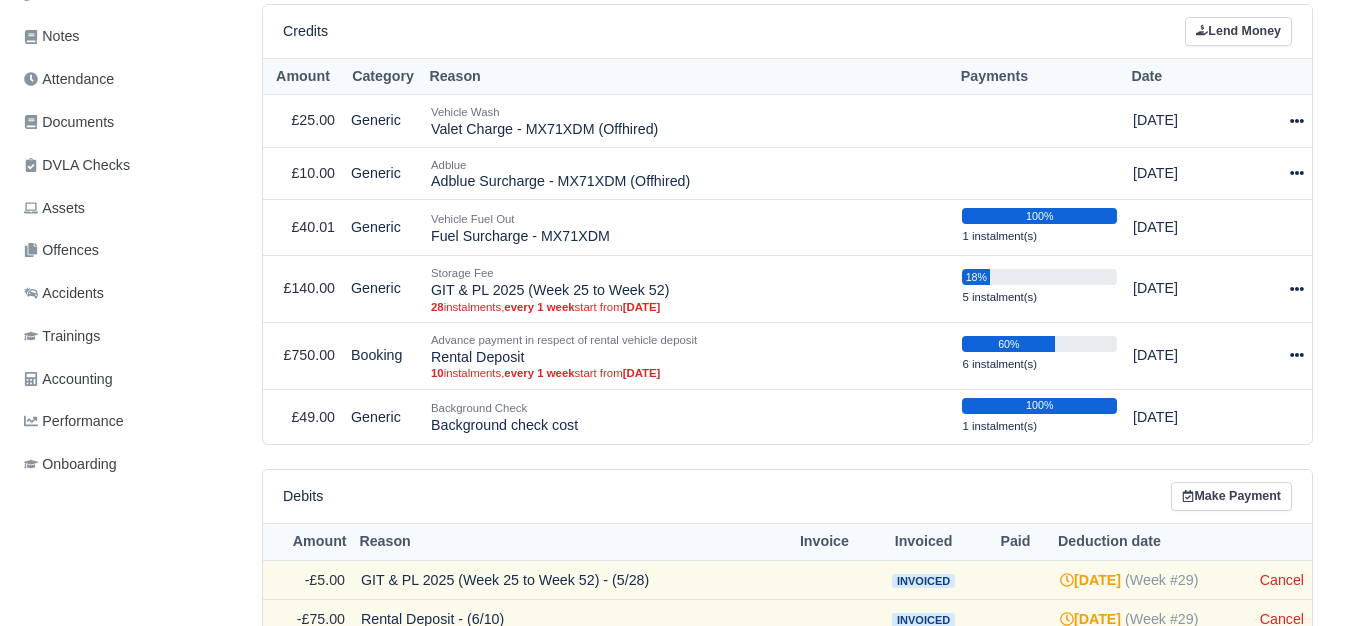 click on "Reason" at bounding box center [567, 541] 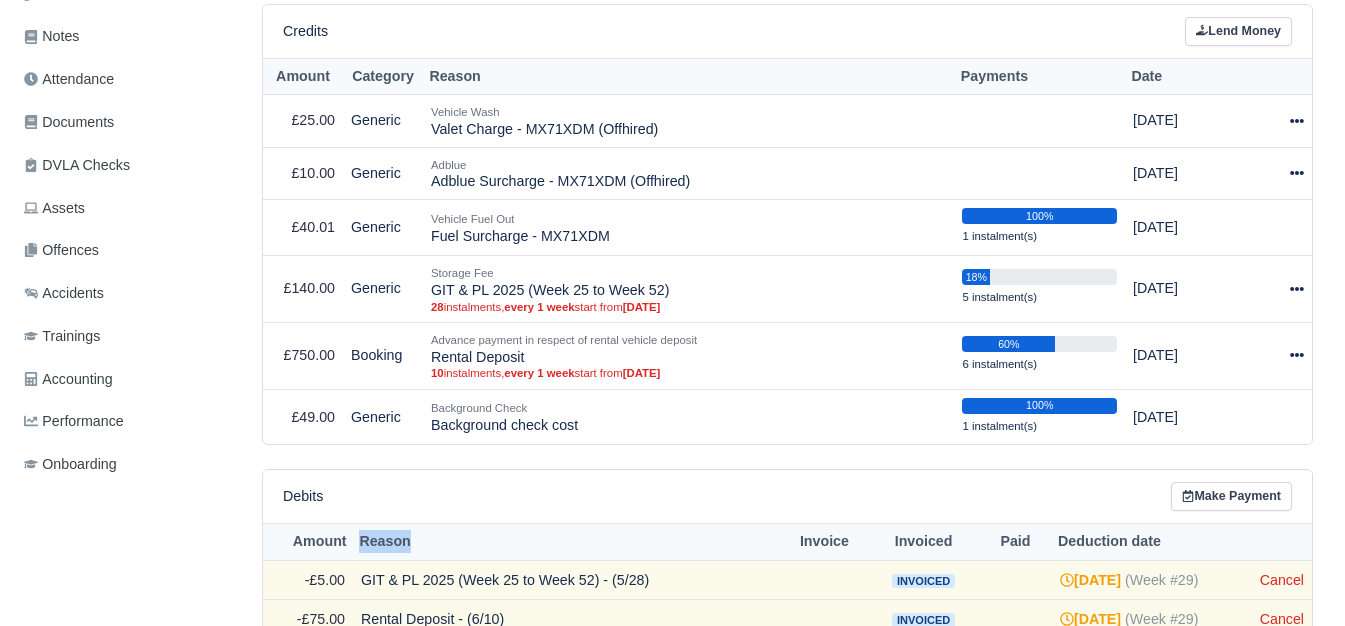 click on "Reason" at bounding box center (567, 541) 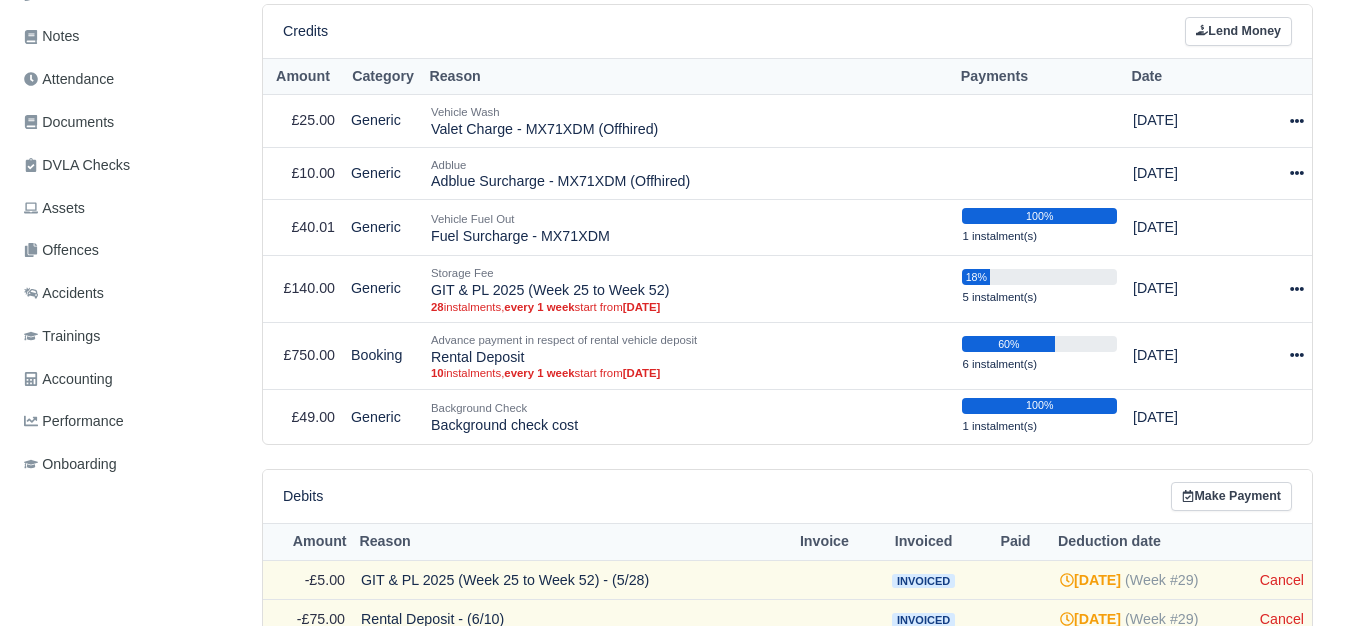 click on "Debits
Make Payment" at bounding box center (787, 496) 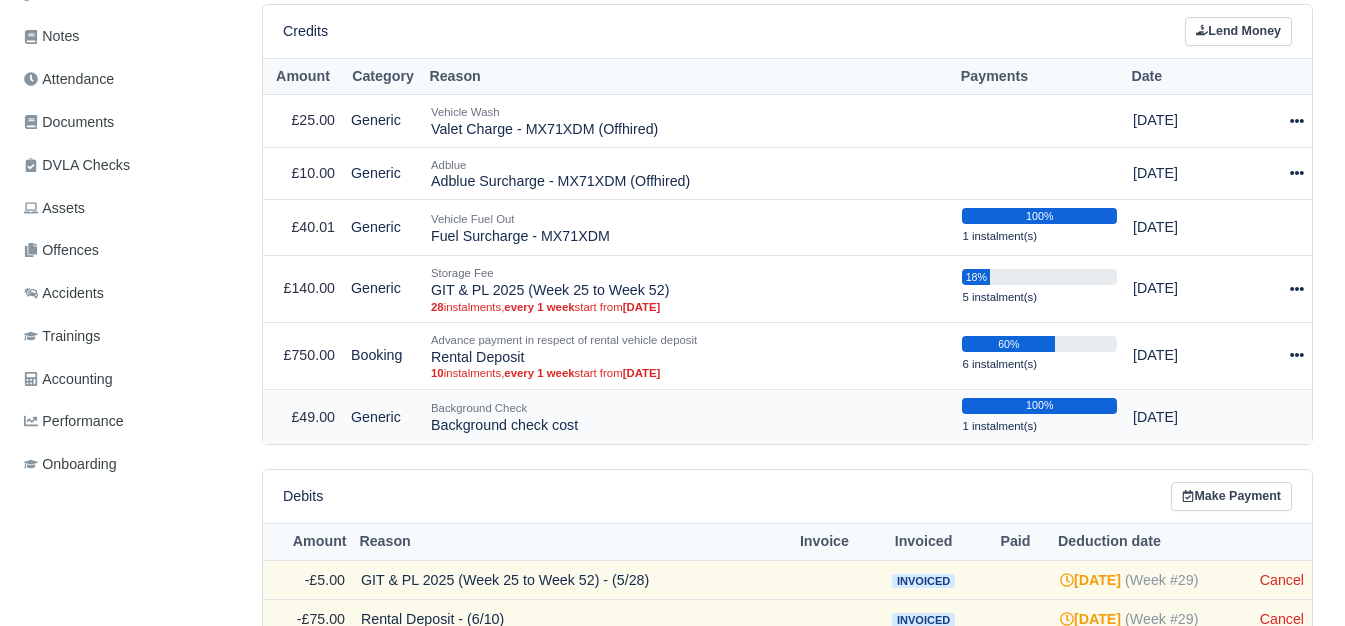 click on "Background Check
Background check cost" at bounding box center (688, 416) 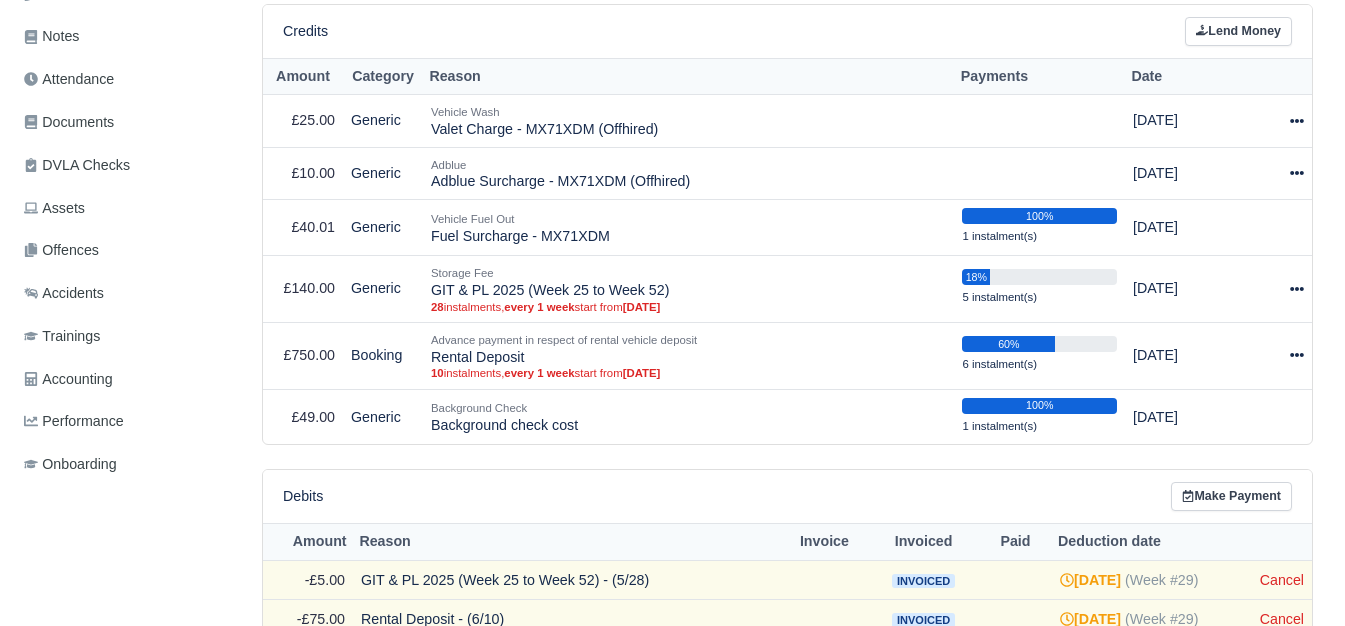 click on "Debits
Make Payment" at bounding box center (787, 496) 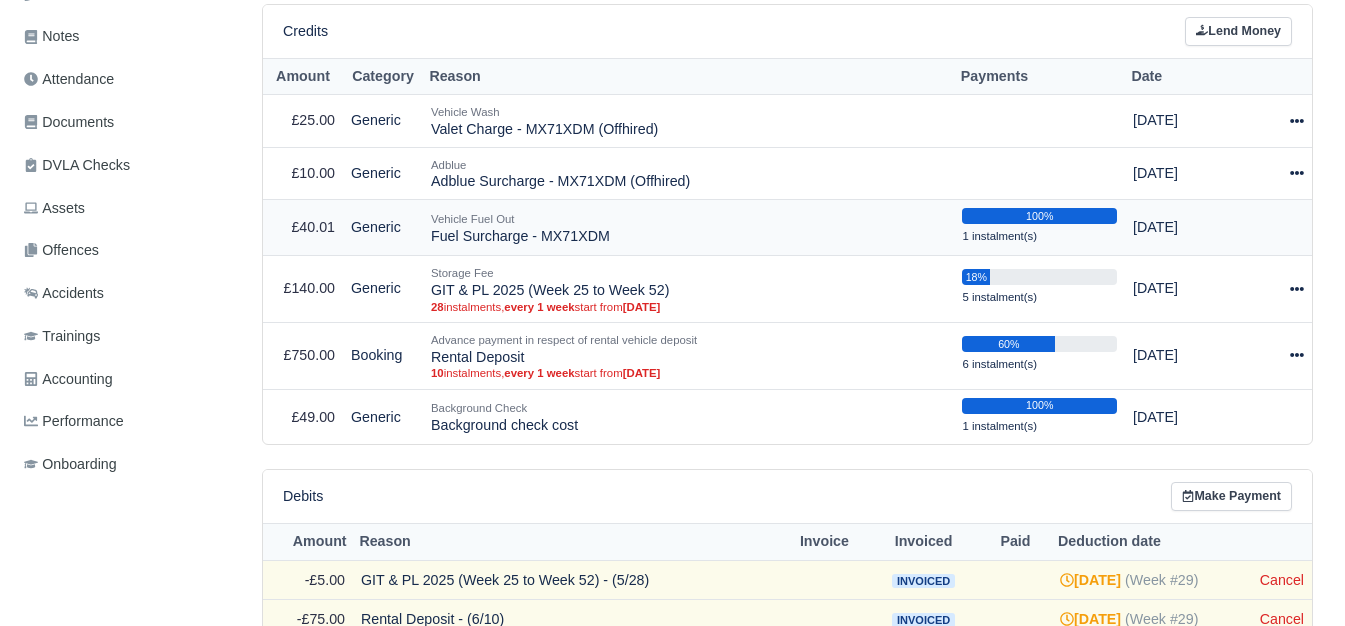 click on "Vehicle Fuel Out
Fuel Surcharge - MX71XDM" at bounding box center (688, 228) 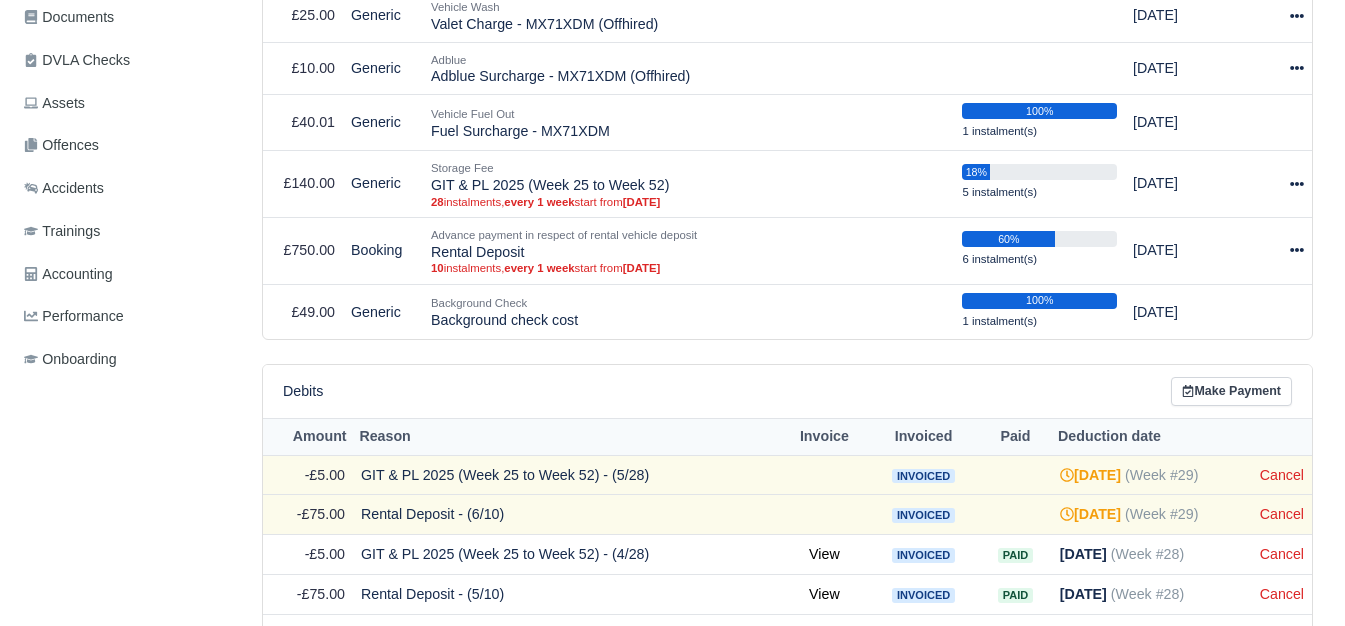 scroll, scrollTop: 667, scrollLeft: 0, axis: vertical 